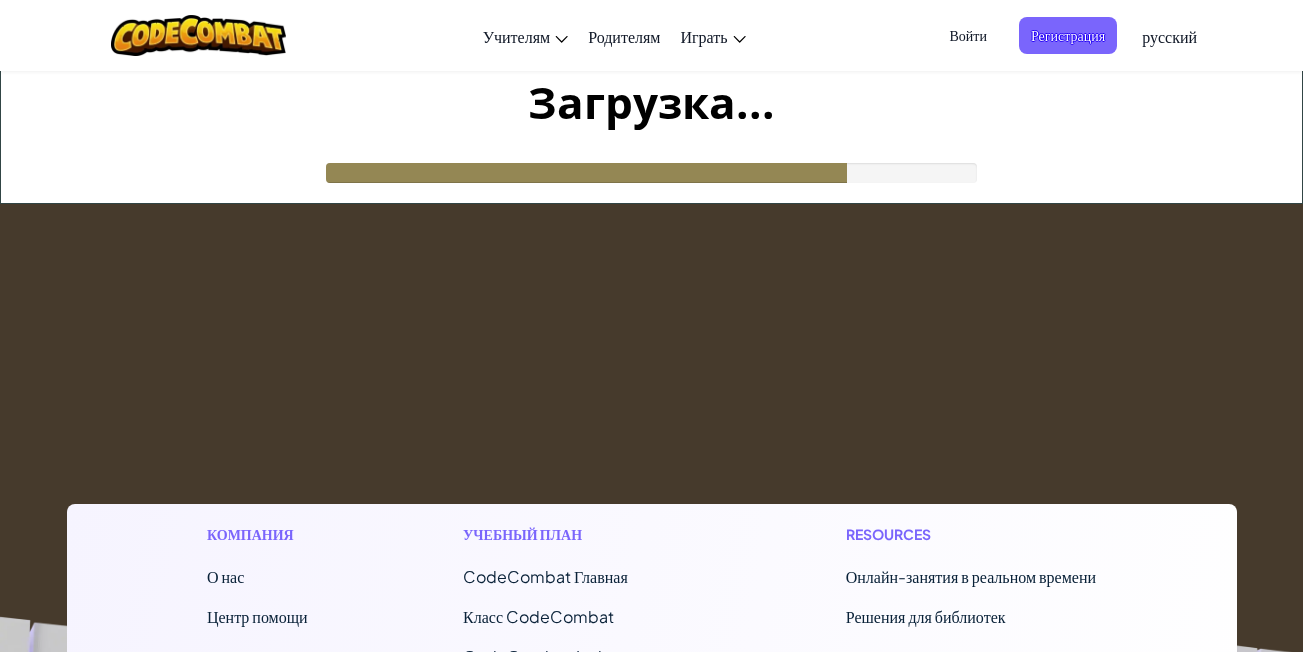 scroll, scrollTop: 0, scrollLeft: 0, axis: both 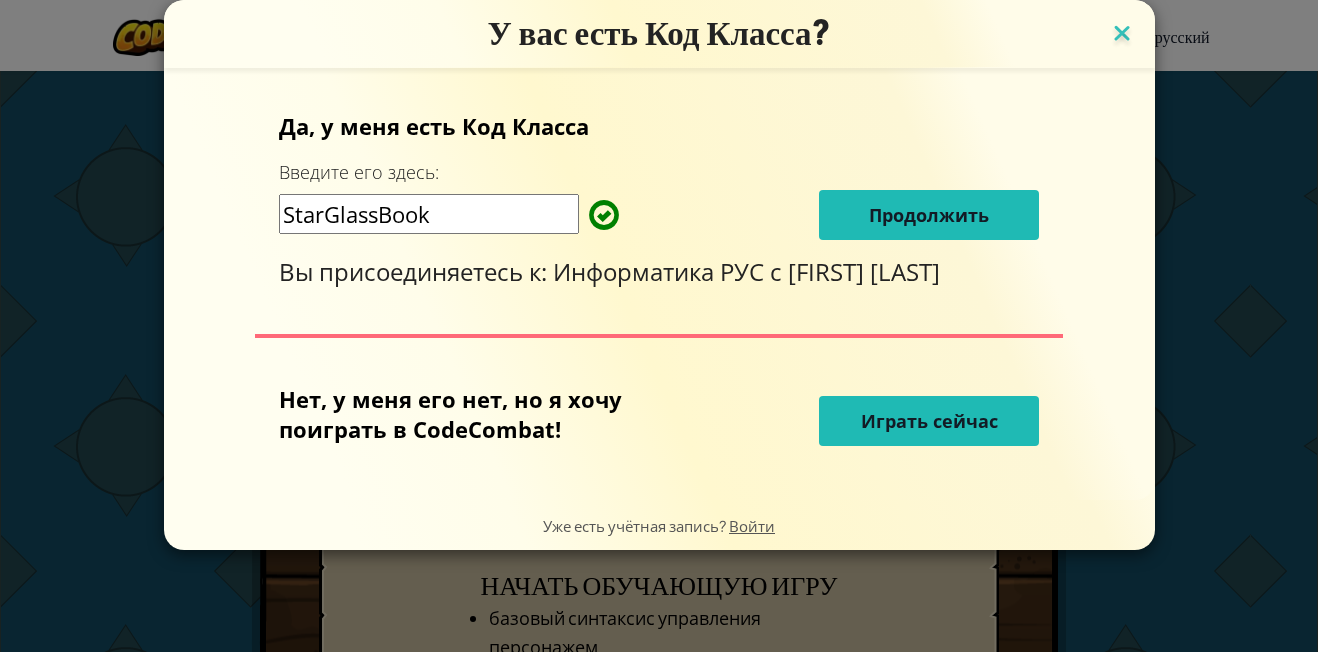 click at bounding box center [1122, 35] 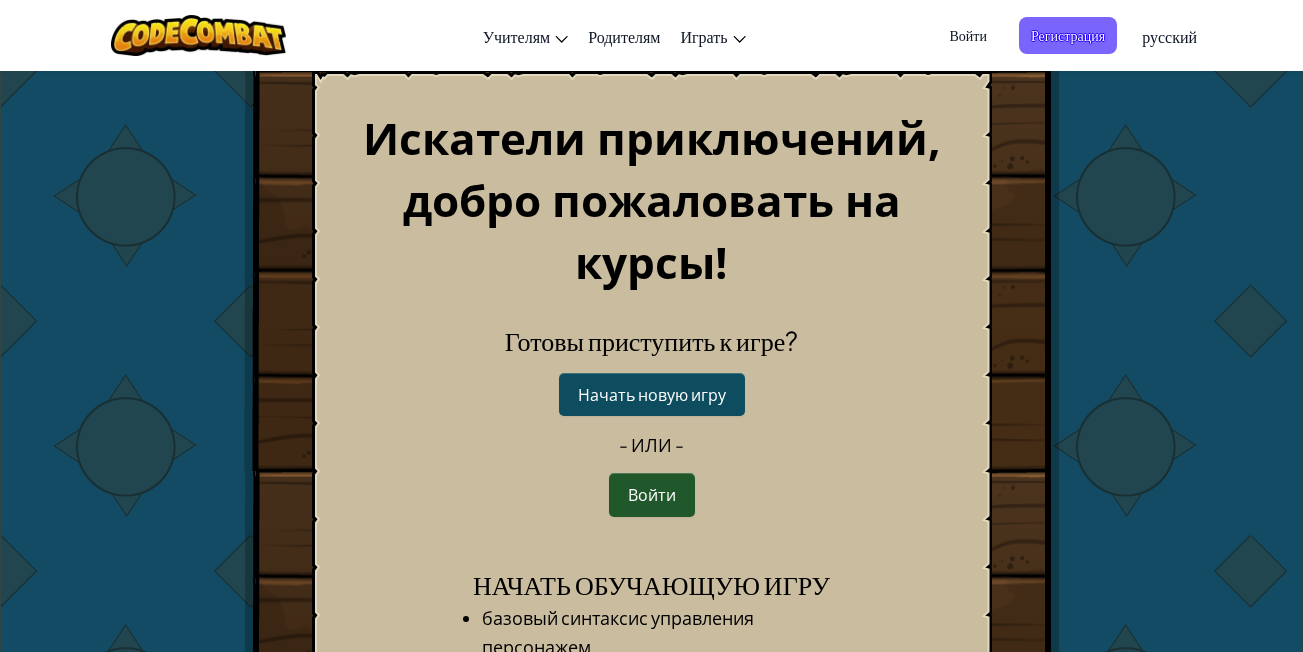 click on "Войти" at bounding box center [967, 35] 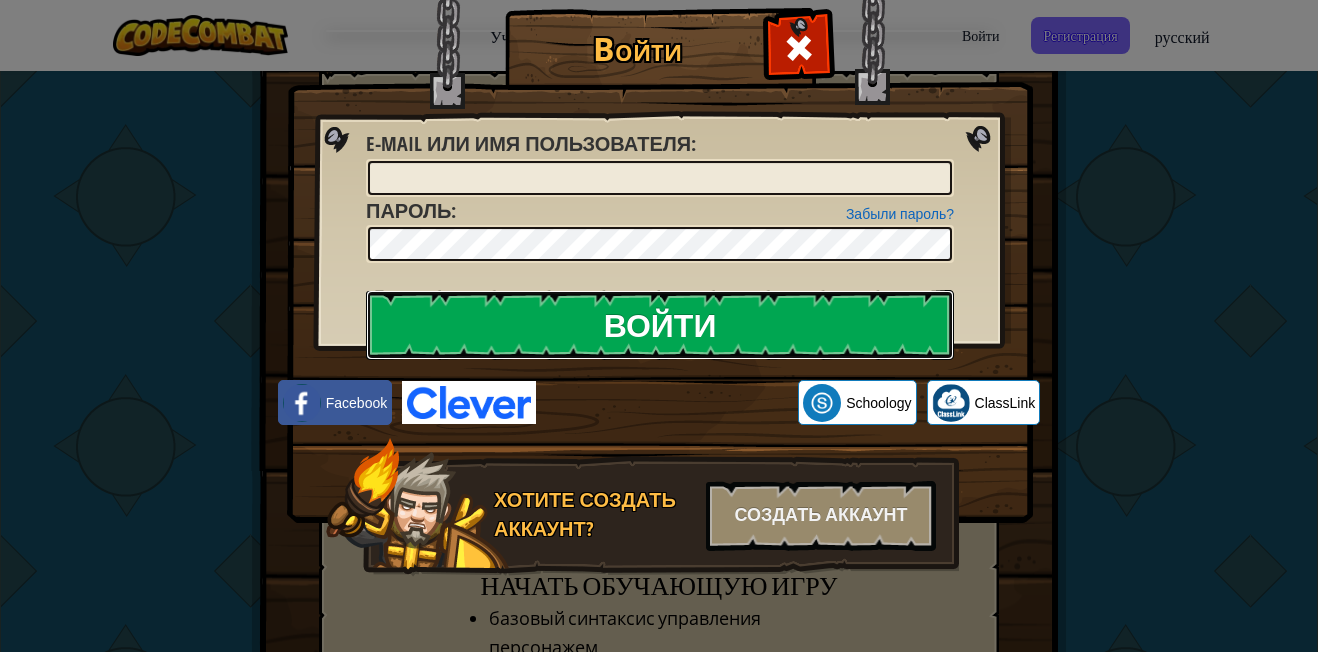 click on "Войти" at bounding box center (660, 325) 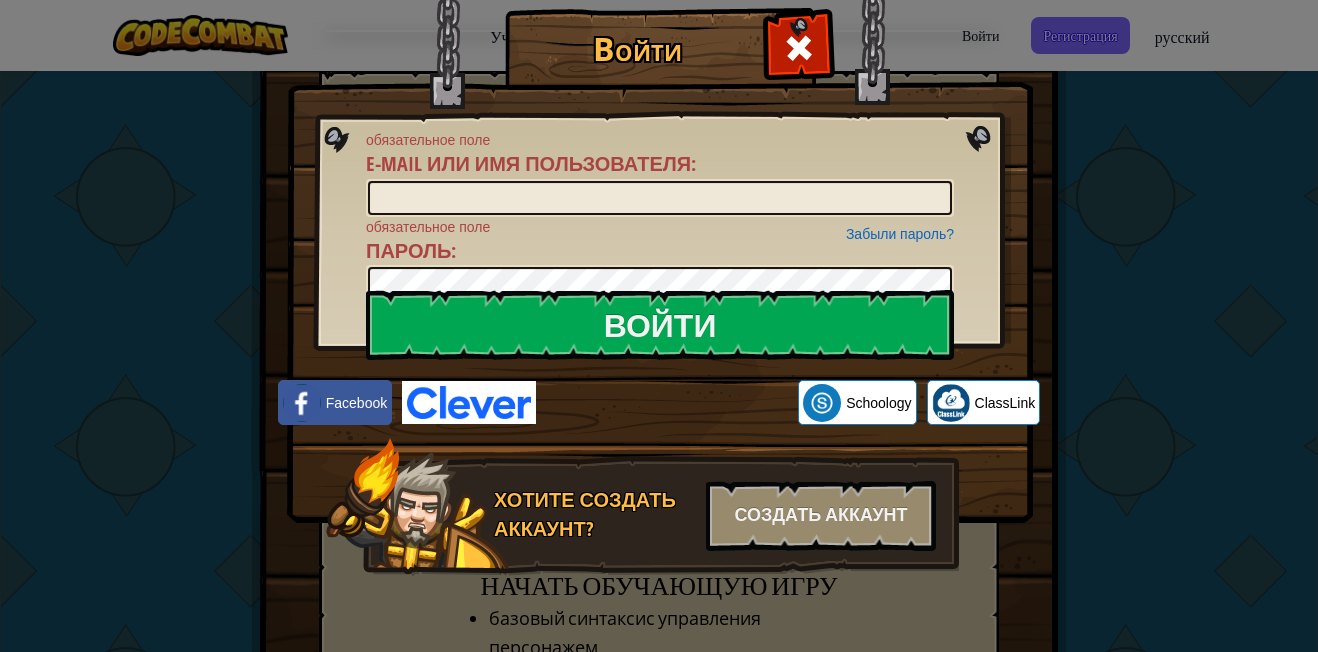 click on "Войти обязательное поле E-mail или имя пользователя : Забыли пароль? обязательное поле Пароль : Войти Входим... Facebook Schoology ClassLink Хотите создать аккаунт? Создать аккаунт" at bounding box center [659, 326] 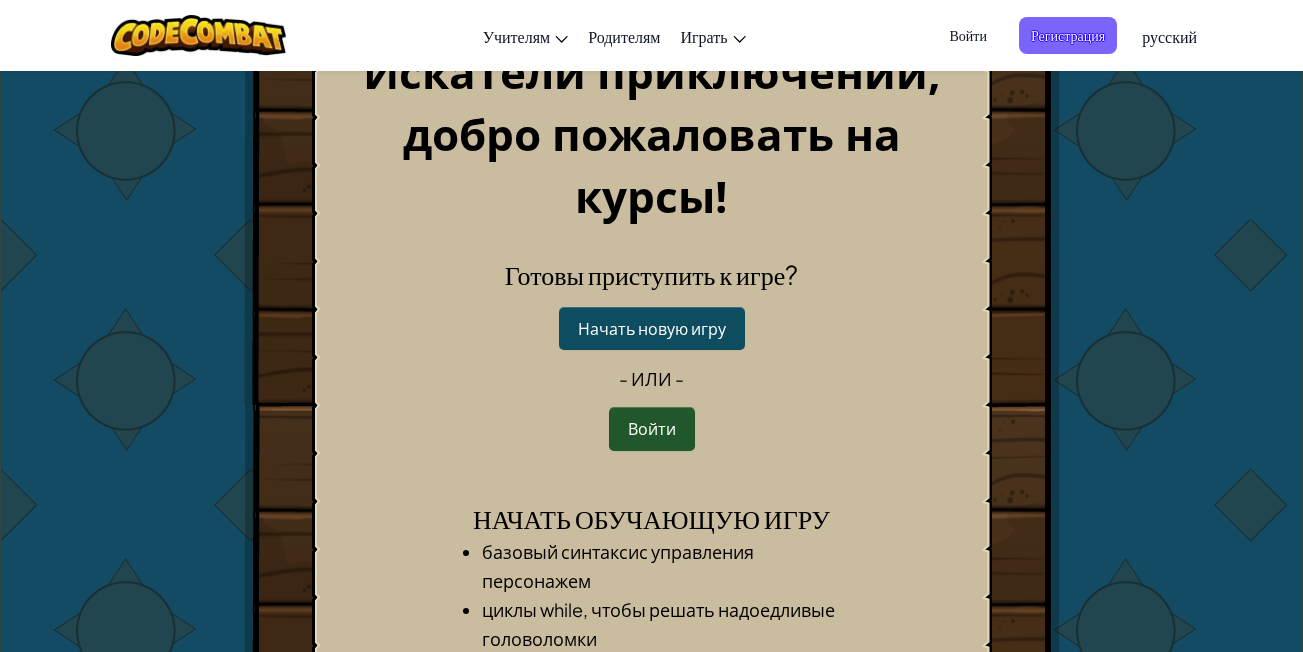 scroll, scrollTop: 0, scrollLeft: 0, axis: both 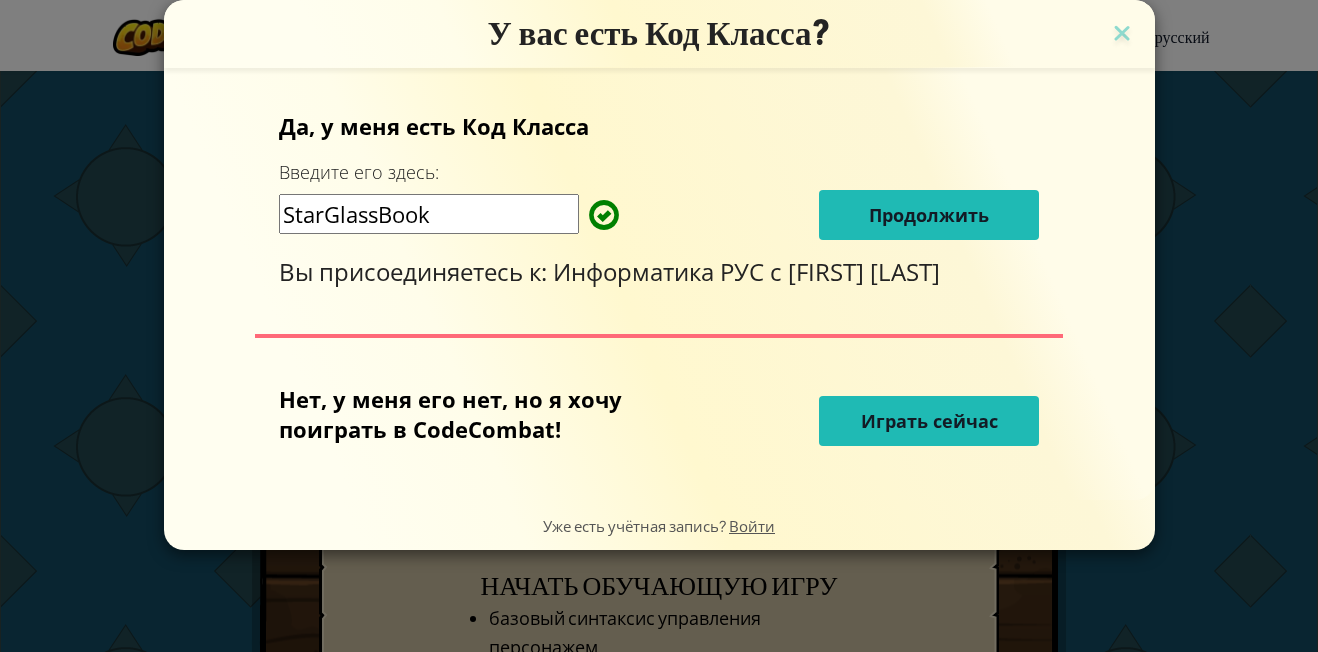 click on "Продолжить" at bounding box center (929, 215) 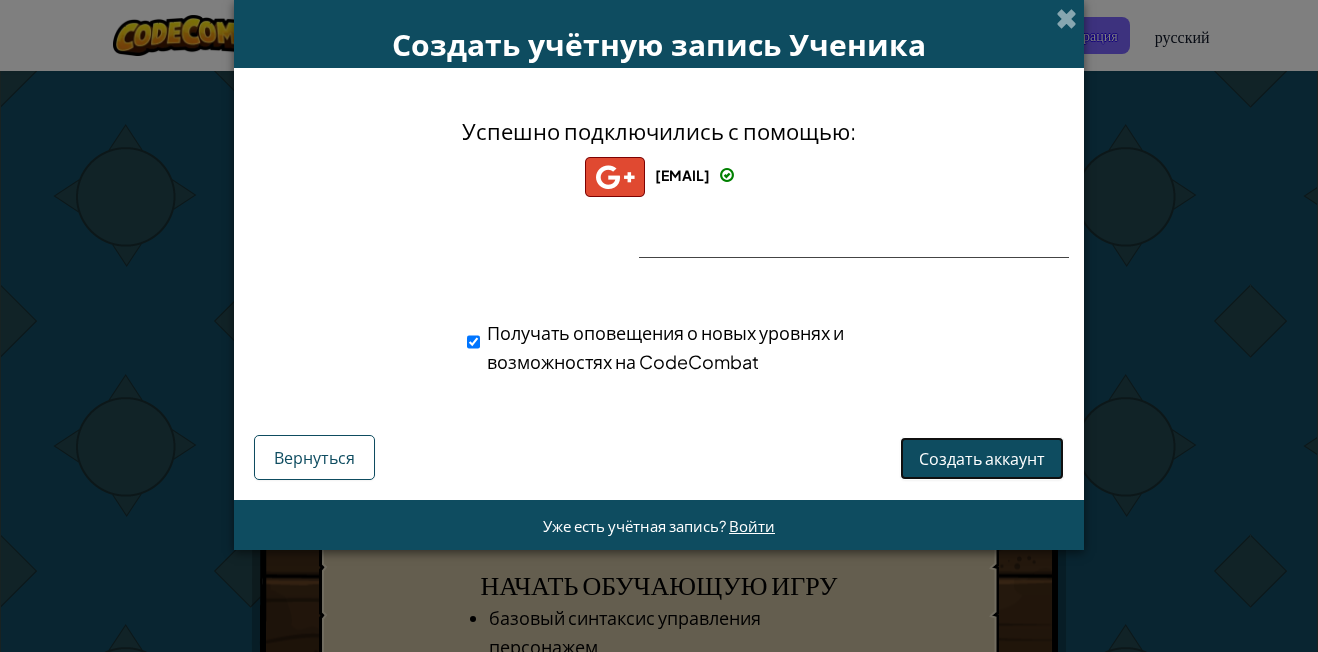 click on "Создать аккаунт" at bounding box center (982, 458) 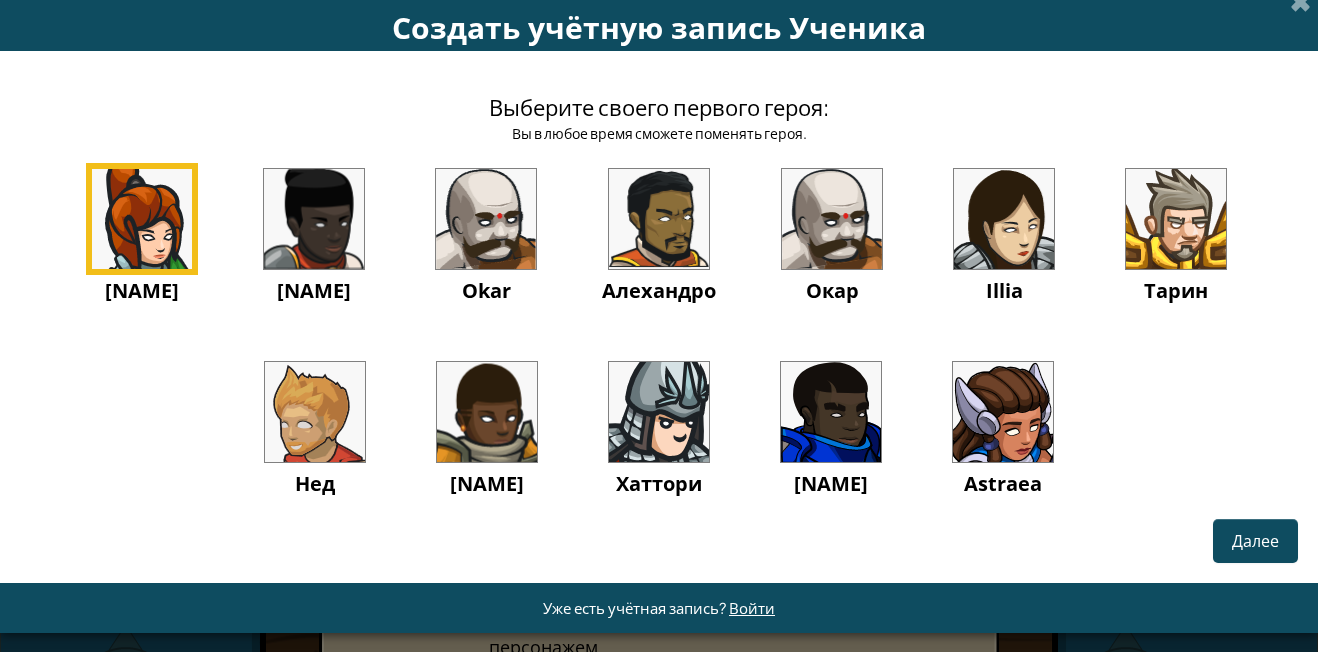 scroll, scrollTop: 28, scrollLeft: 0, axis: vertical 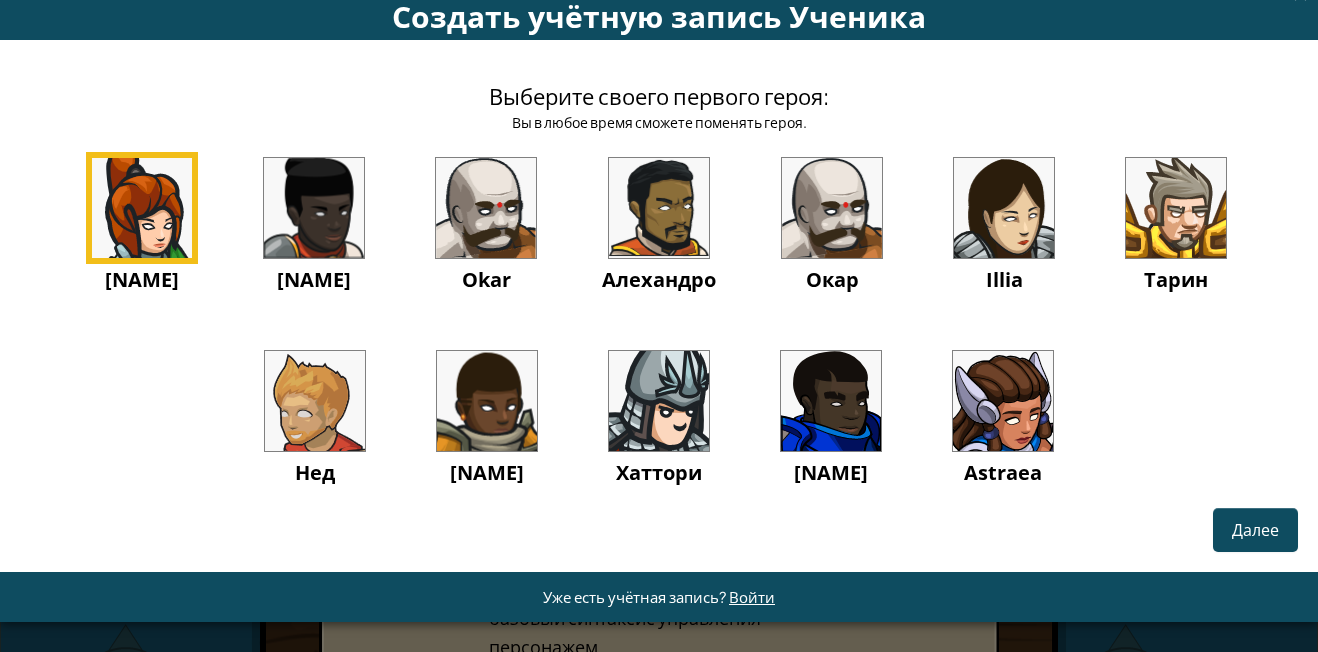 click at bounding box center [1003, 401] 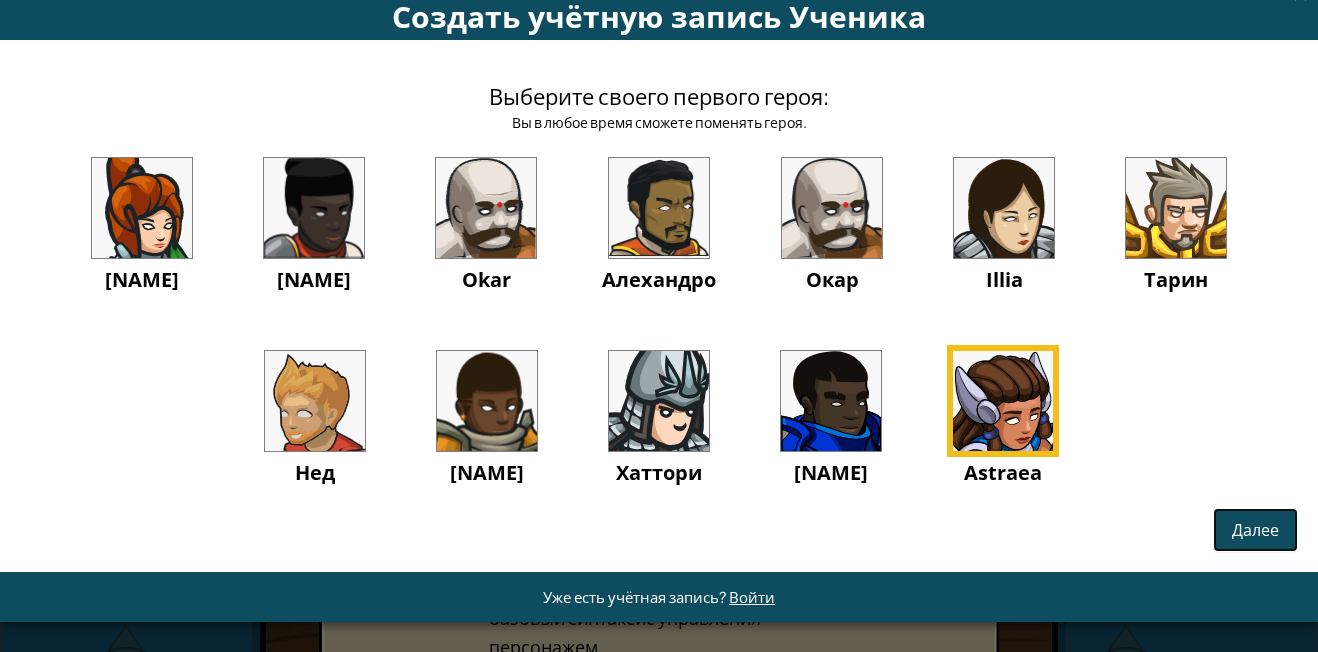 click on "Далее" at bounding box center (1255, 529) 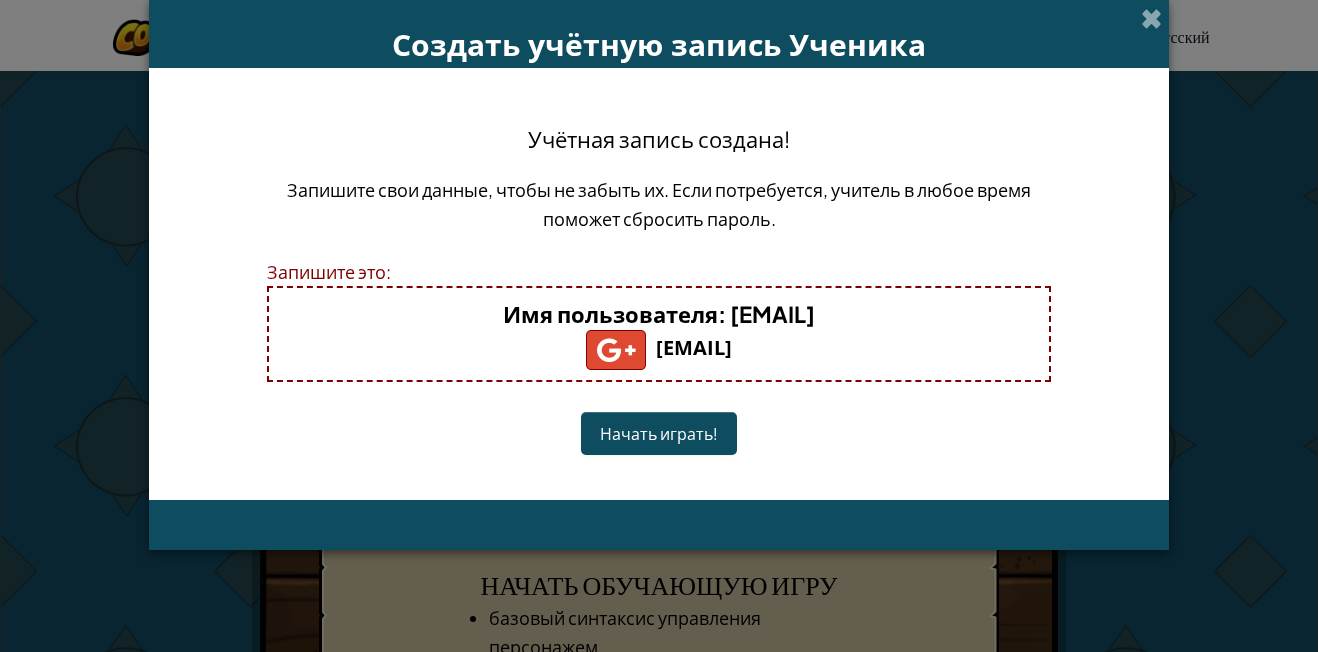 scroll, scrollTop: 0, scrollLeft: 0, axis: both 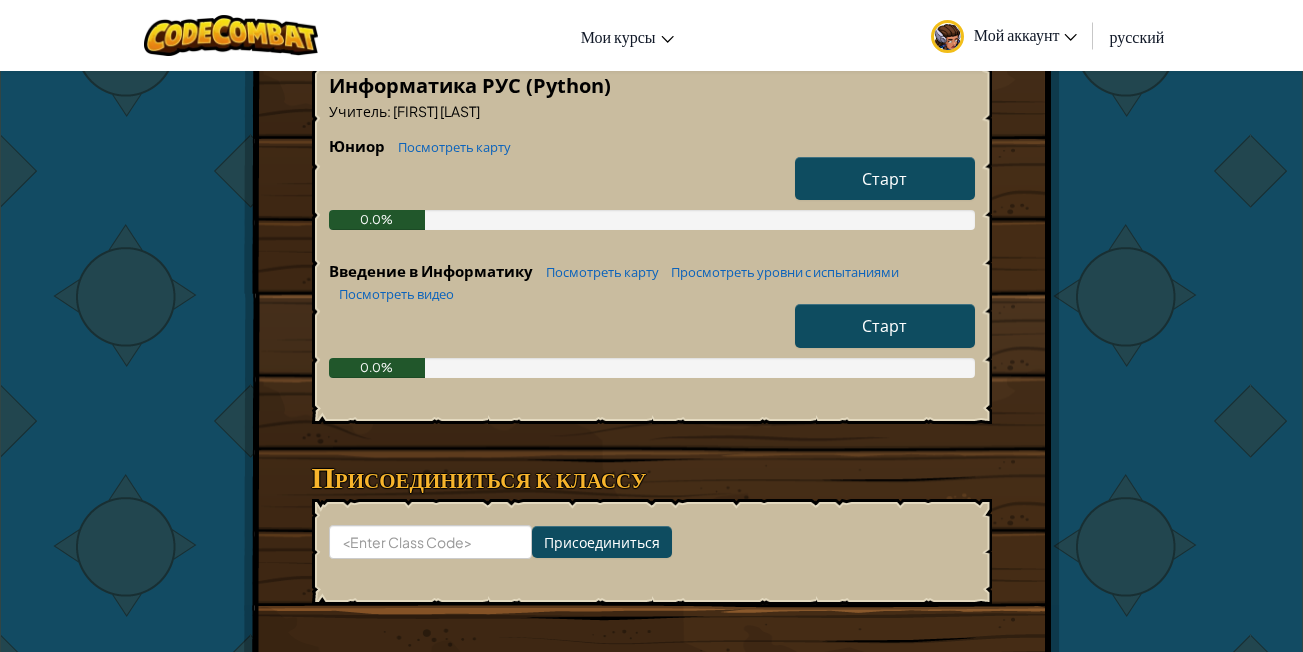 click on "Старт" at bounding box center (884, 325) 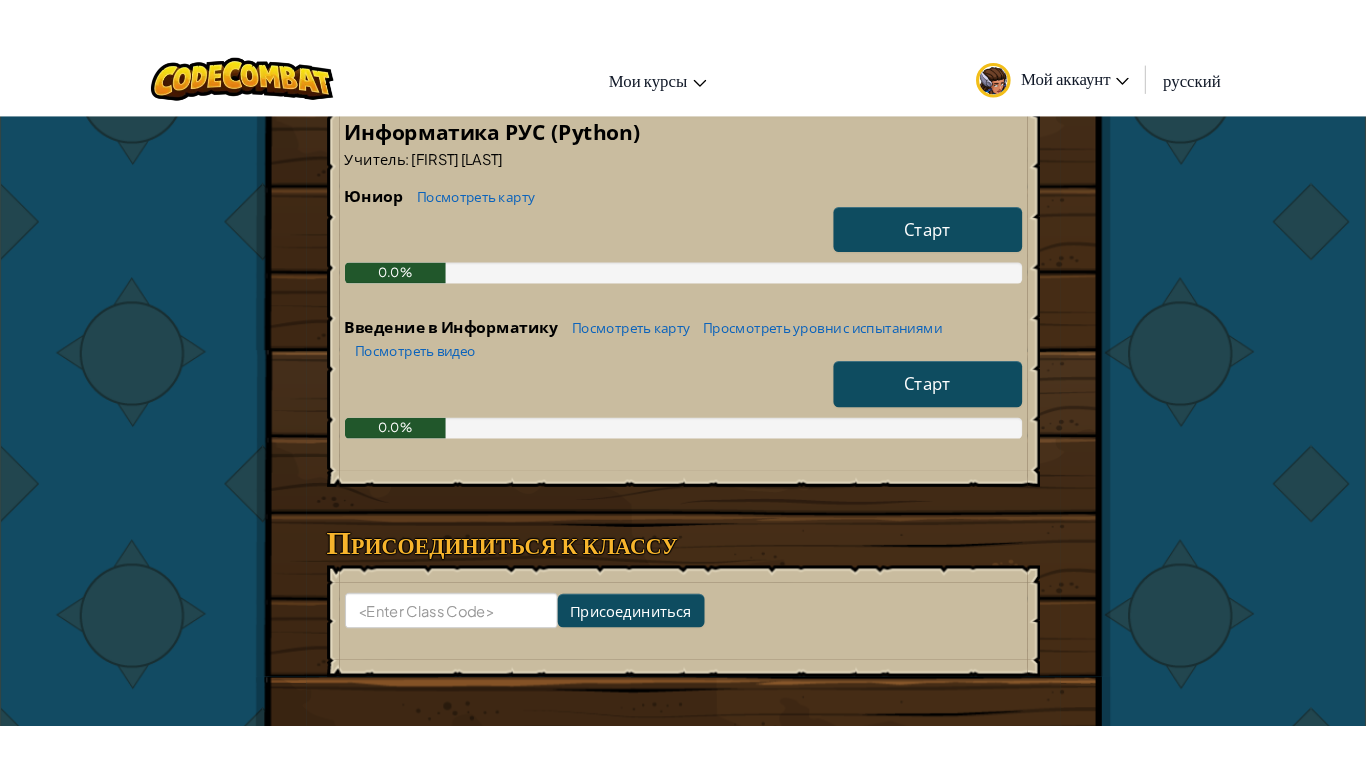 scroll, scrollTop: 0, scrollLeft: 0, axis: both 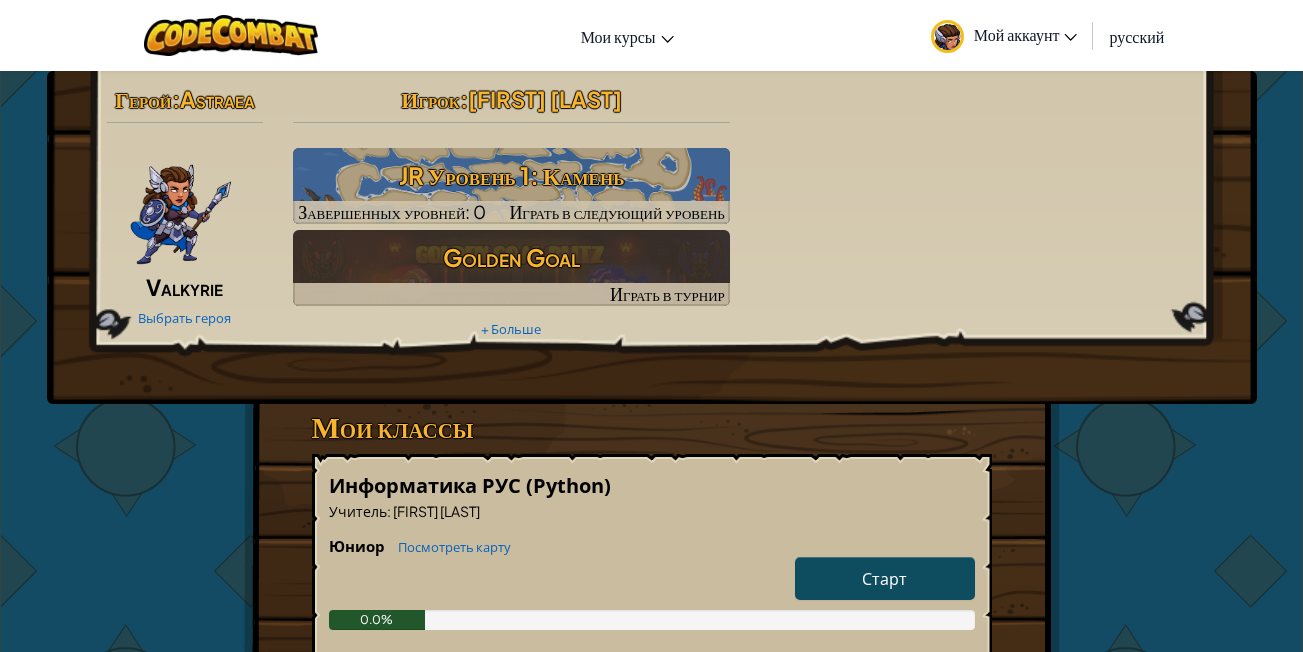select on "ru" 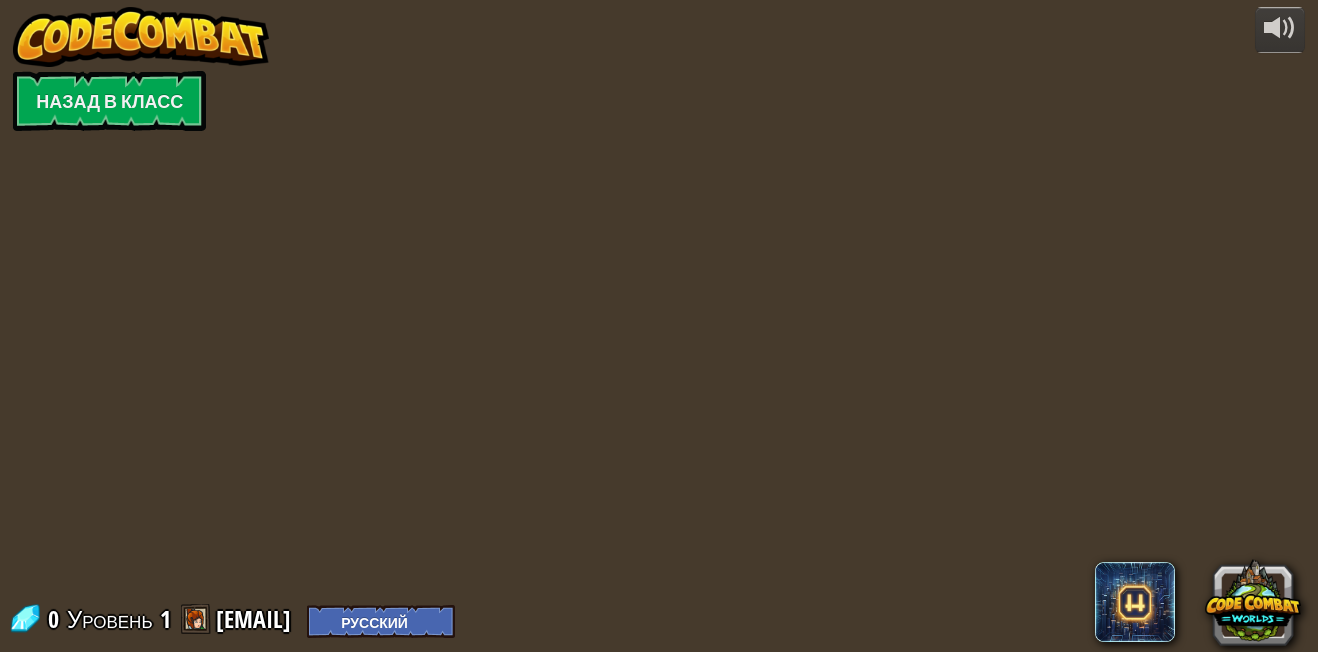 select on "ru" 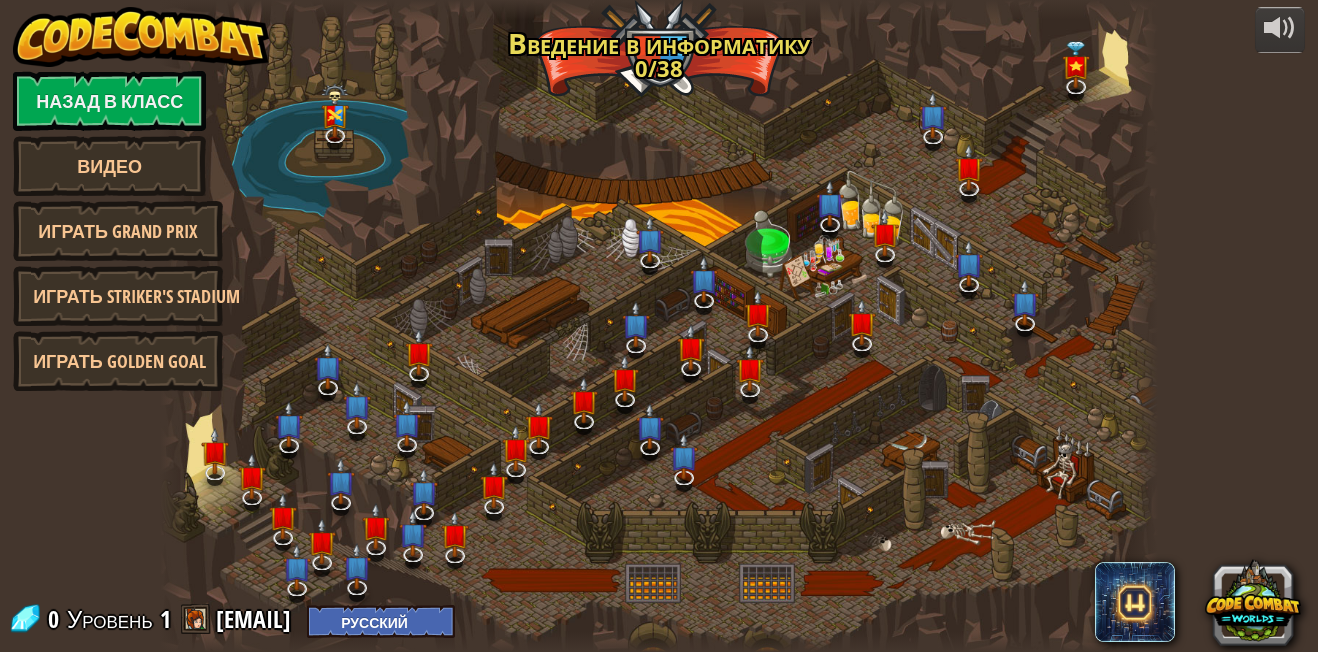 select on "ru" 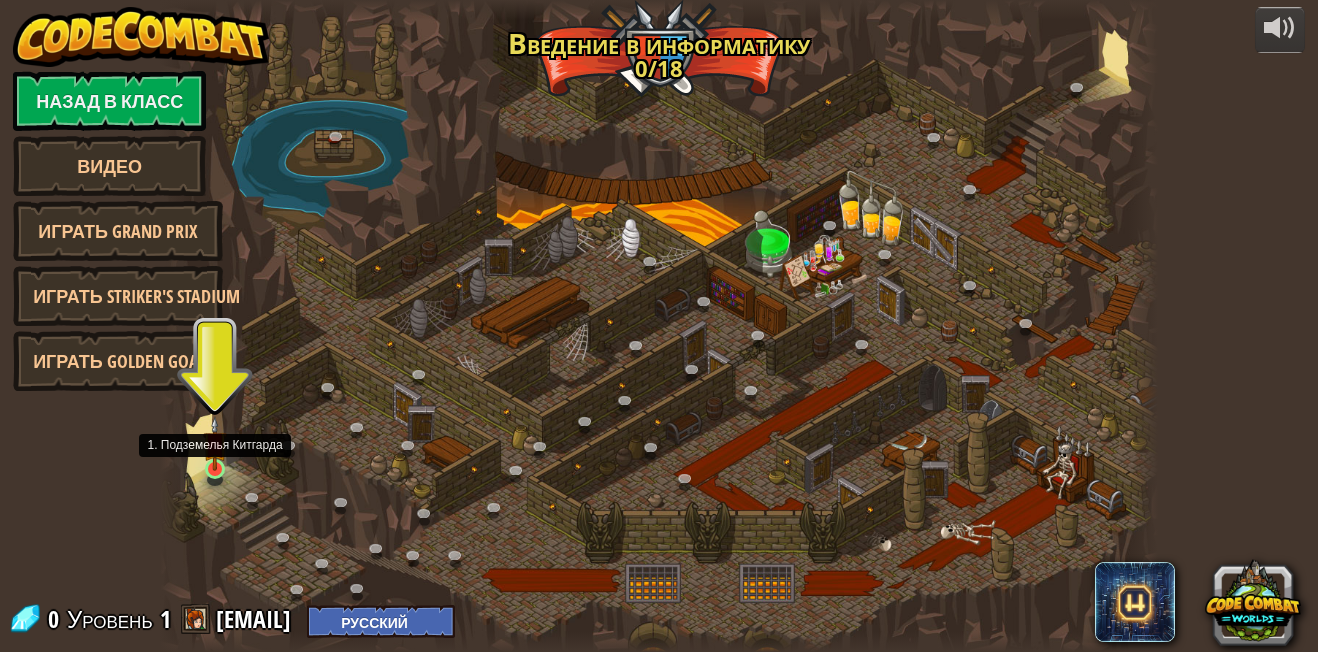 click at bounding box center [215, 443] 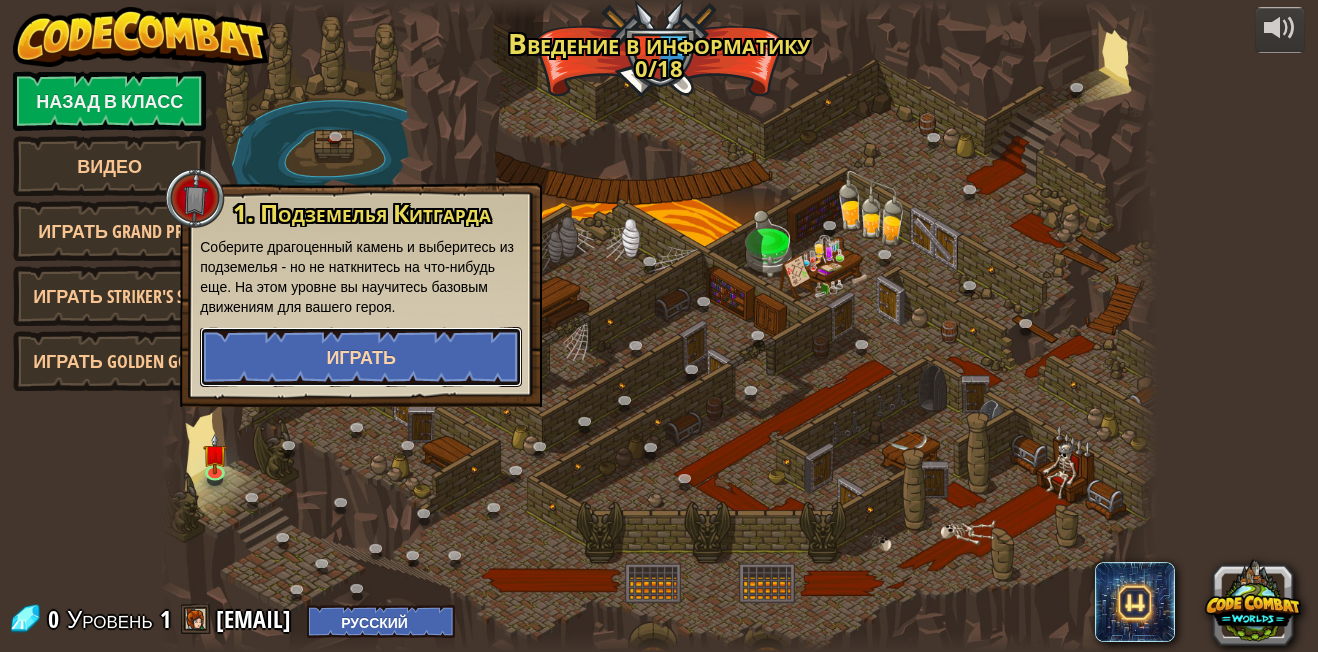 click on "Играть" at bounding box center [361, 357] 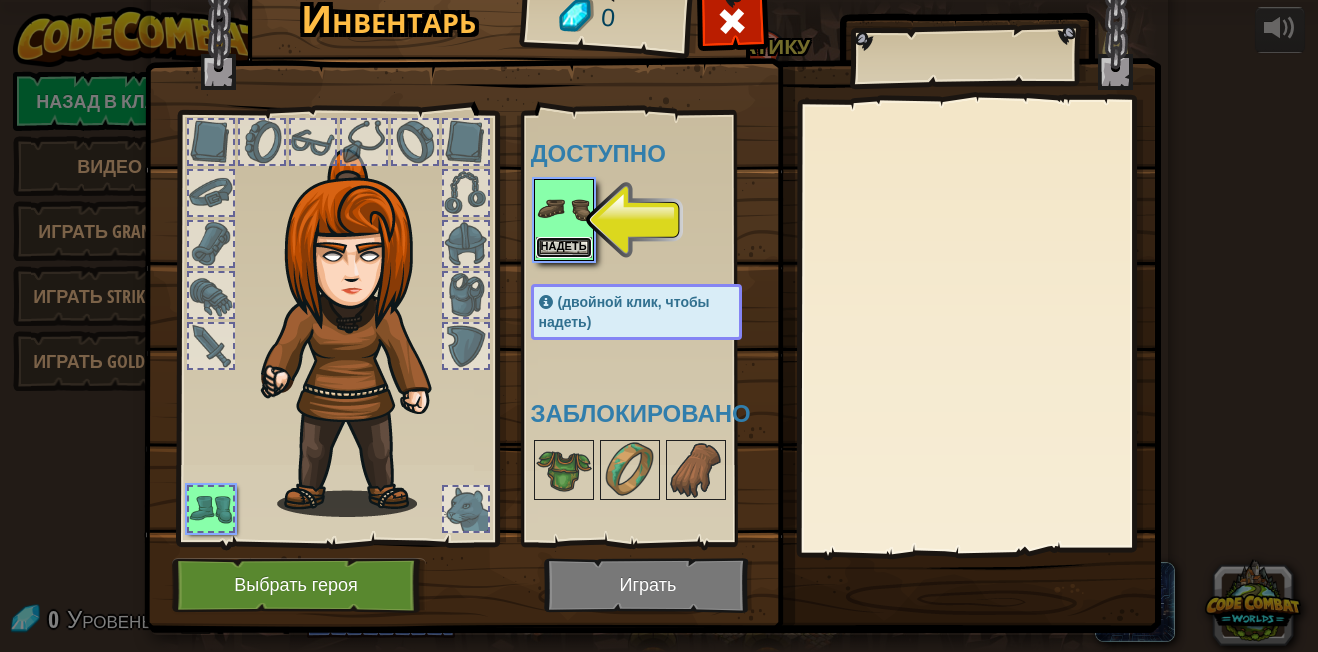 click on "Надеть" at bounding box center [564, 247] 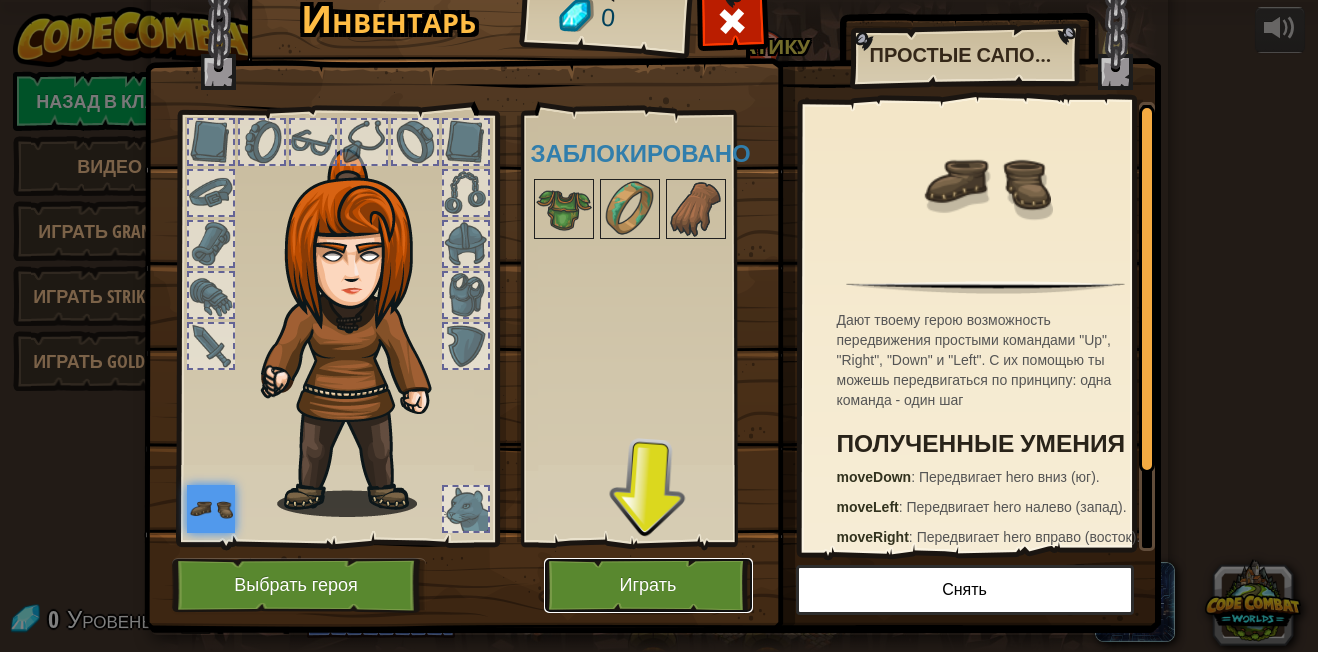 click on "Играть" at bounding box center (648, 585) 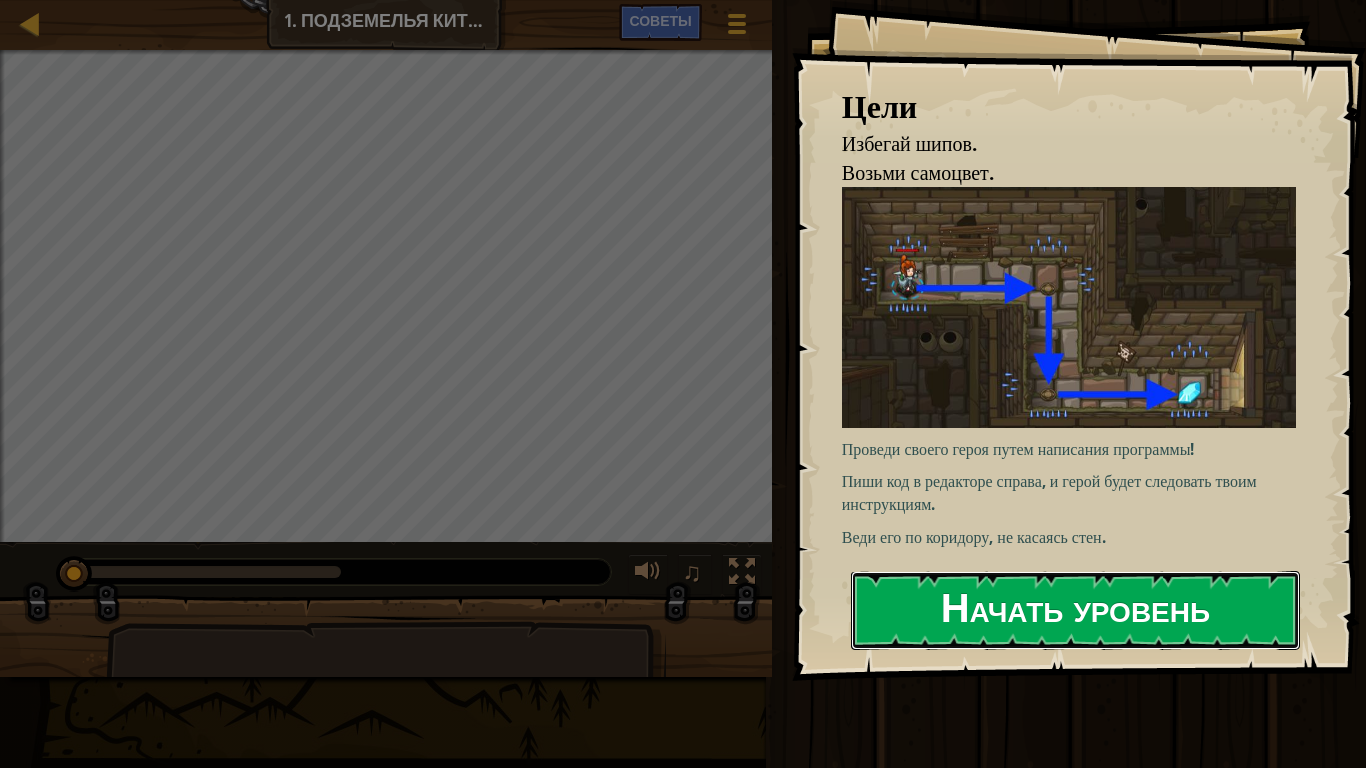 click on "Начать уровень" at bounding box center (1075, 610) 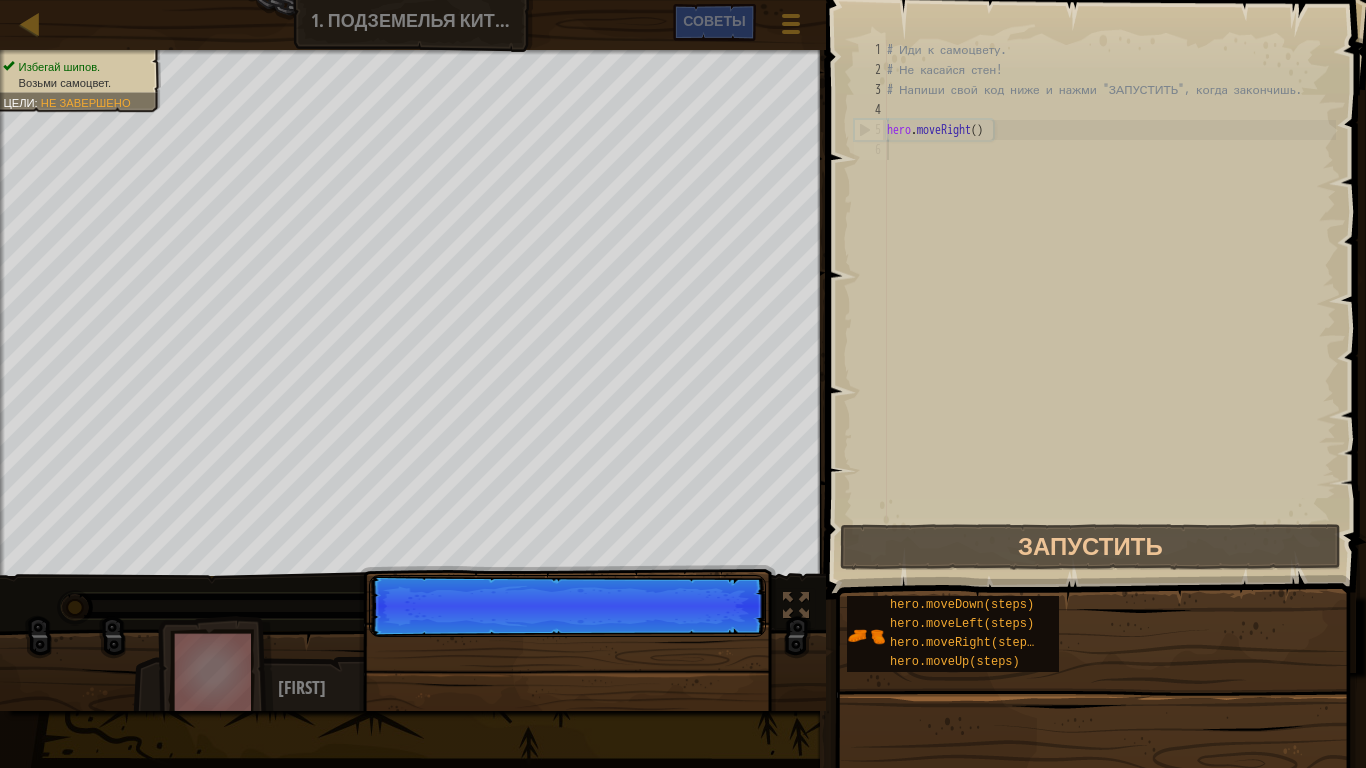 scroll, scrollTop: 9, scrollLeft: 0, axis: vertical 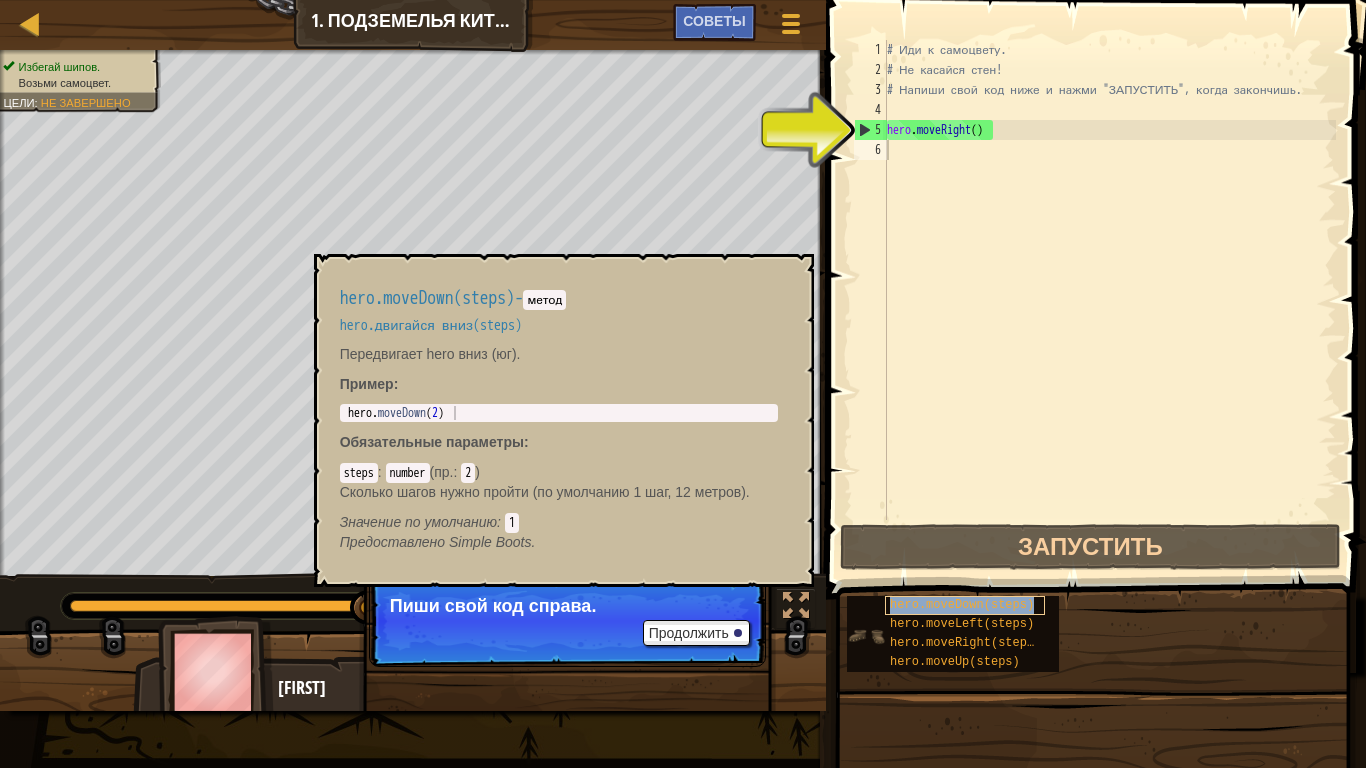 click on "hero.moveDown(steps)" at bounding box center (962, 605) 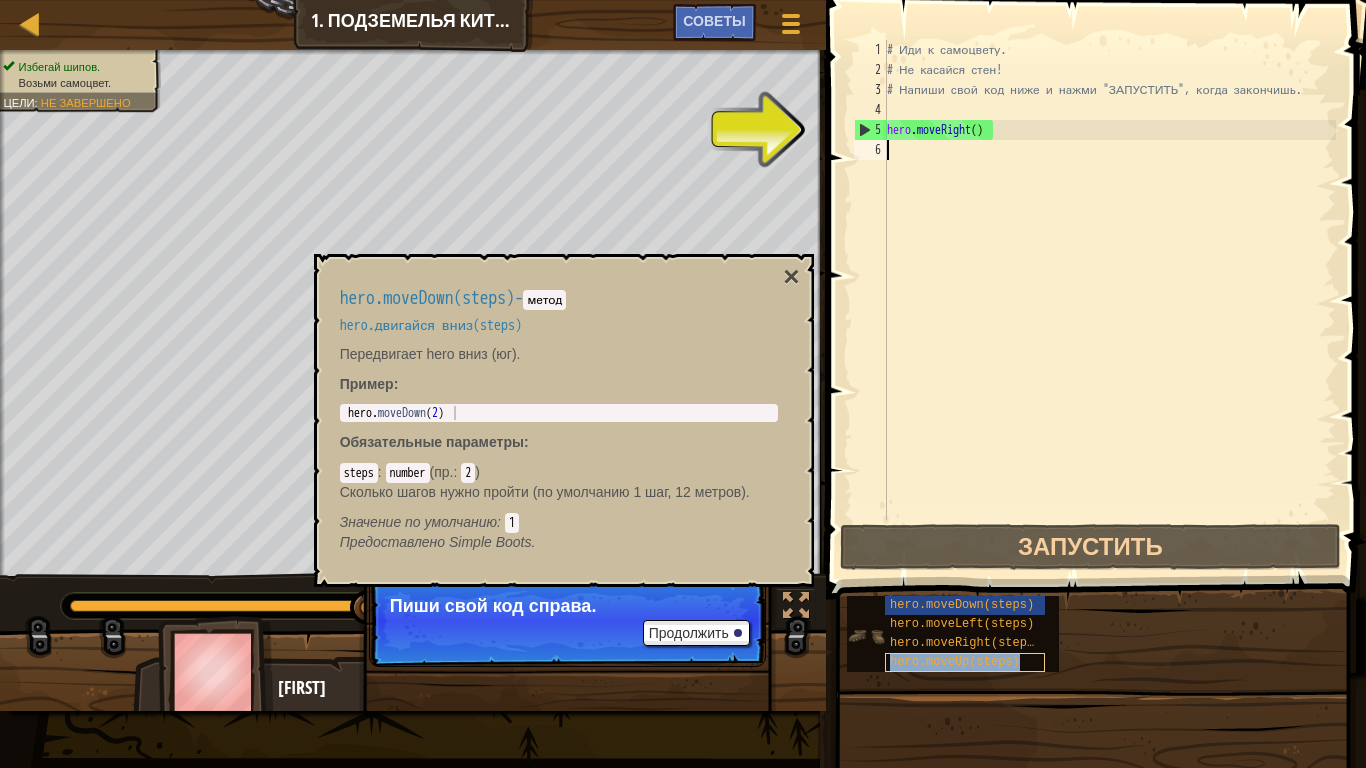 click on "hero.moveUp(steps)" at bounding box center [955, 662] 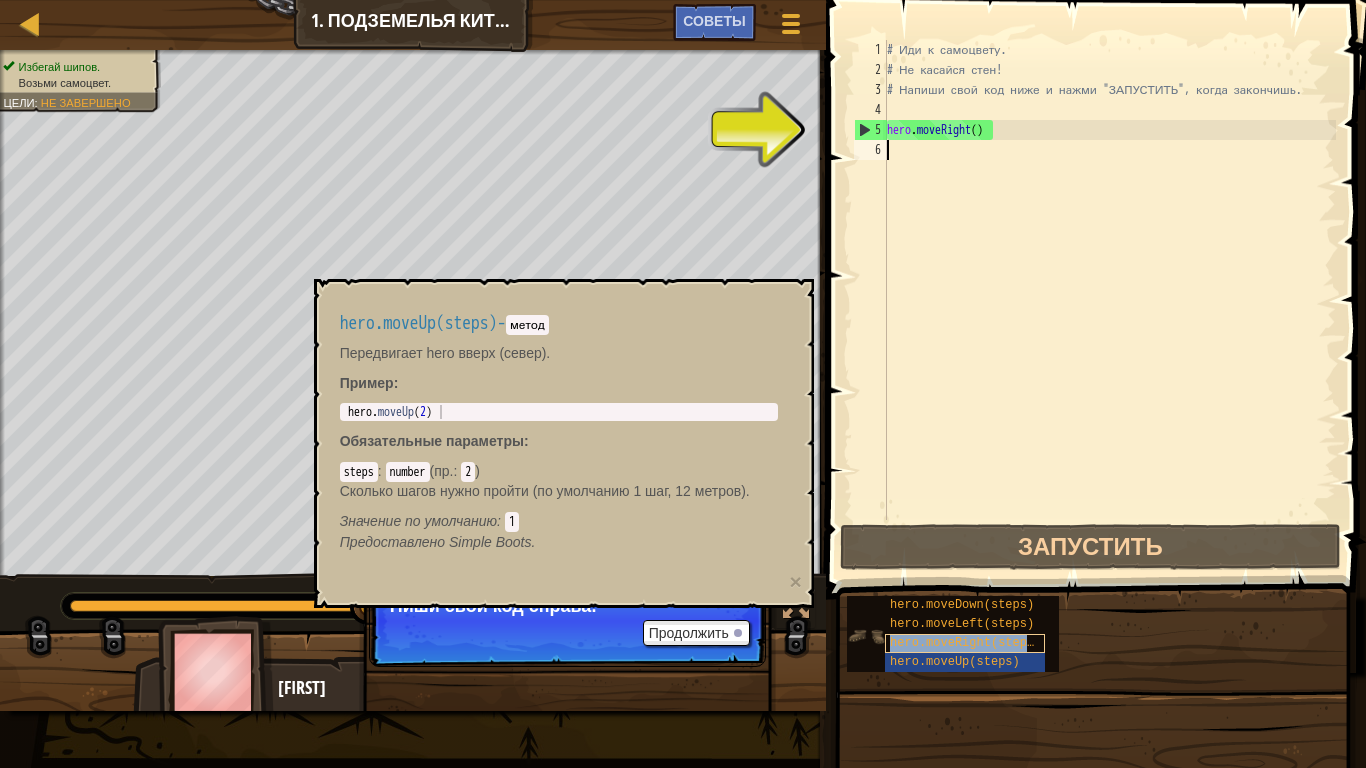 click on "hero.moveRight(steps)" at bounding box center [965, 643] 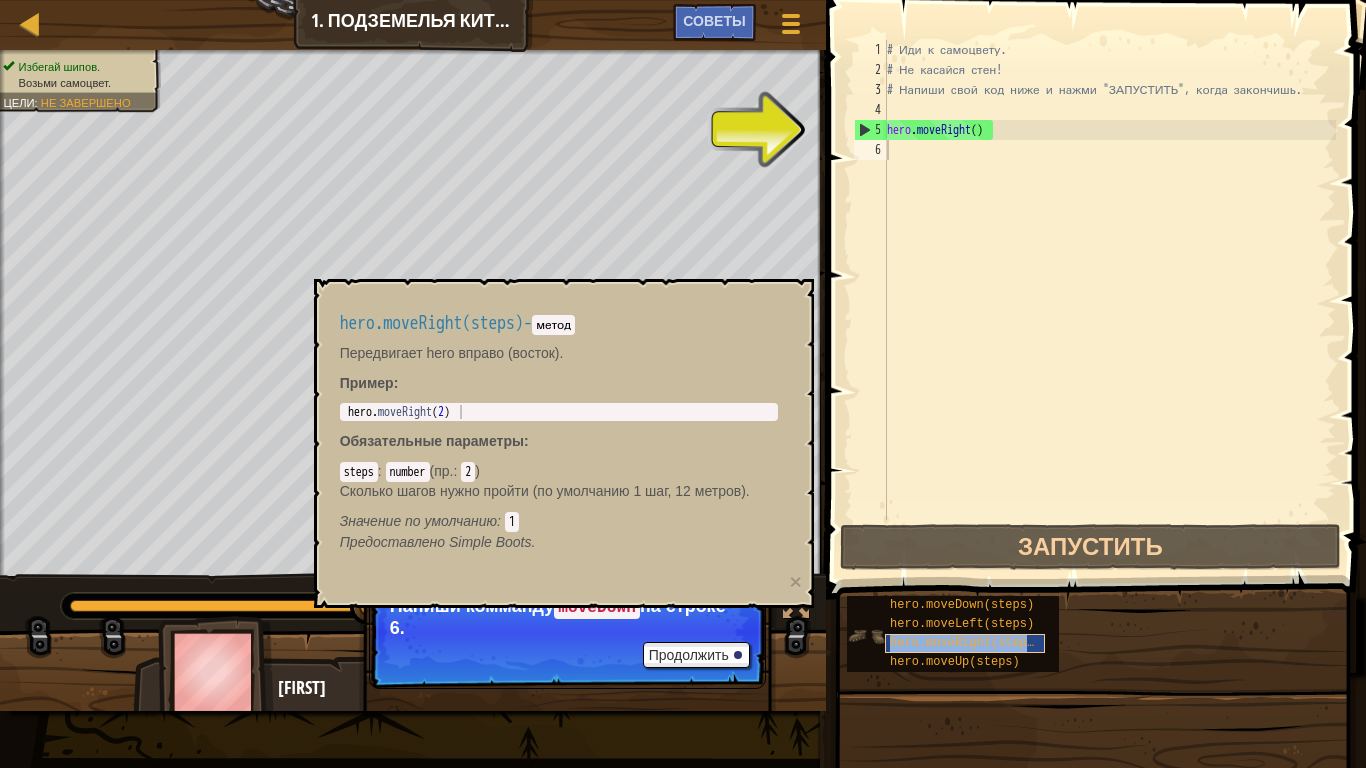 click on "hero.moveRight(steps)" at bounding box center [965, 643] 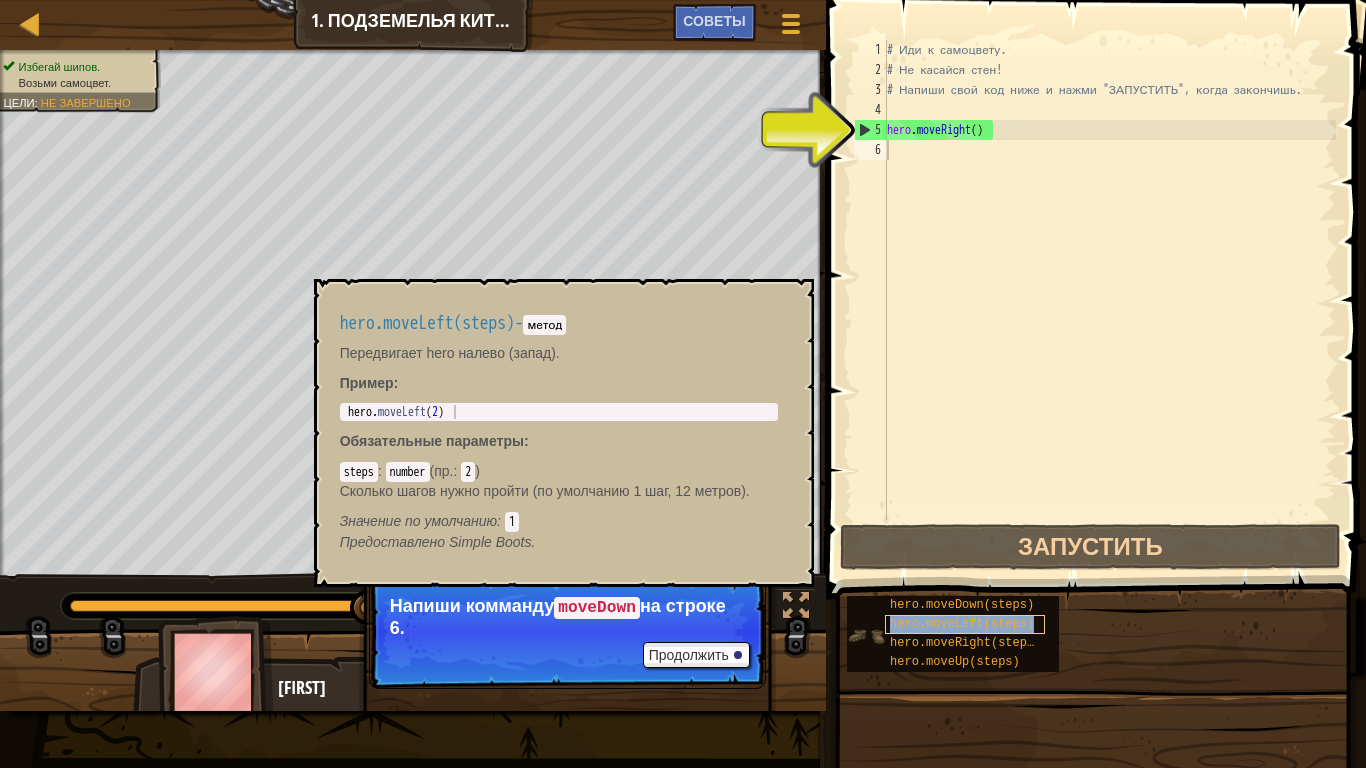 click on "hero.moveLeft(steps)" at bounding box center (962, 624) 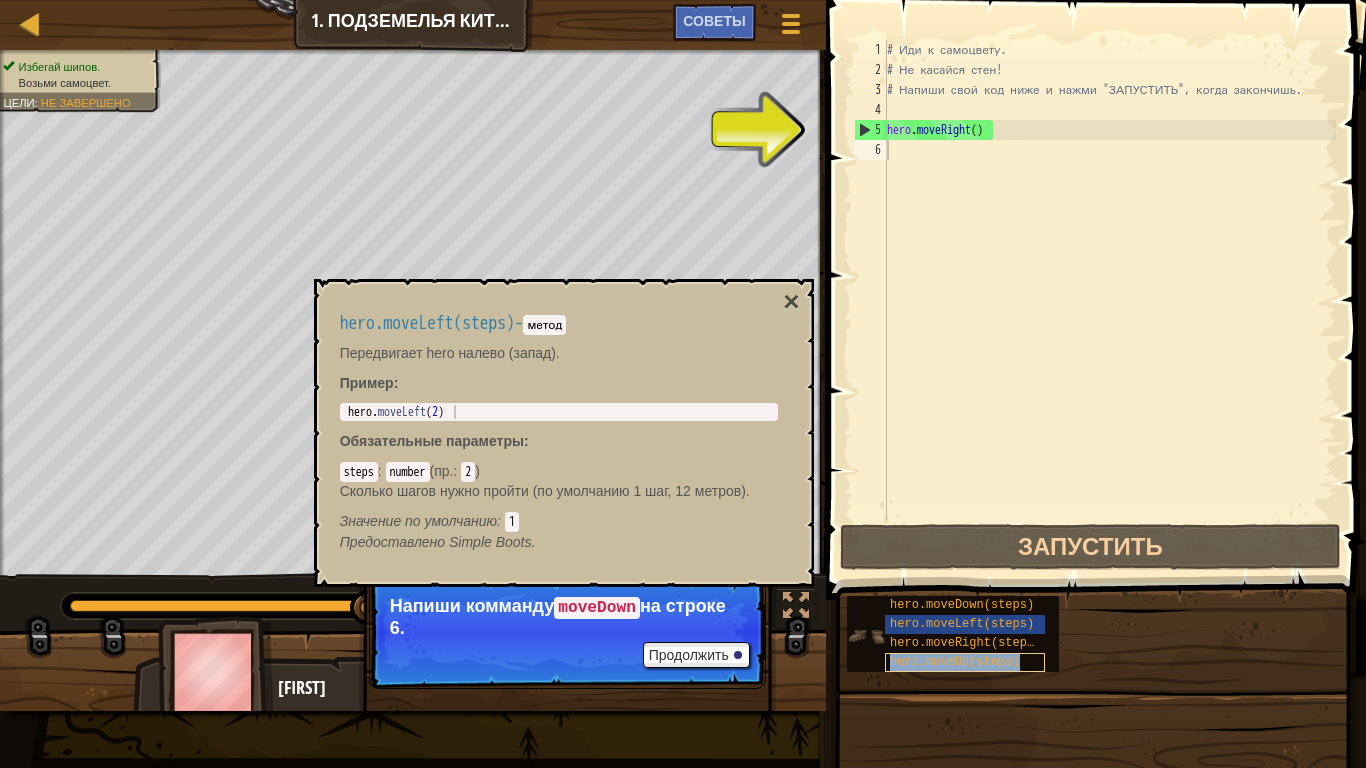 click on "hero.moveUp(steps)" at bounding box center [955, 662] 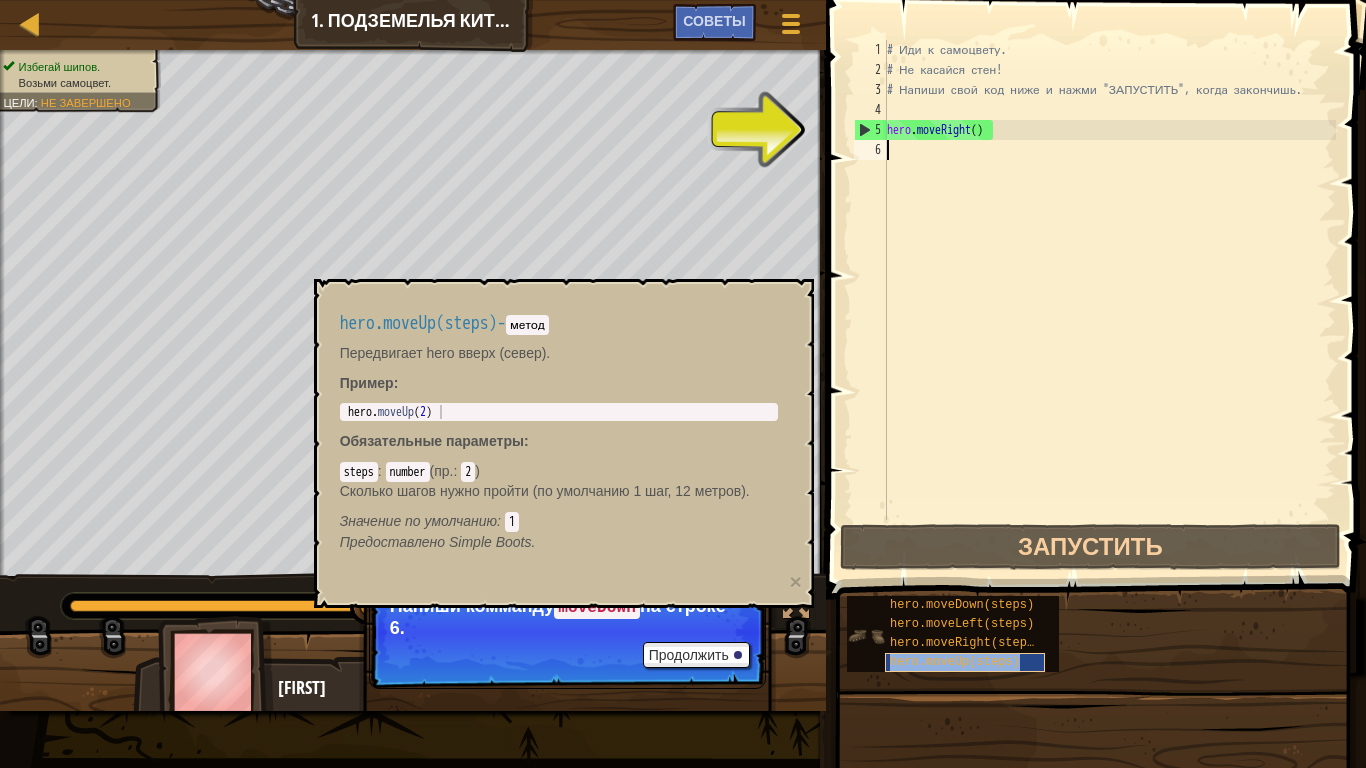 click on "hero.moveUp(steps)" at bounding box center (955, 662) 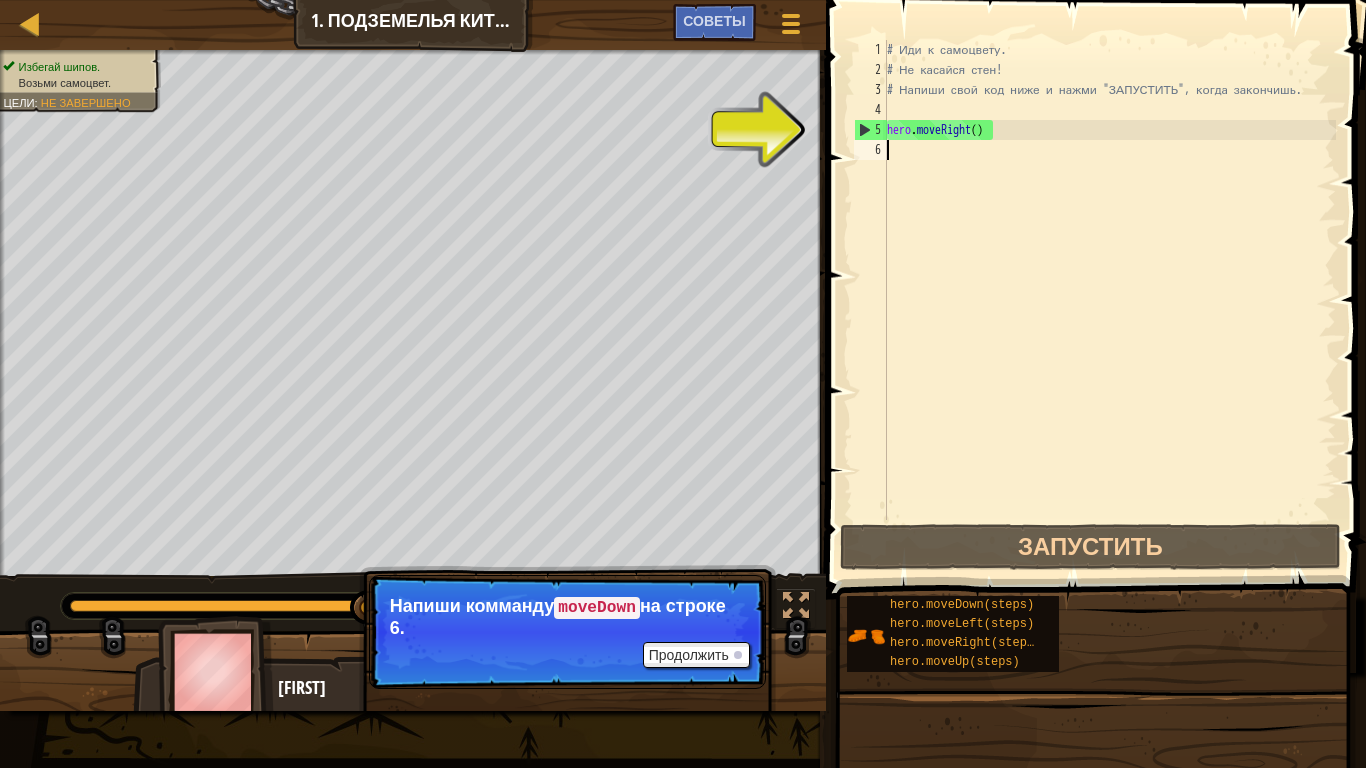 click on "1 2 3 4 5 6" at bounding box center [870, 500040] 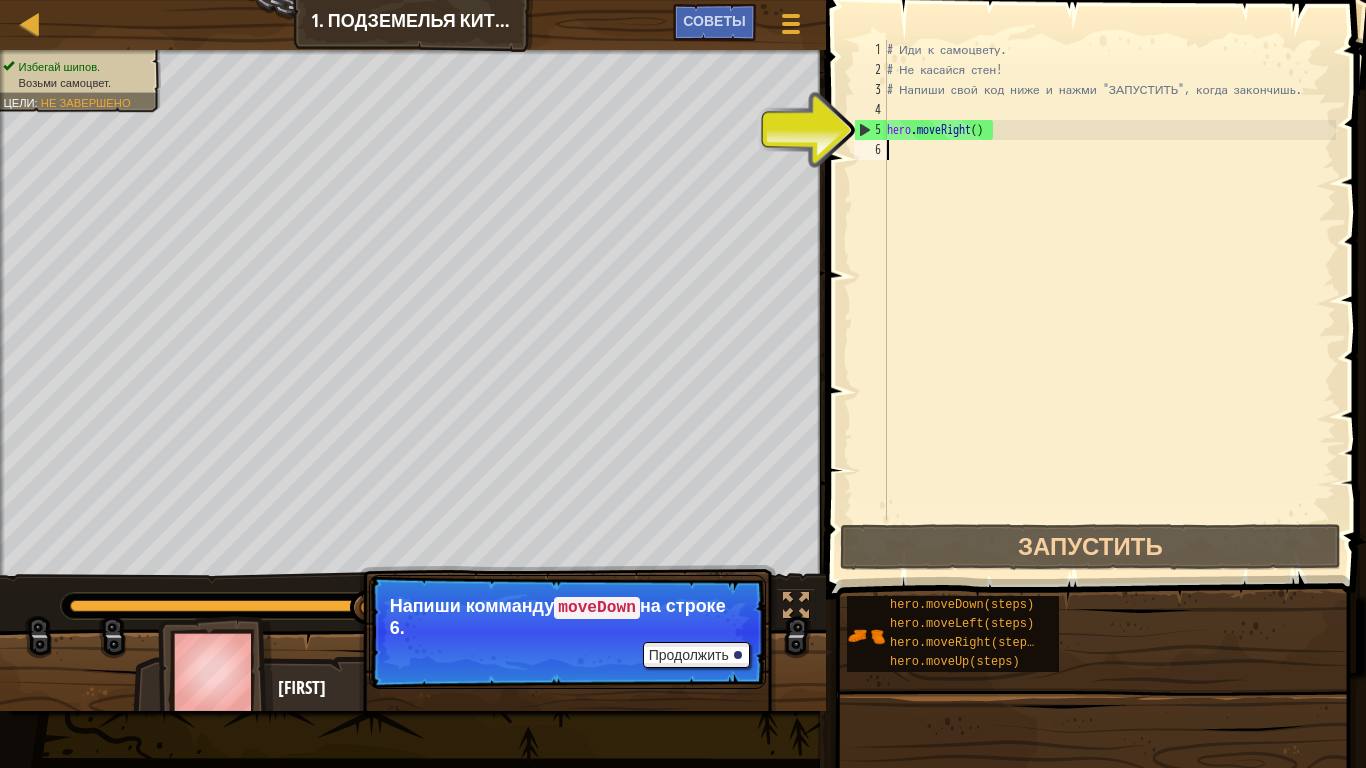 click on "6" at bounding box center [870, 150] 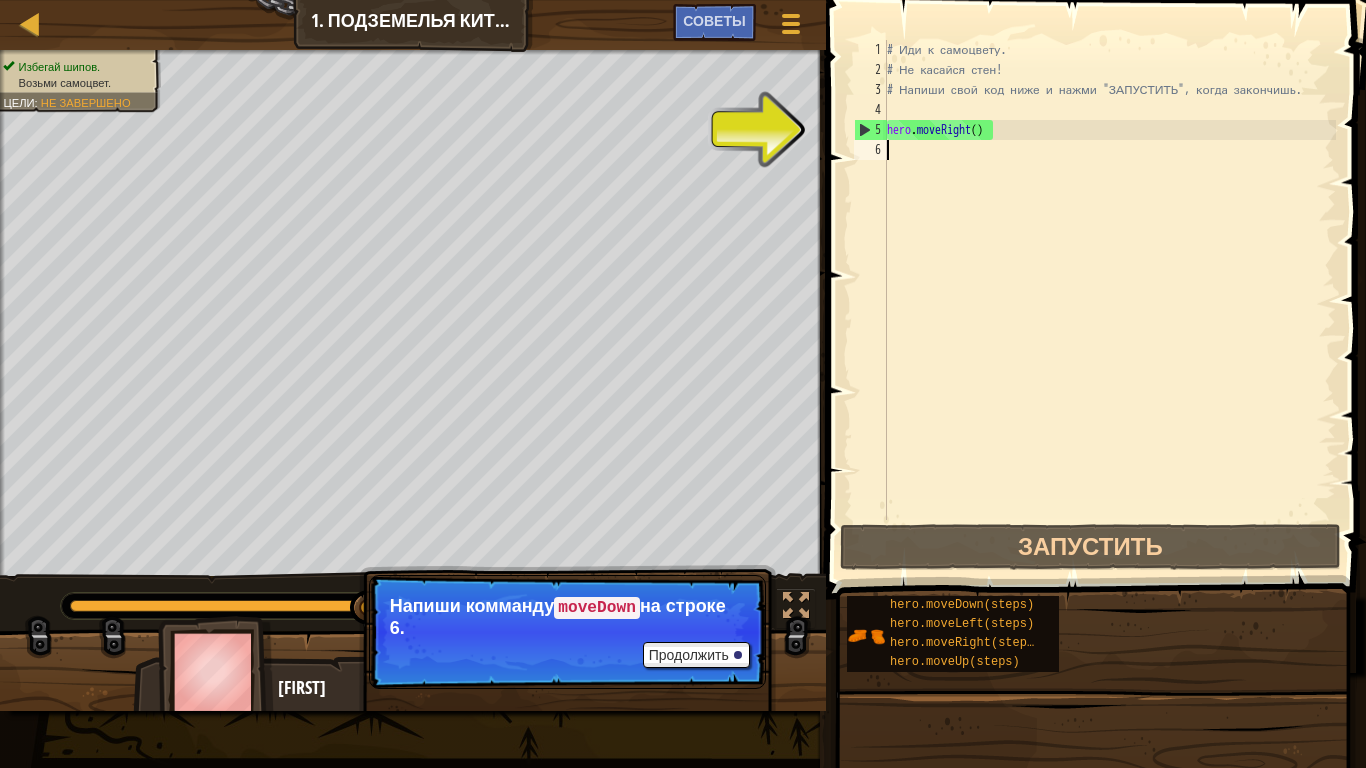 click on "5" at bounding box center (871, 130) 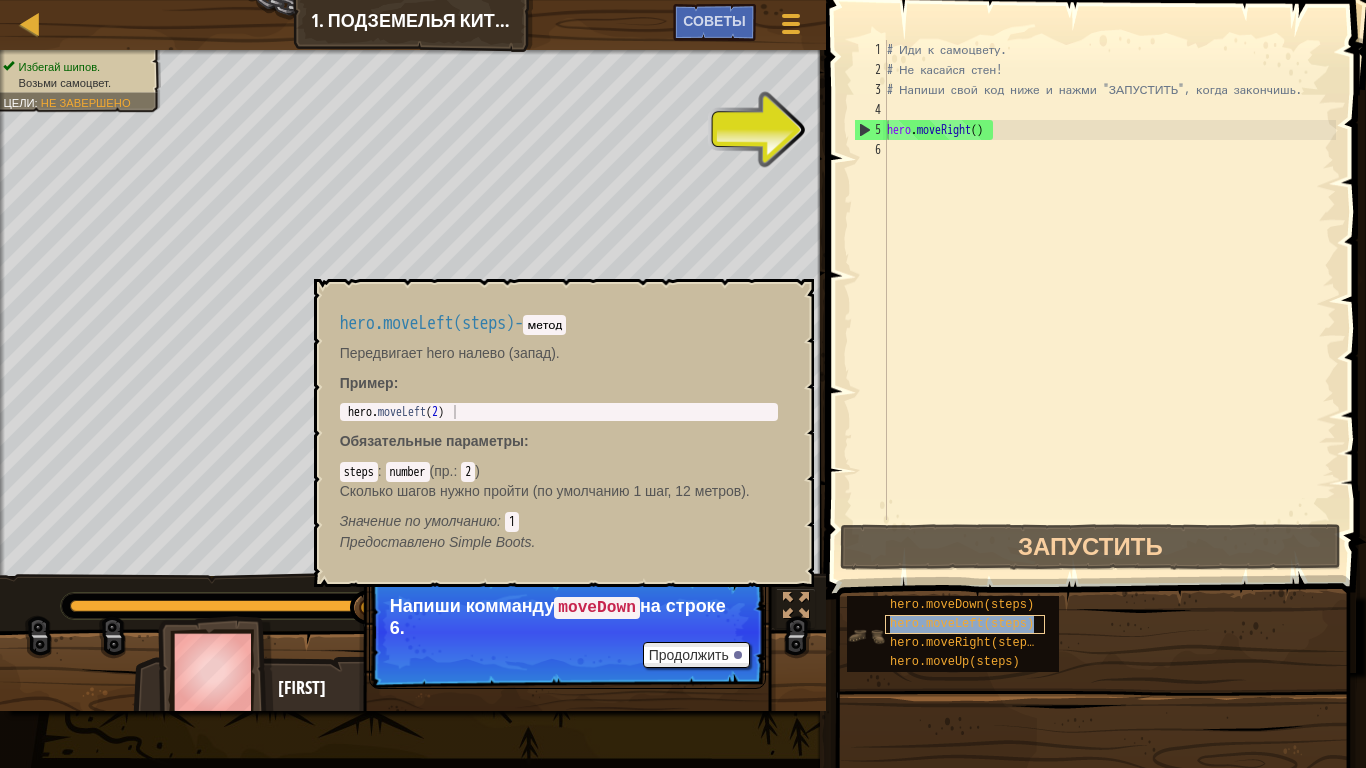 click on "hero.moveLeft(steps)" at bounding box center (962, 624) 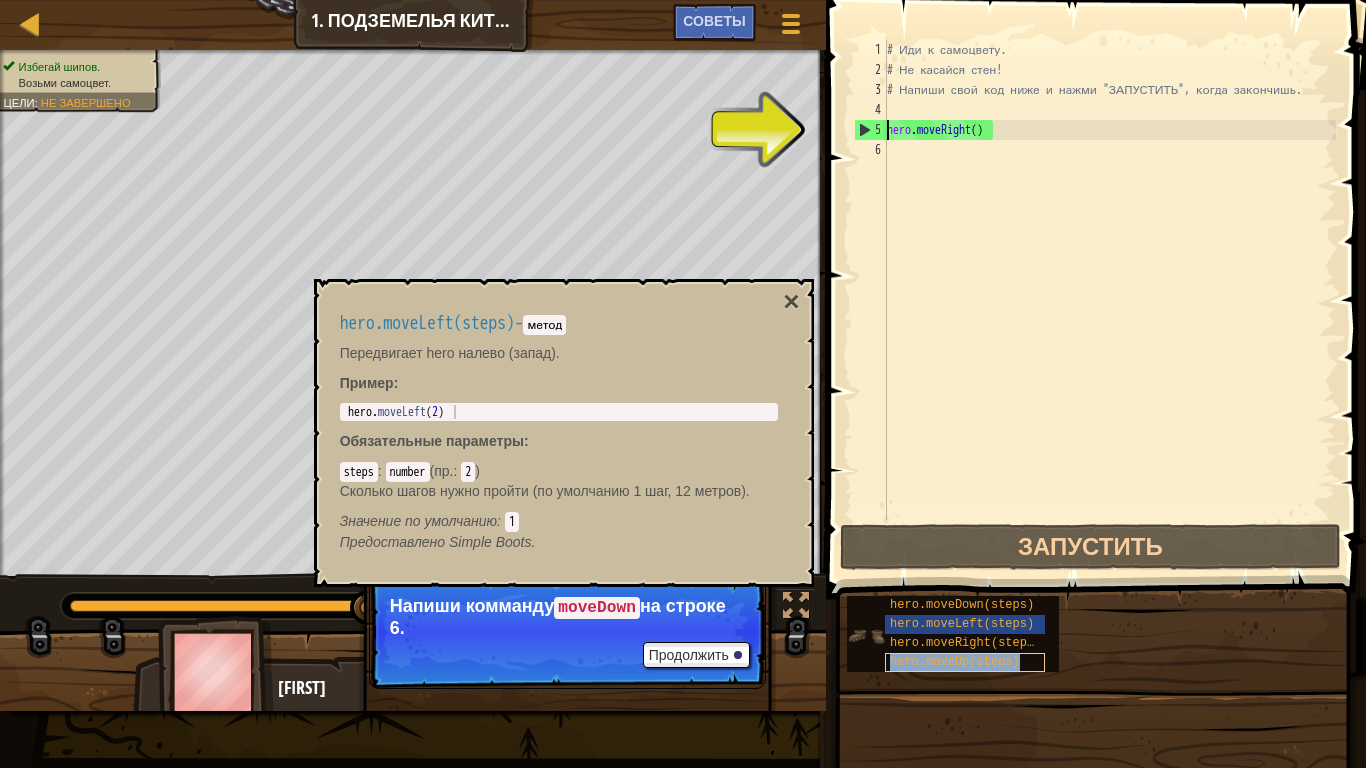click on "hero.moveUp(steps)" at bounding box center (965, 662) 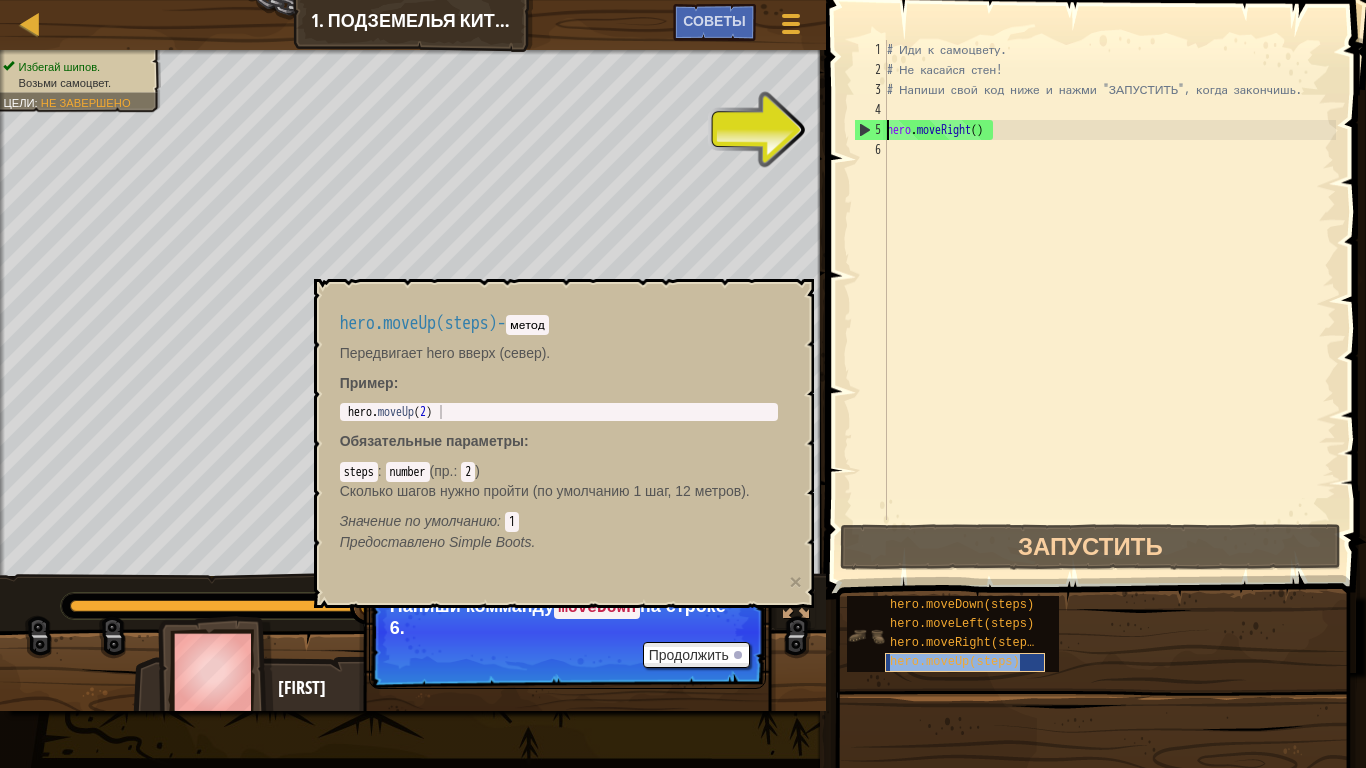 click on "hero.moveUp(steps)" at bounding box center [955, 662] 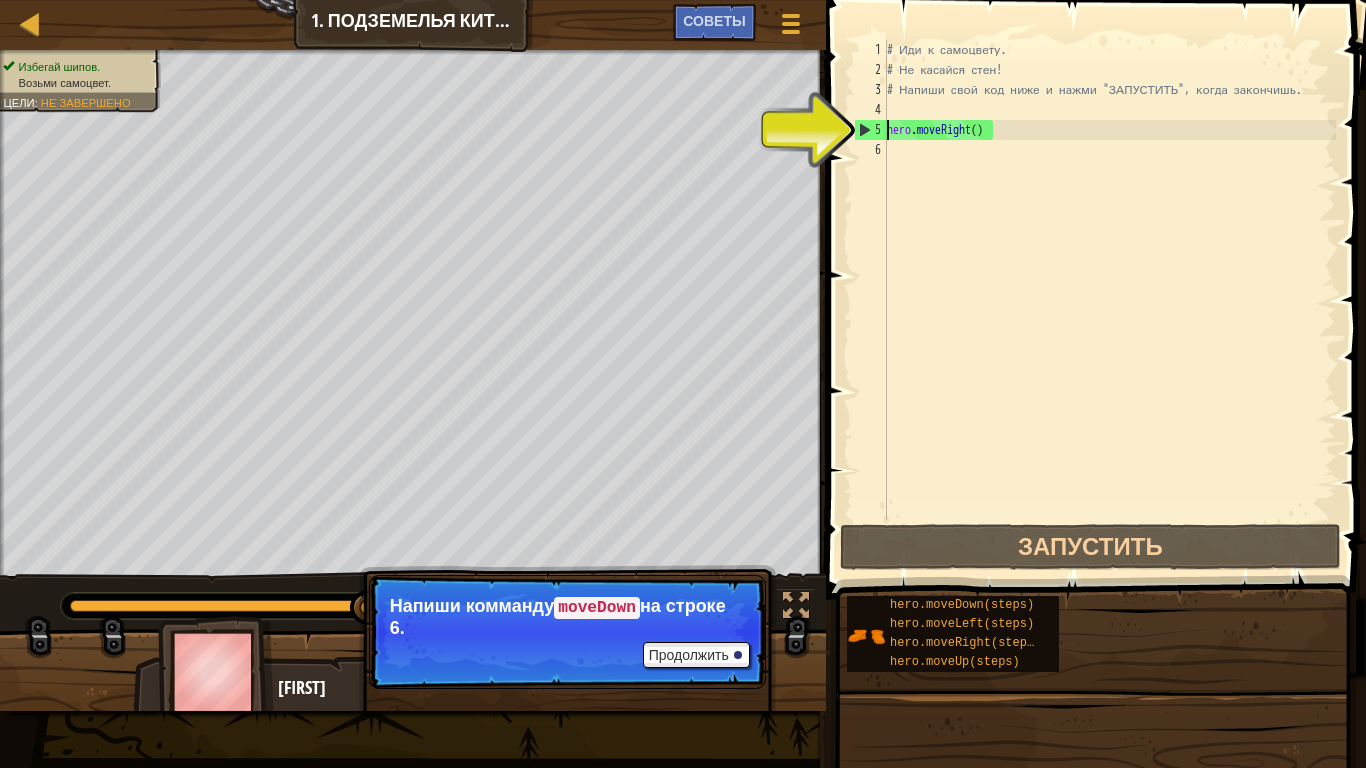 click on "# Иди к самоцвету. # Не касайся стен! # Напиши свой код ниже и нажми "ЗАПУСТИТЬ", когда закончишь. hero . moveRight ( )" at bounding box center (1109, 300) 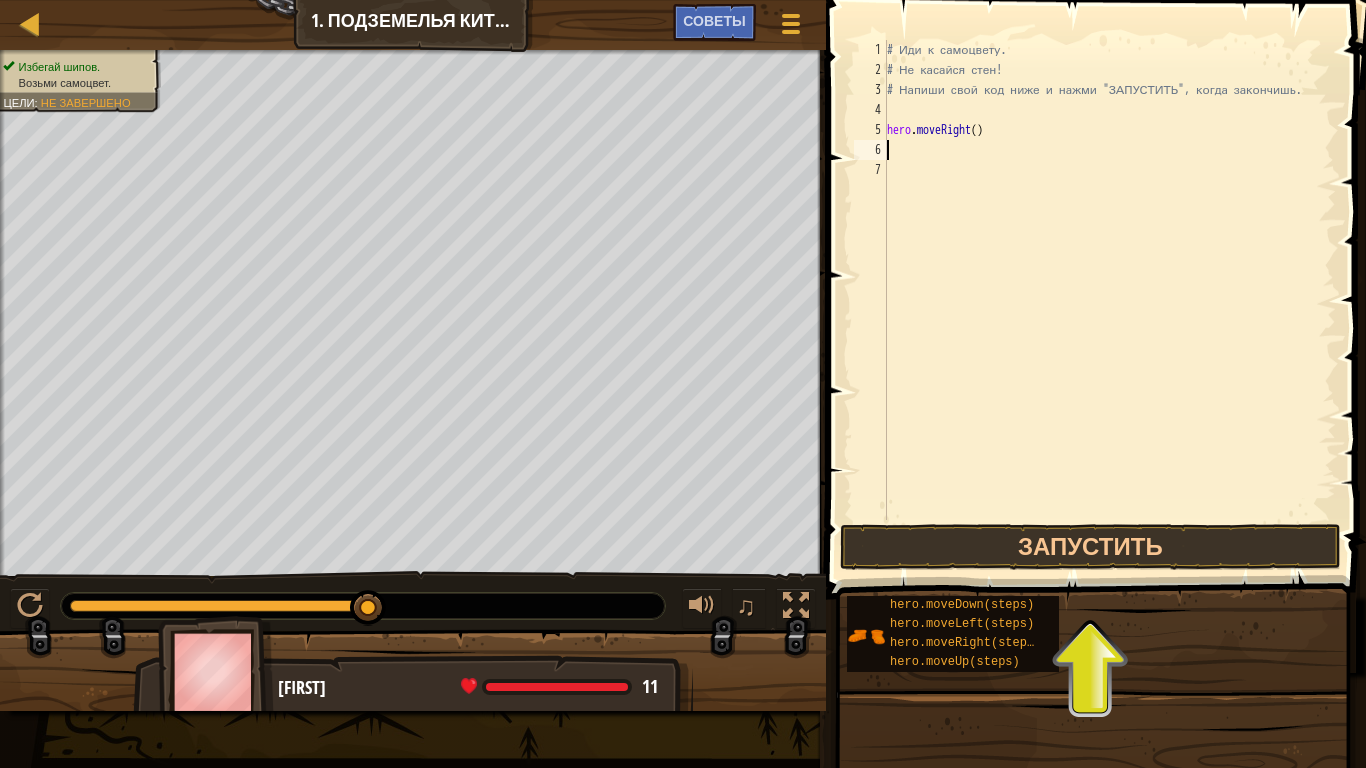 click on "# Иди к самоцвету. # Не касайся стен! # Напиши свой код ниже и нажми "ЗАПУСТИТЬ", когда закончишь. hero . moveRight ( )" at bounding box center (1109, 300) 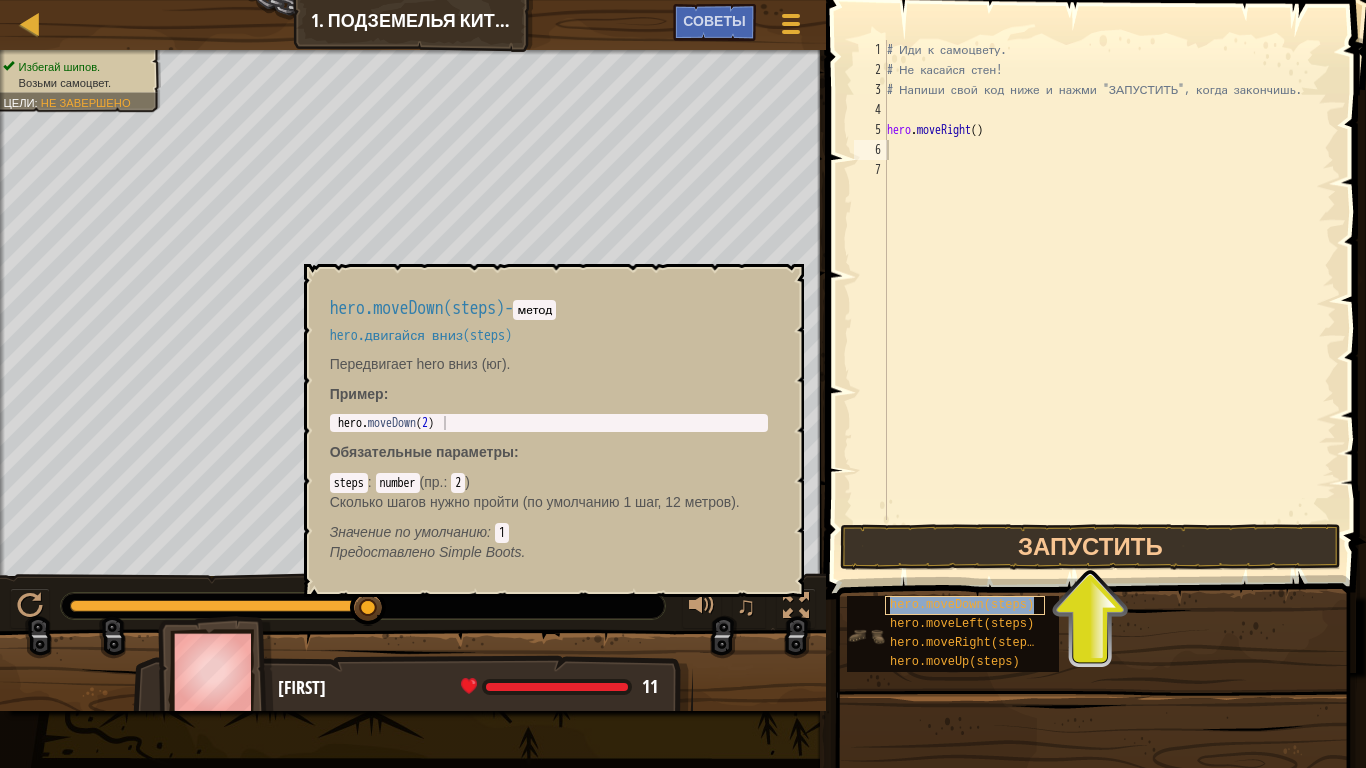 click on "hero.moveDown(steps)" at bounding box center (962, 605) 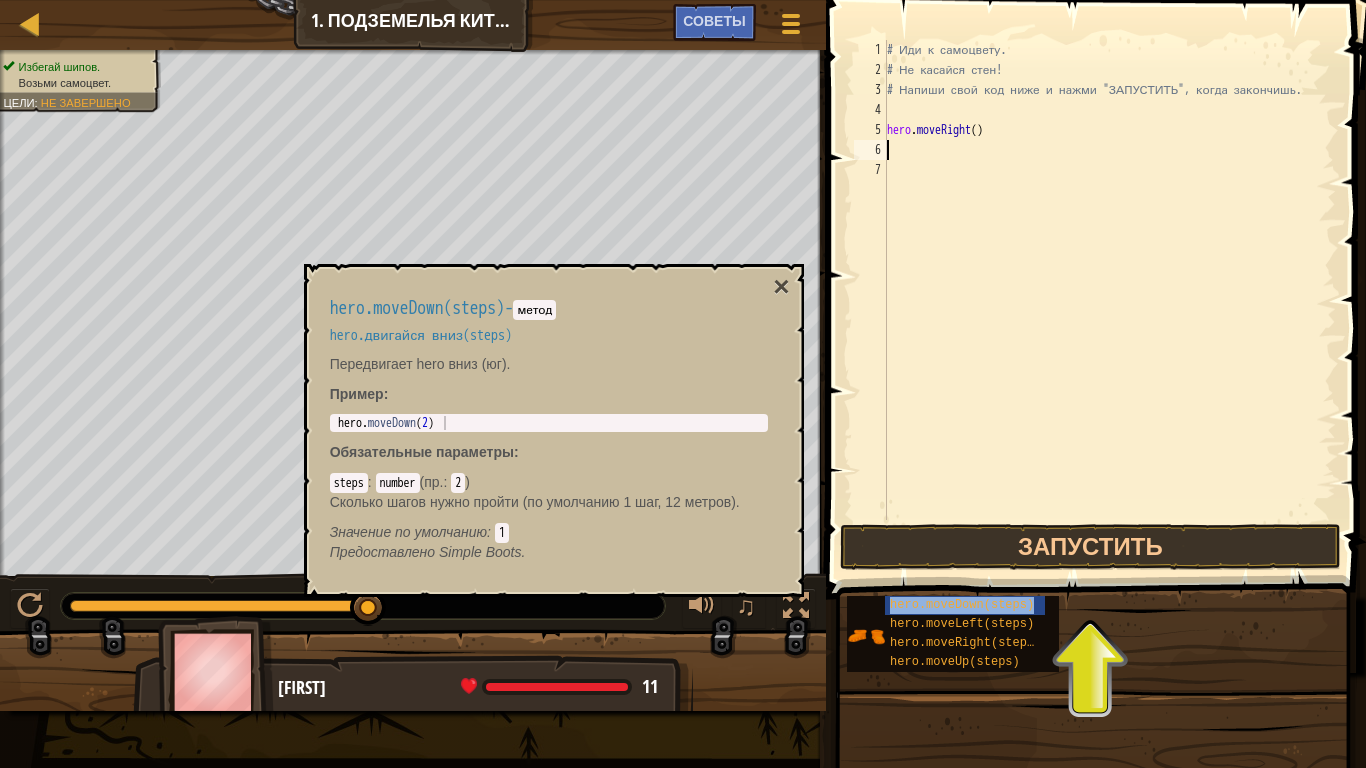 click on "# Иди к самоцвету. # Не касайся стен! # Напиши свой код ниже и нажми "ЗАПУСТИТЬ", когда закончишь. hero . moveRight ( )" at bounding box center [1109, 300] 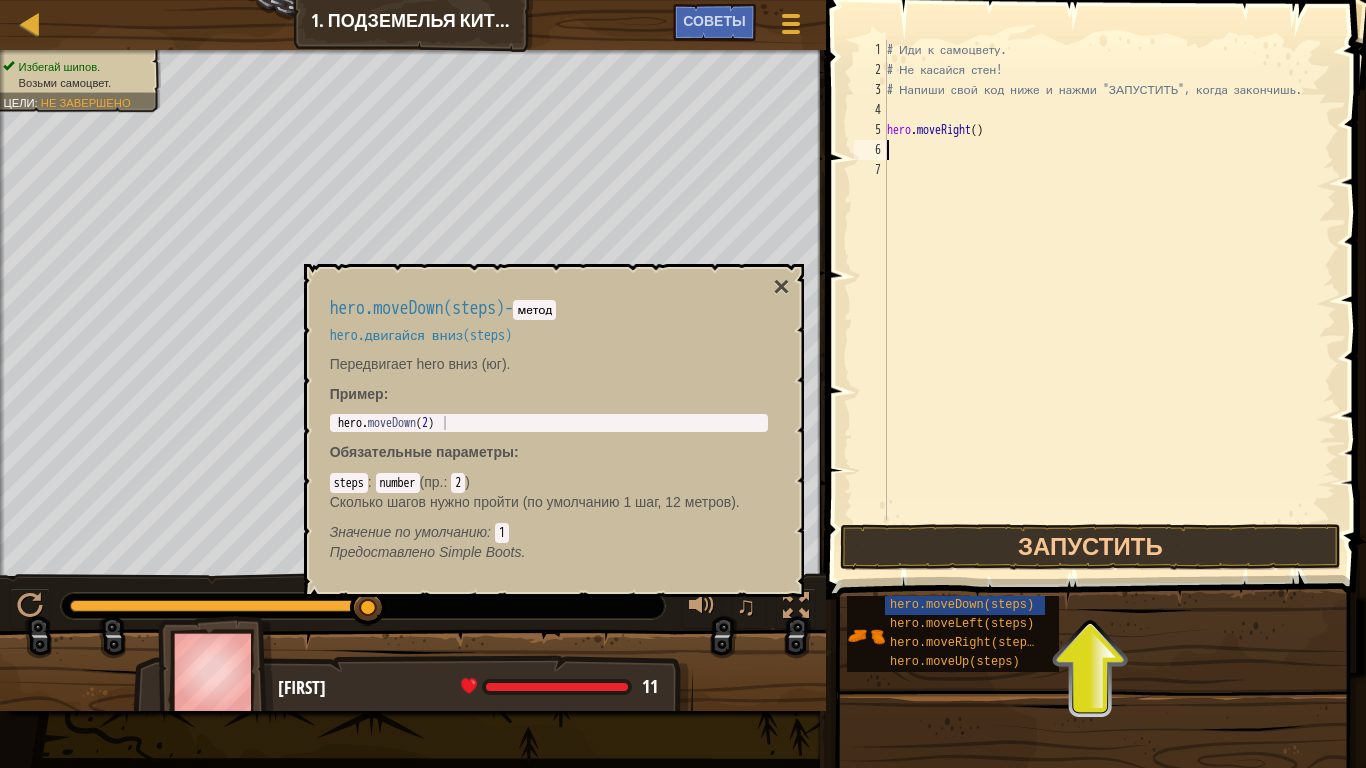 type on "р" 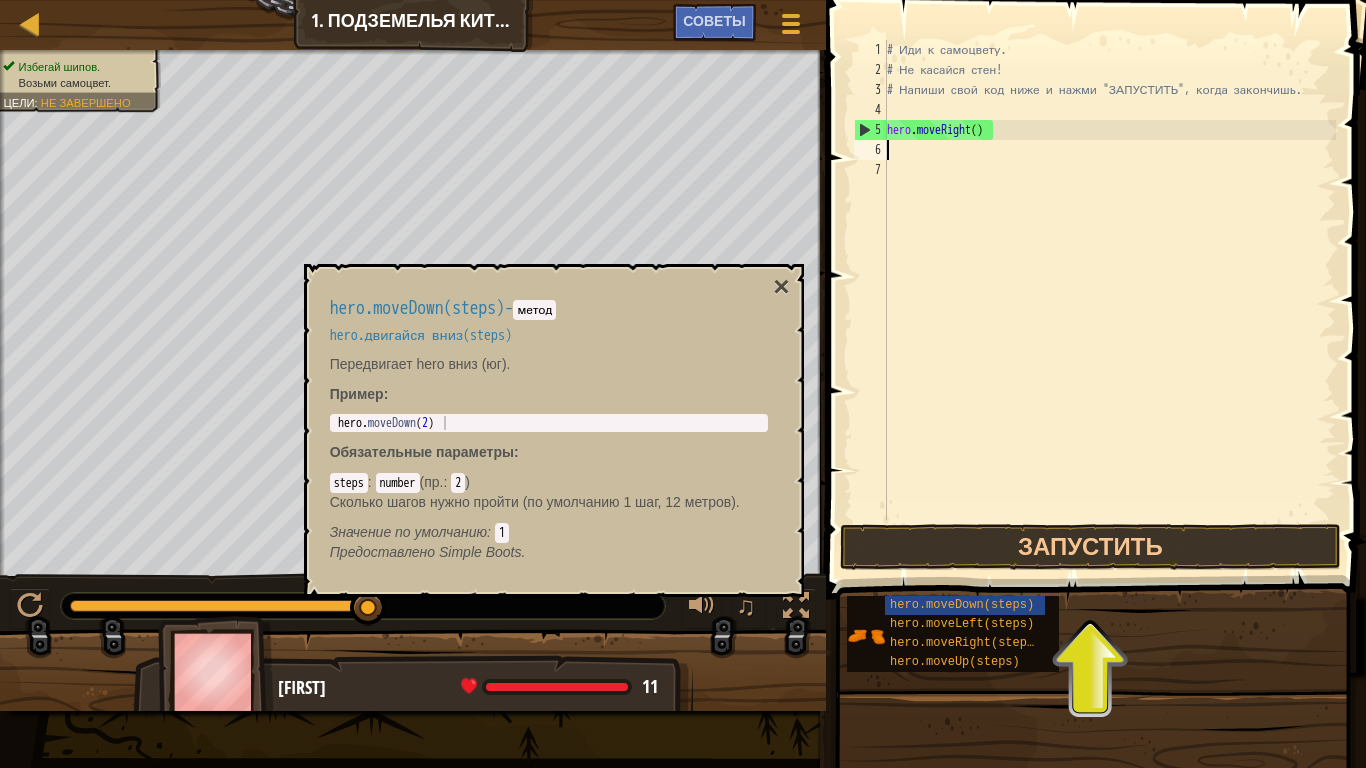 type on "h" 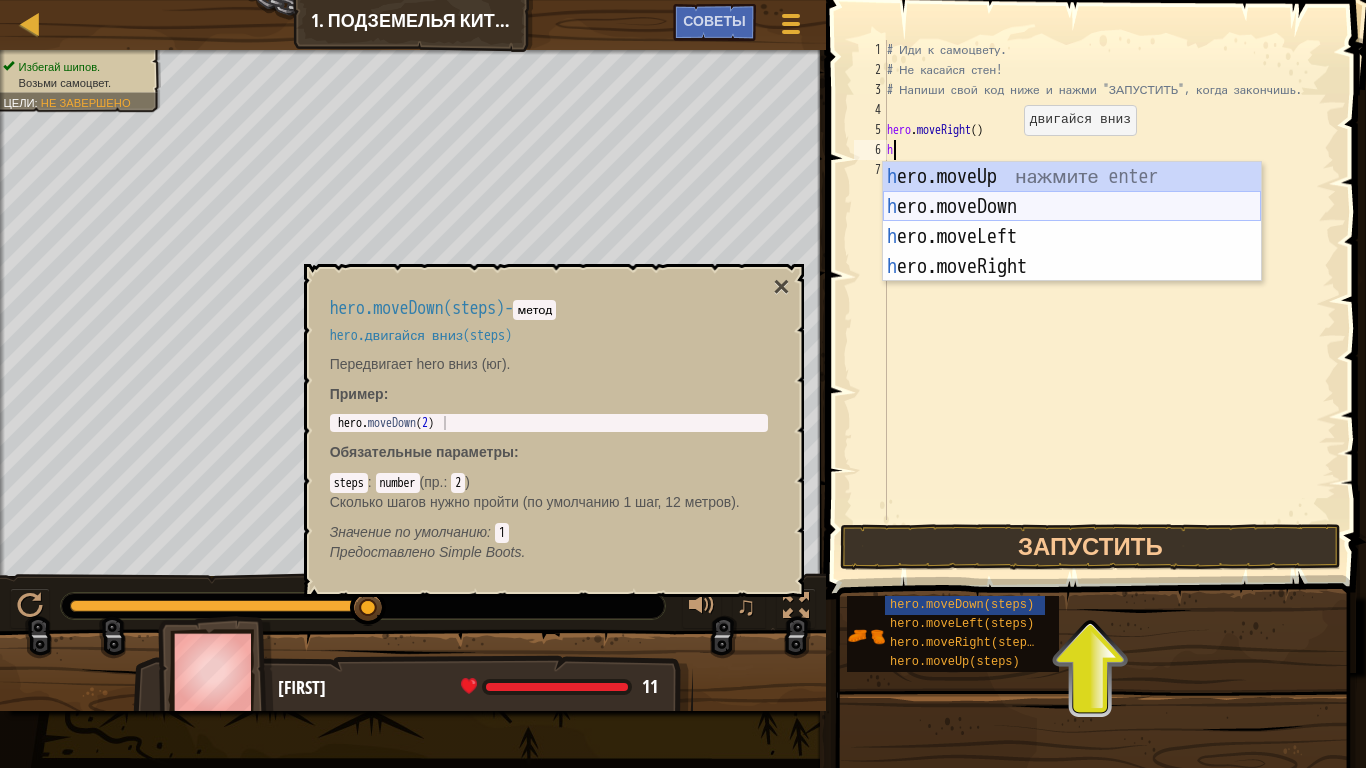 click on "h ero.moveUp нажмите enter h ero.moveDown нажмите enter h ero.moveLeft нажмите enter h ero.moveRight нажмите enter" at bounding box center (1072, 252) 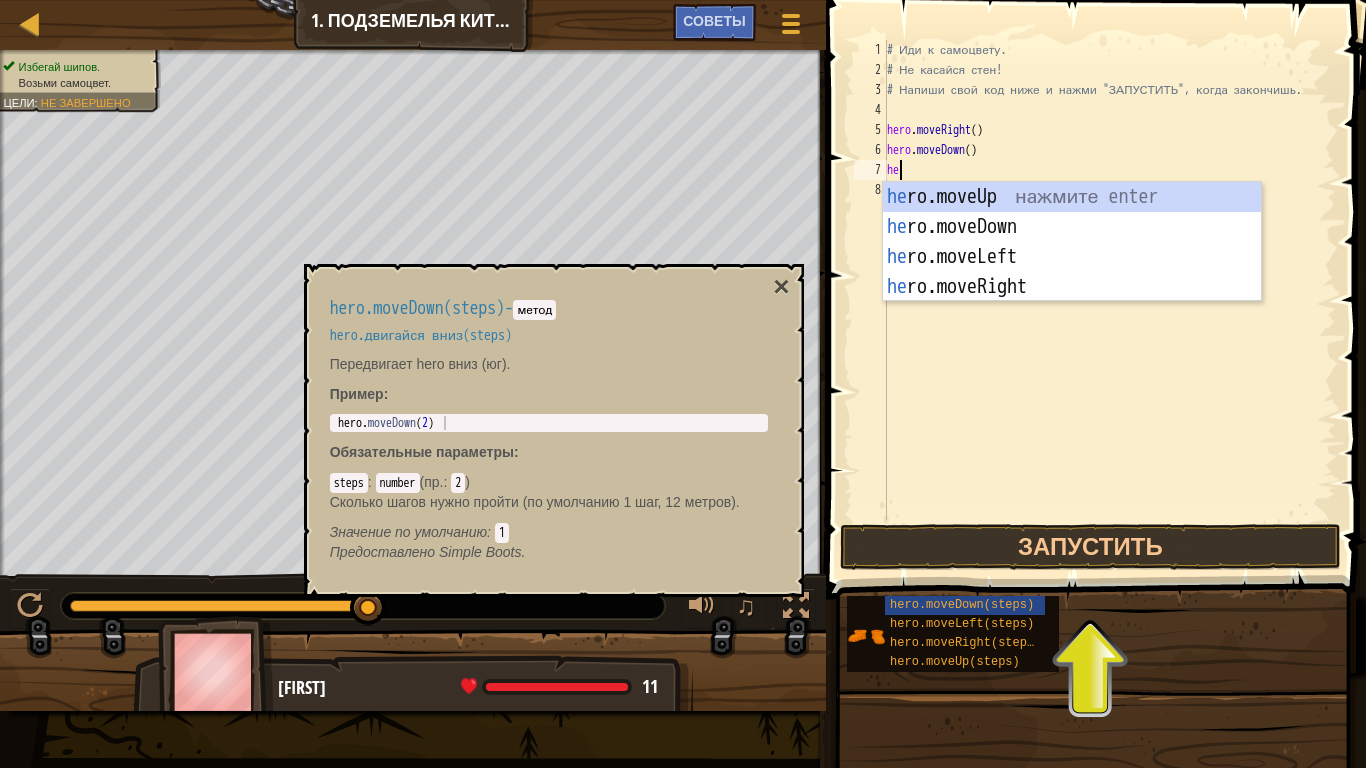 type on "her" 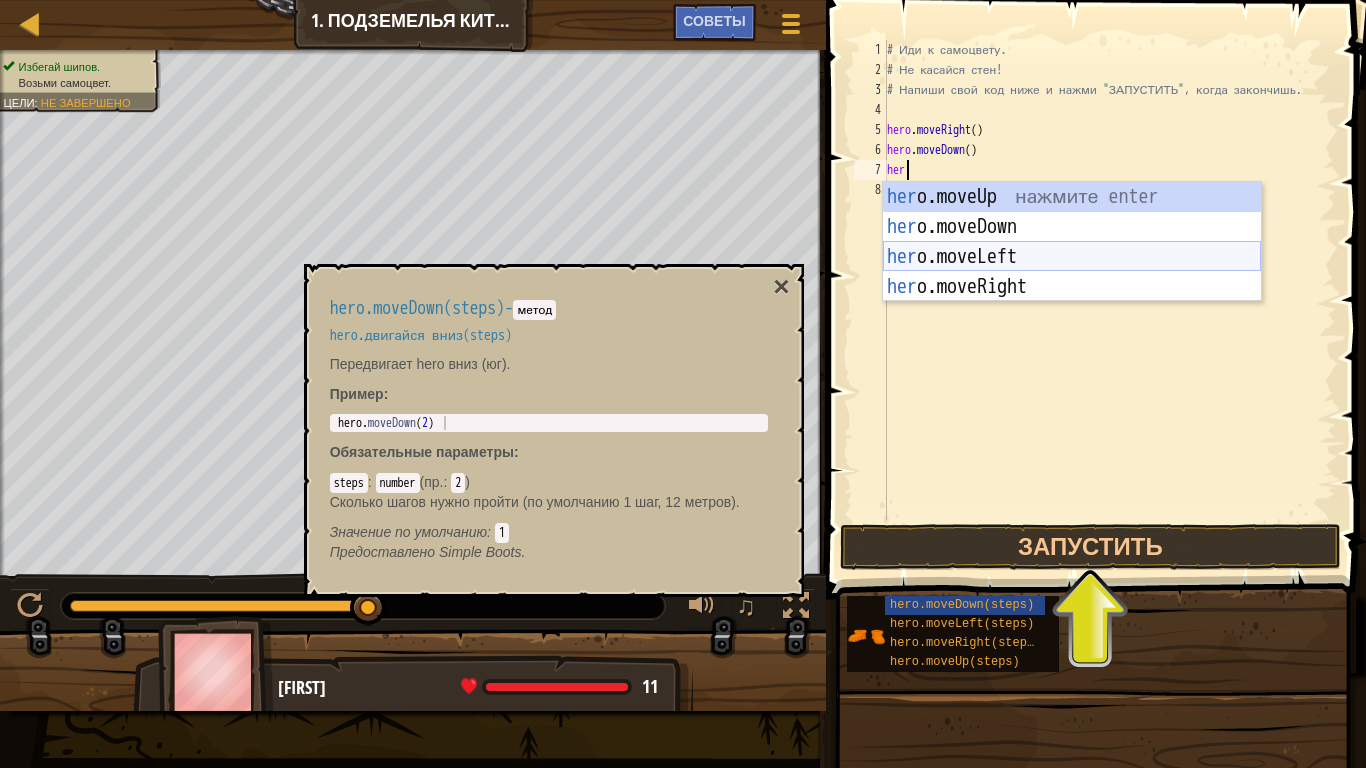 click on "her o.moveUp нажмите enter her o.moveDown нажмите enter her o.moveLeft нажмите enter her o.moveRight нажмите enter" at bounding box center (1072, 272) 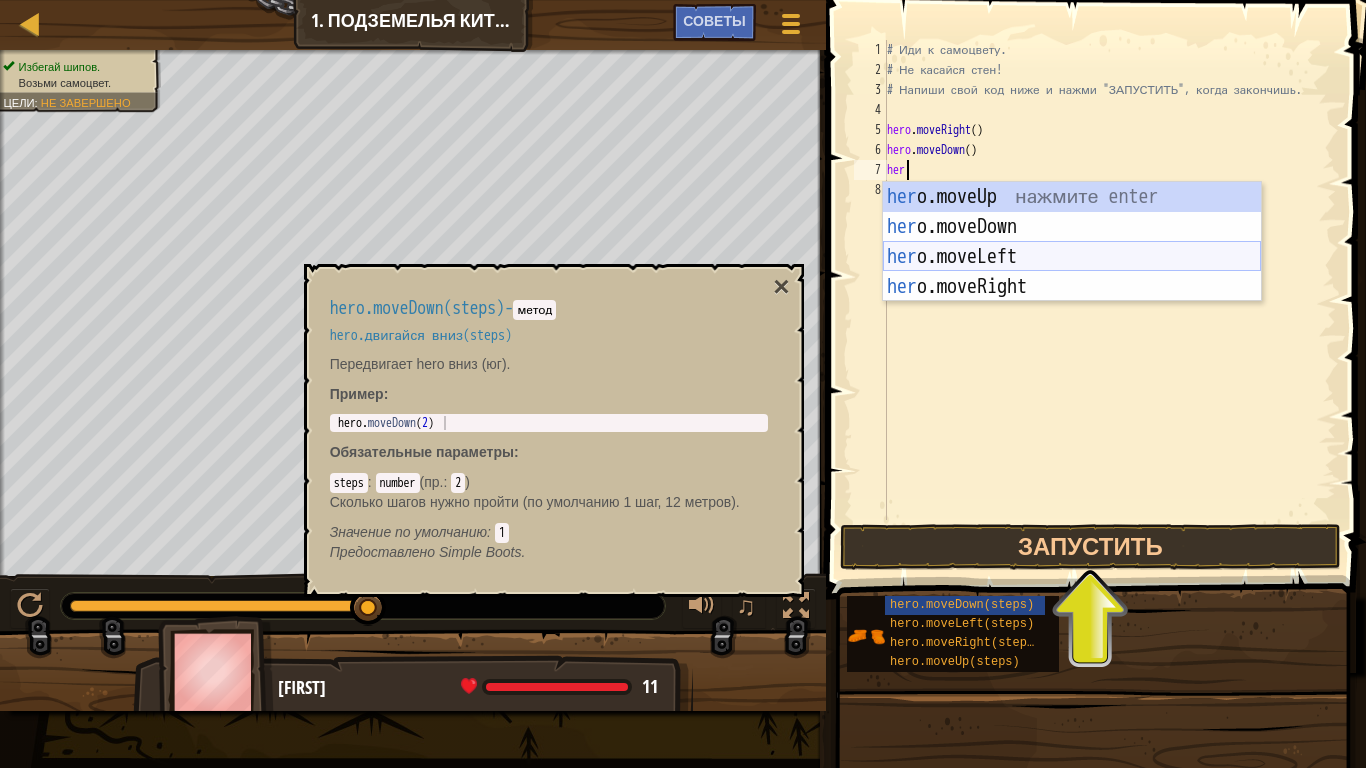 type 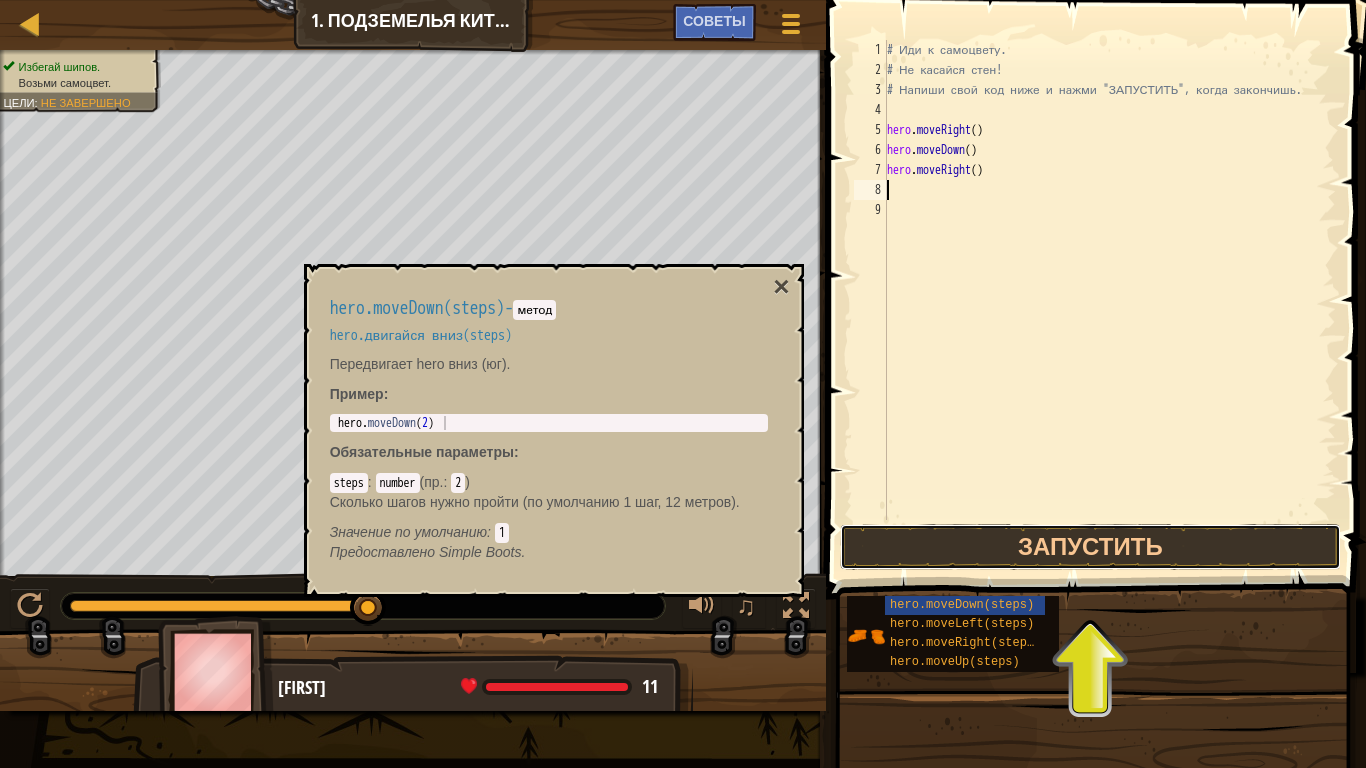 click on "Запустить" at bounding box center (1090, 547) 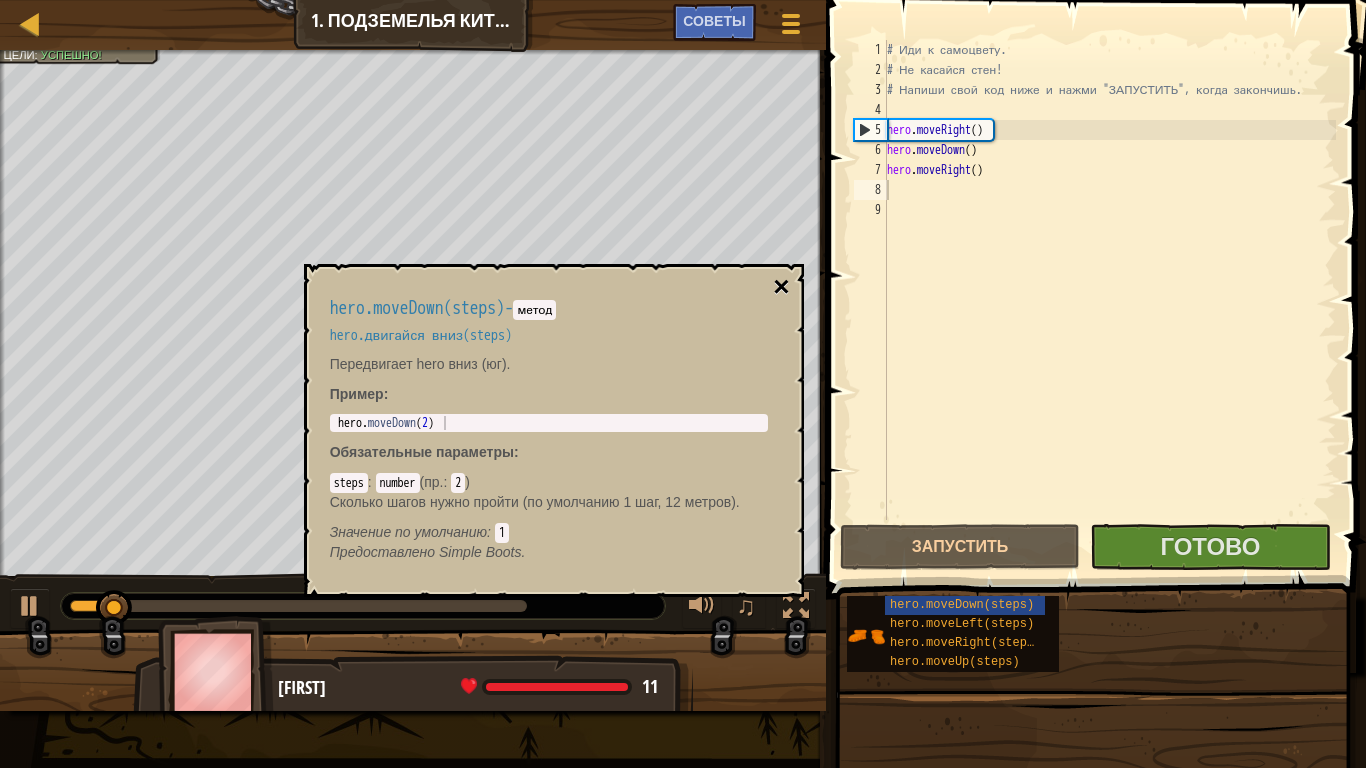 click on "×" at bounding box center [781, 287] 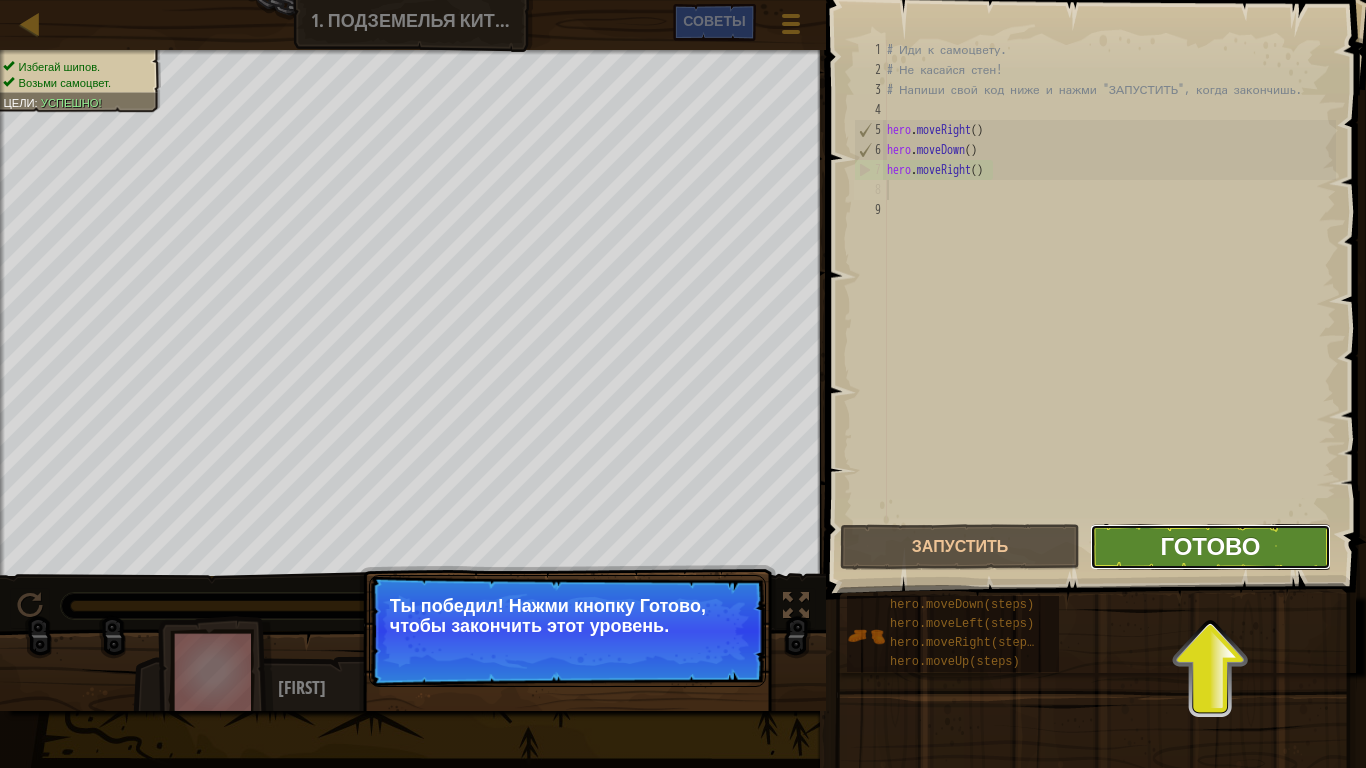 click on "Готово" at bounding box center (1210, 546) 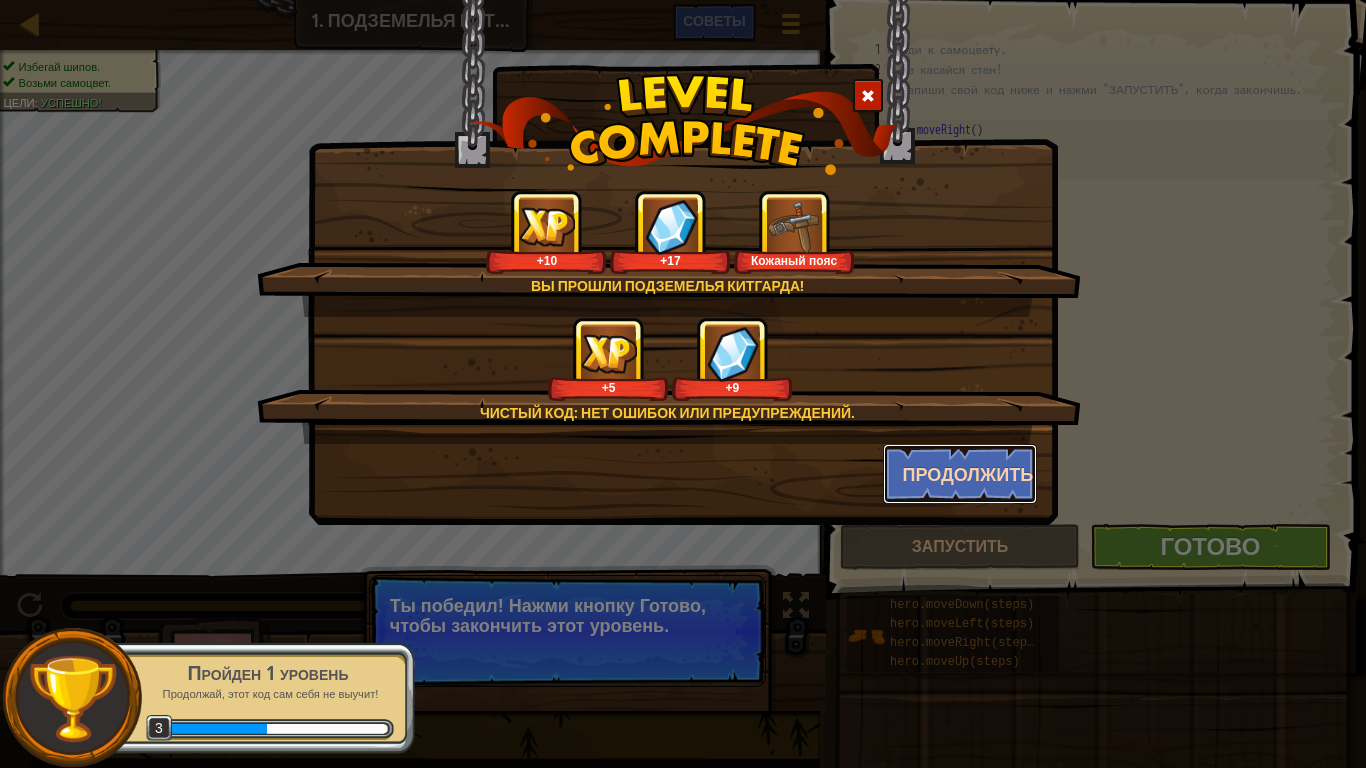 click on "Продолжить" at bounding box center [960, 474] 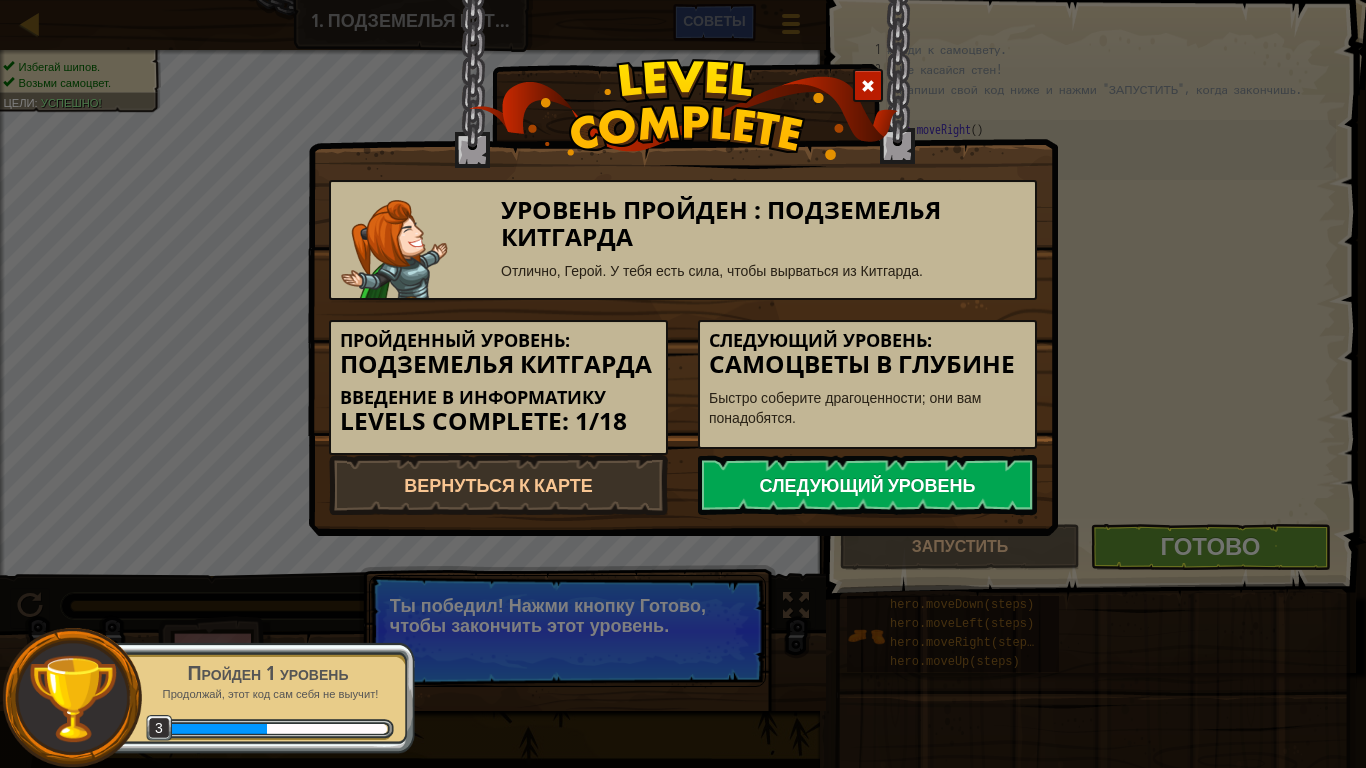 click on "Следующий уровень" at bounding box center [867, 485] 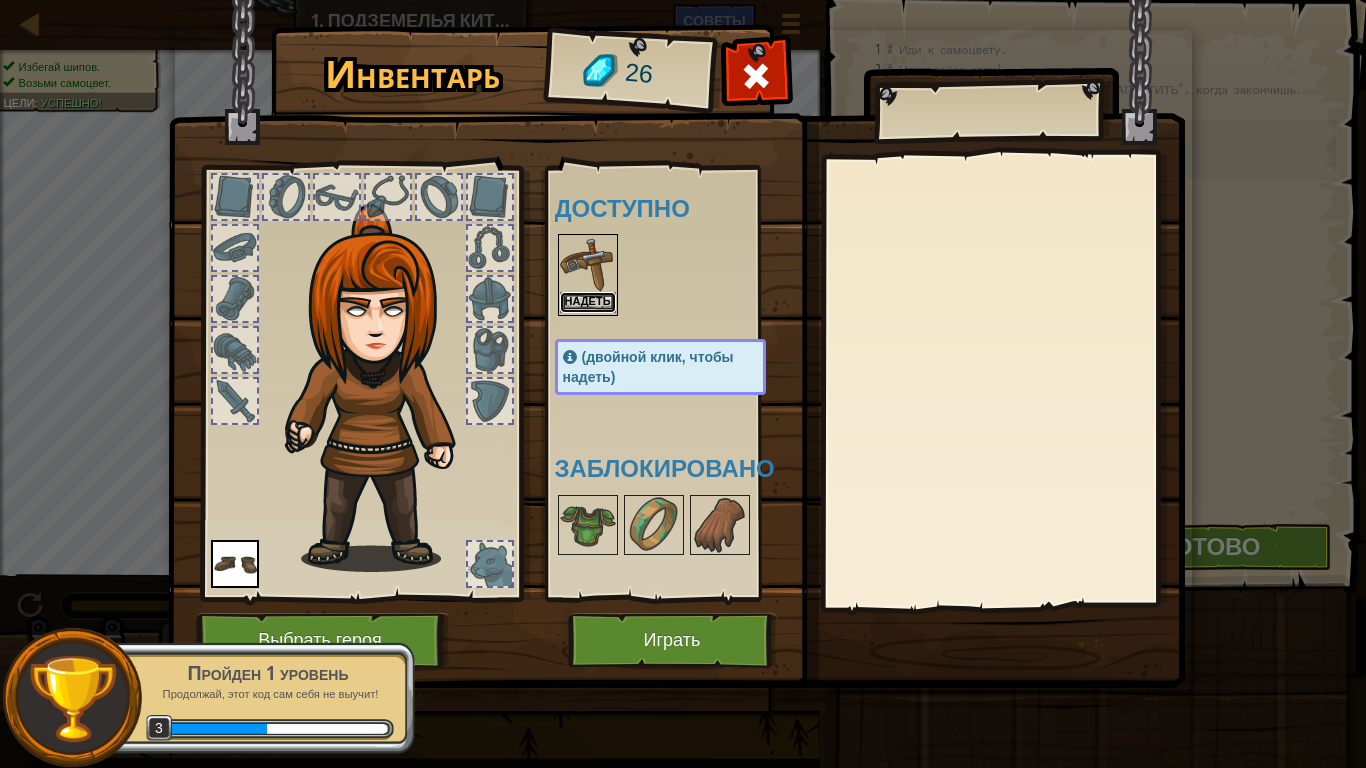 click on "Надеть" at bounding box center (588, 302) 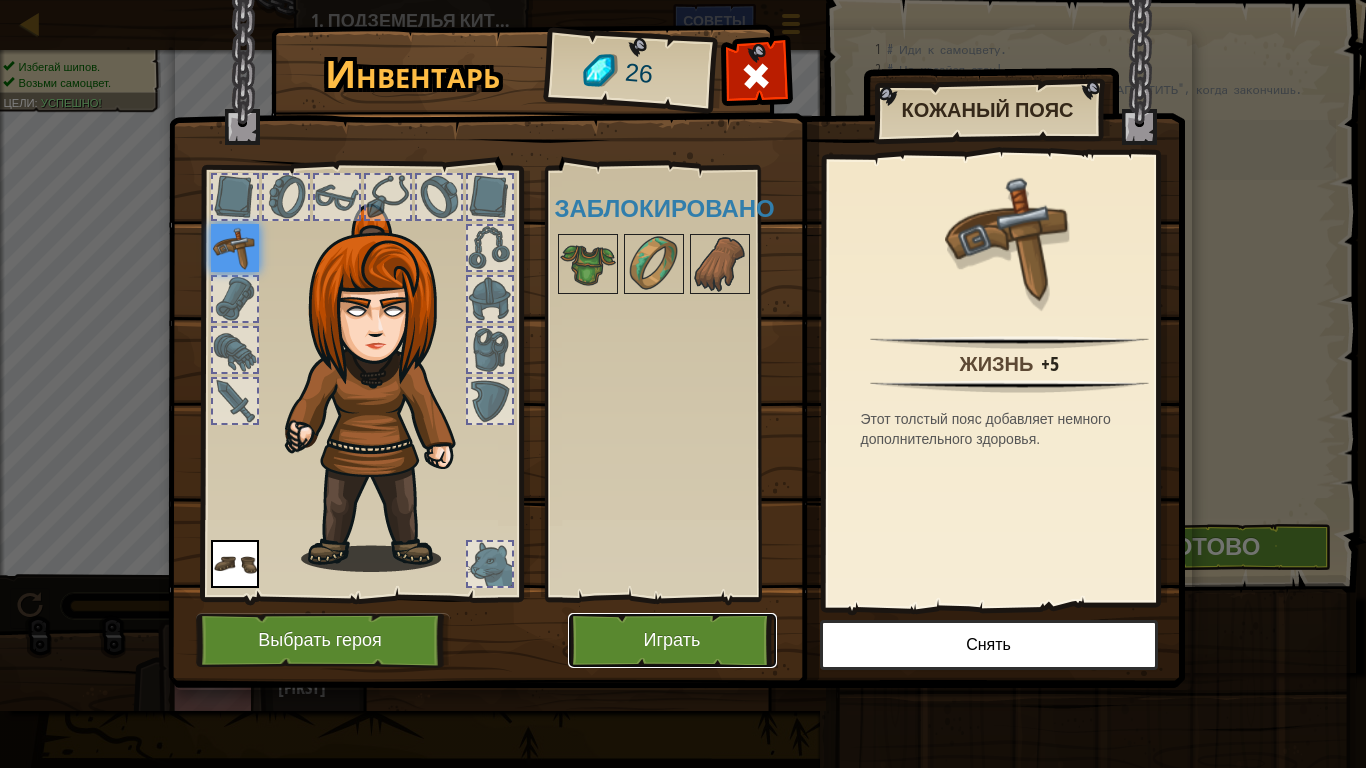 click on "Играть" at bounding box center [672, 640] 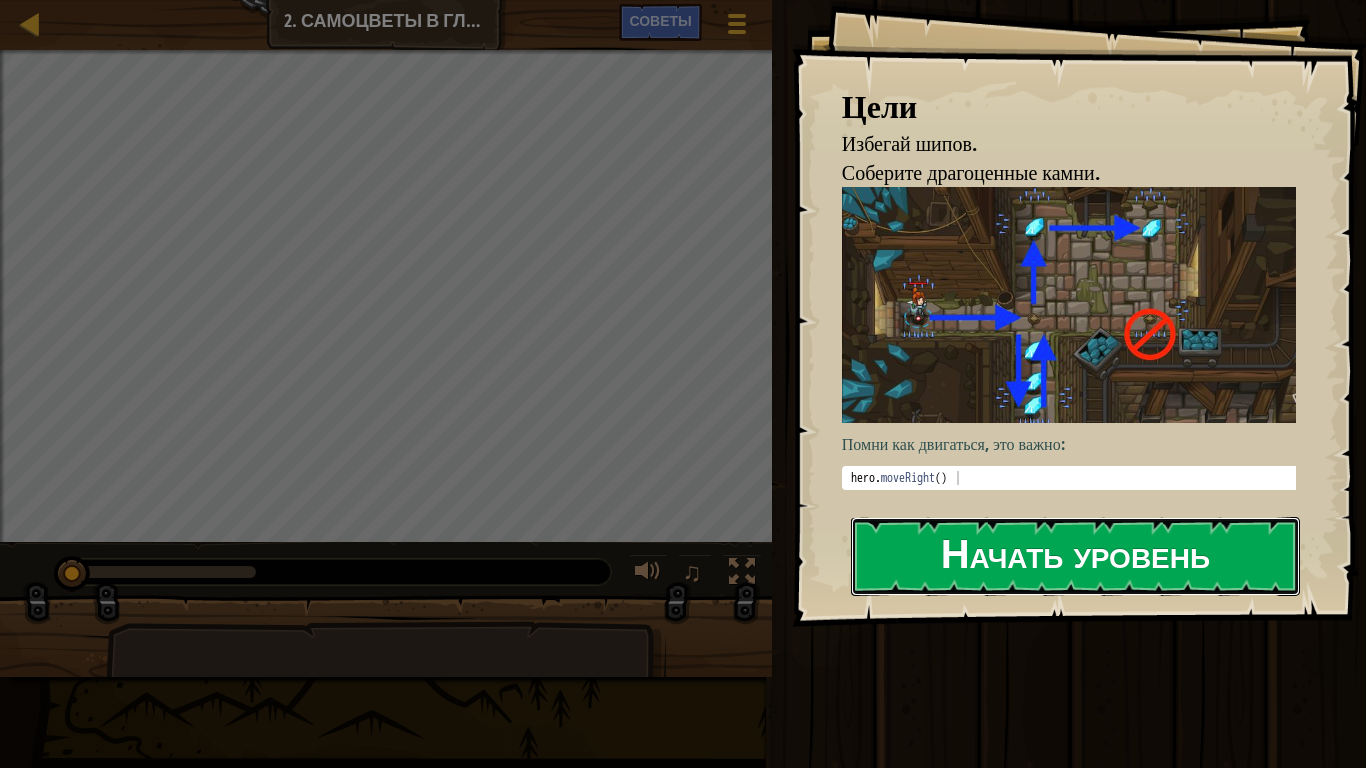 click on "Начать уровень" at bounding box center [1075, 556] 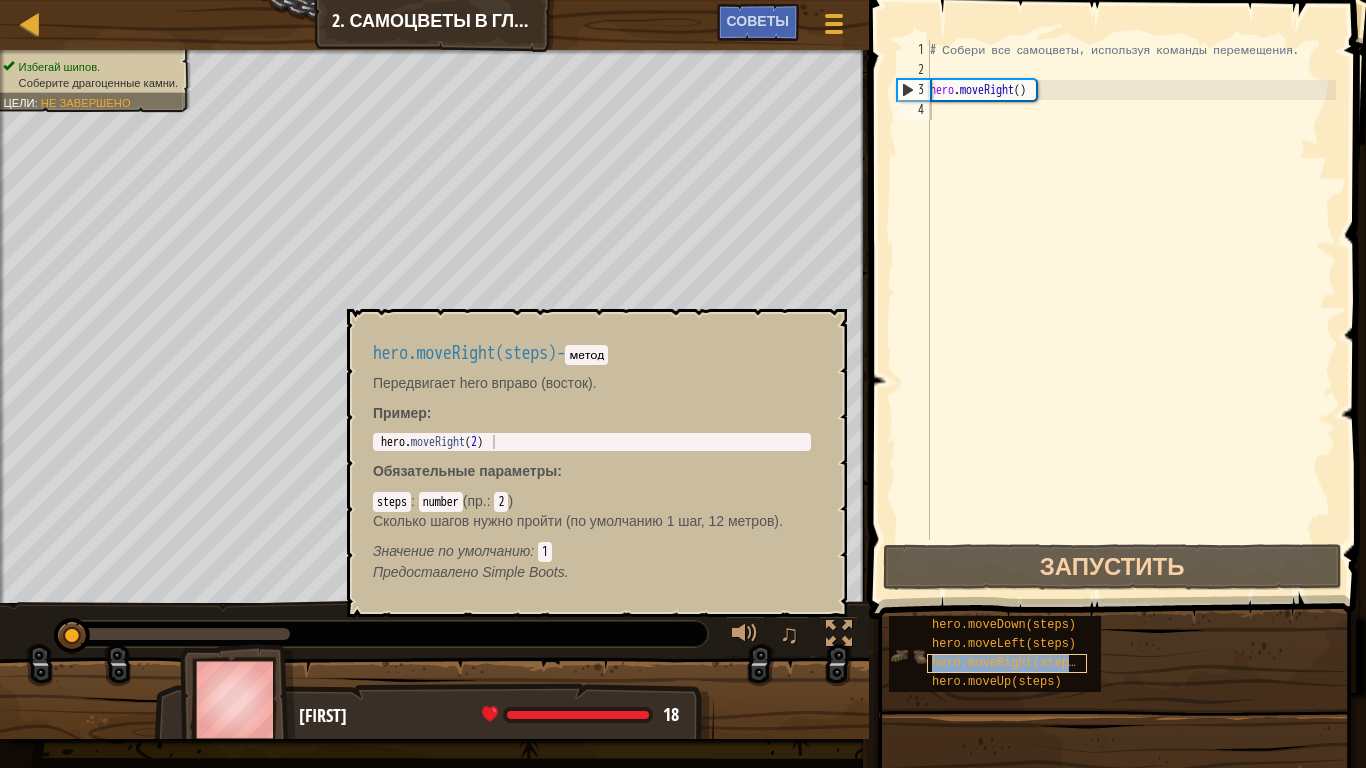 click on "hero.moveRight(steps)" at bounding box center (1007, 663) 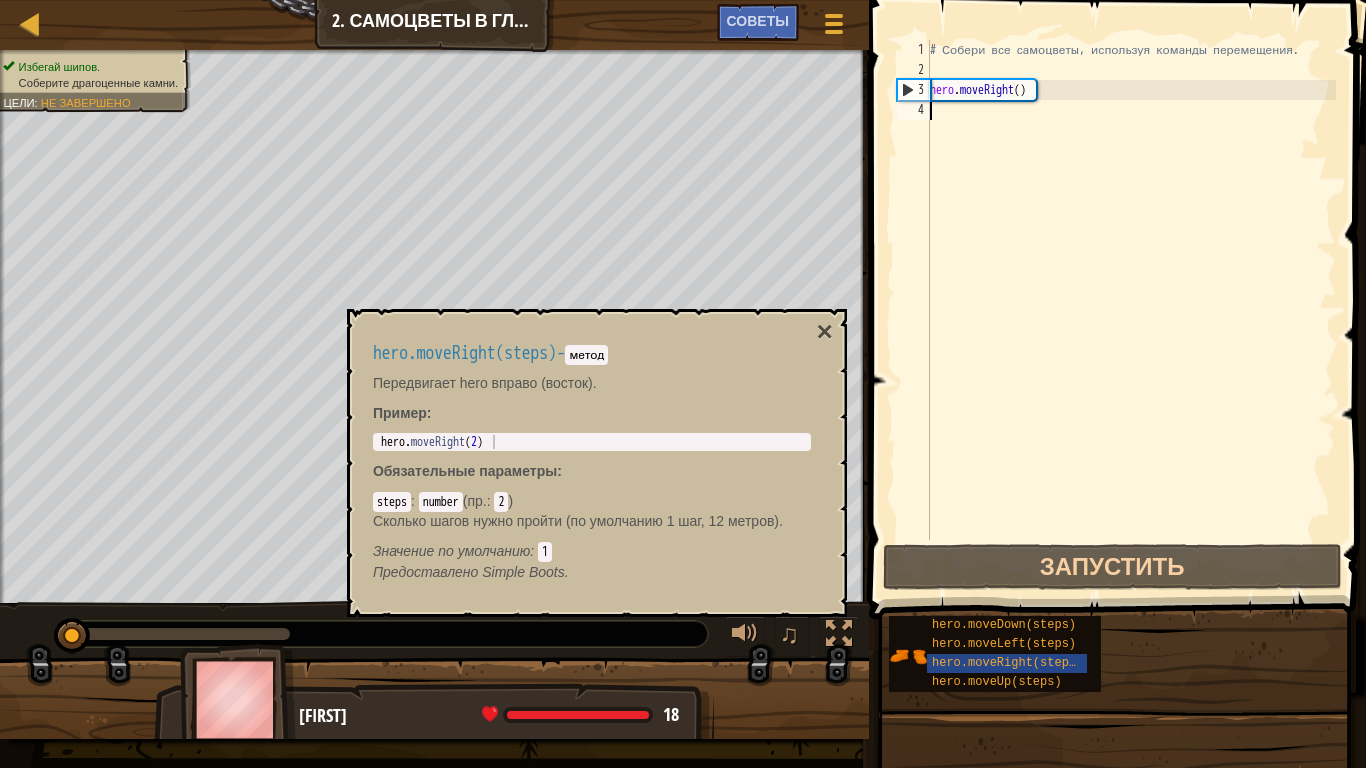 click on "hero.moveRight(steps)  -  метод Передвигает hero вправо (восток).
Пример : 1 hero . moveRight ( 2 )     [REDACTED] Обязательные параметры : steps : number  ( пр. : 2 )
: 1 Предоставлено" at bounding box center (592, 463) 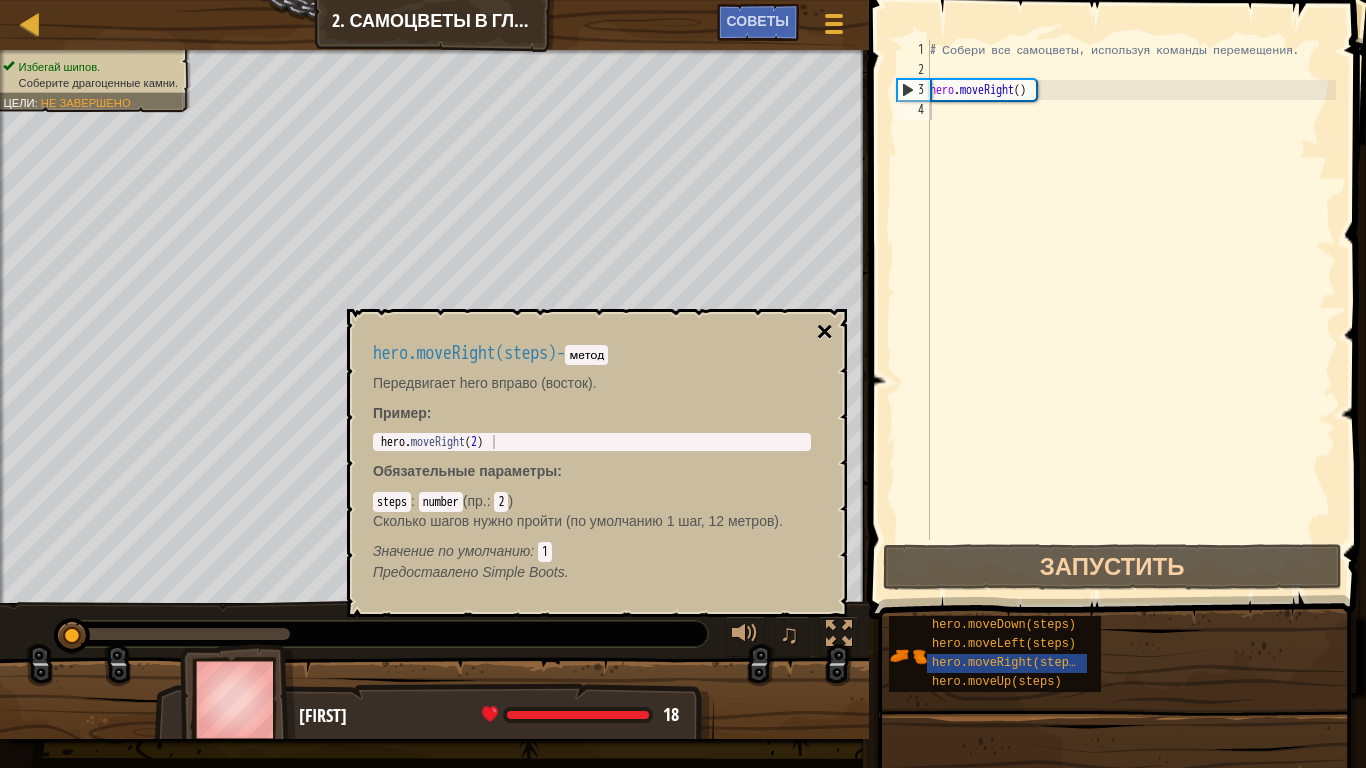 click on "×" at bounding box center [825, 332] 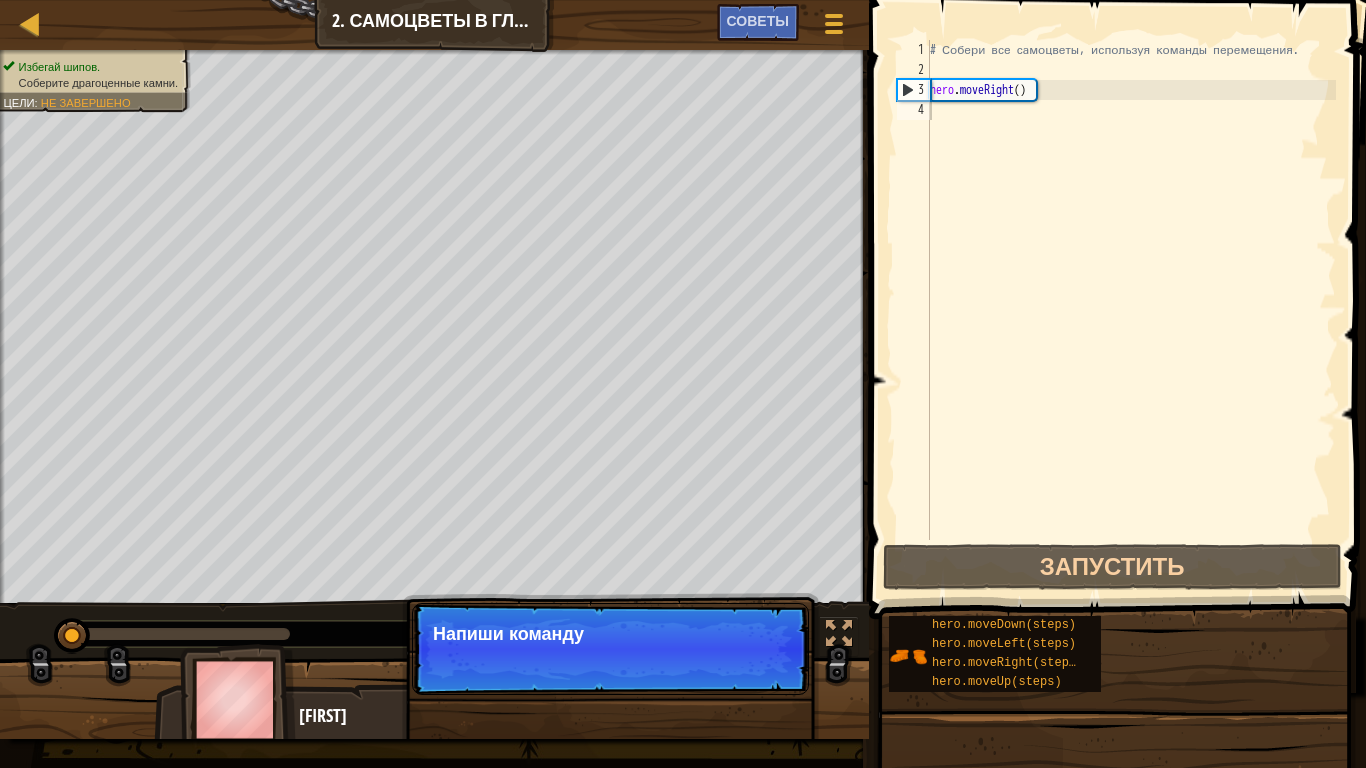 type on "hero.moveRight()" 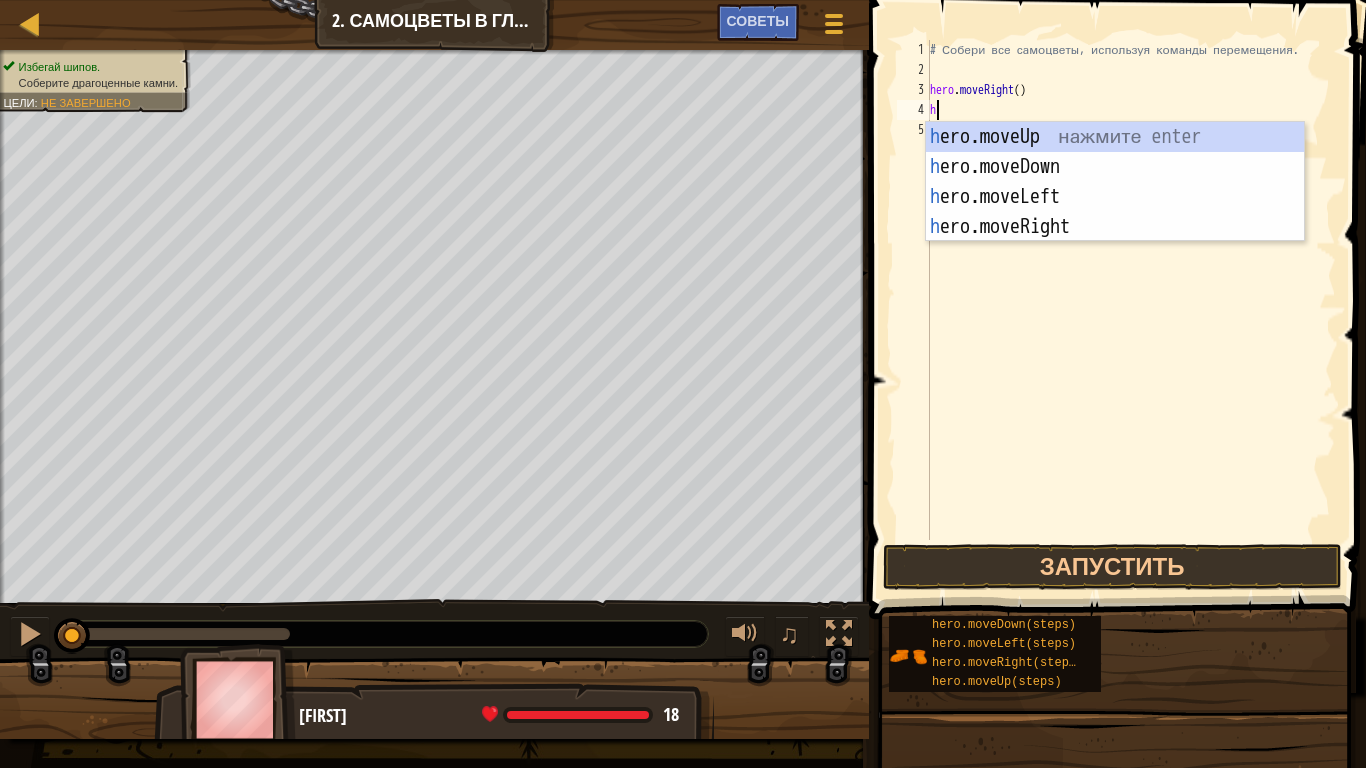 scroll, scrollTop: 9, scrollLeft: 0, axis: vertical 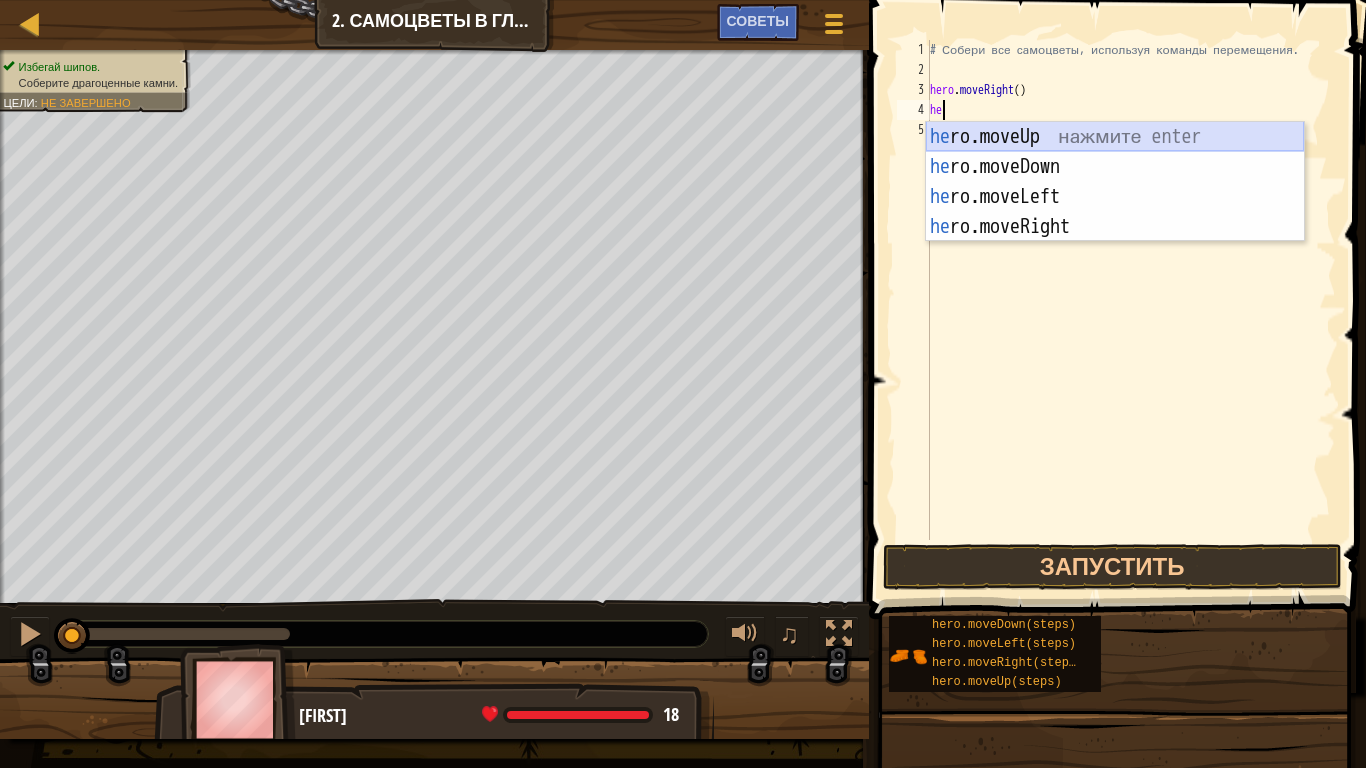 click on "he ro.moveUp нажмите enter he ro.moveDown нажмите enter he ro.moveLeft нажмите enter he ro.moveRight нажмите enter" at bounding box center [1115, 212] 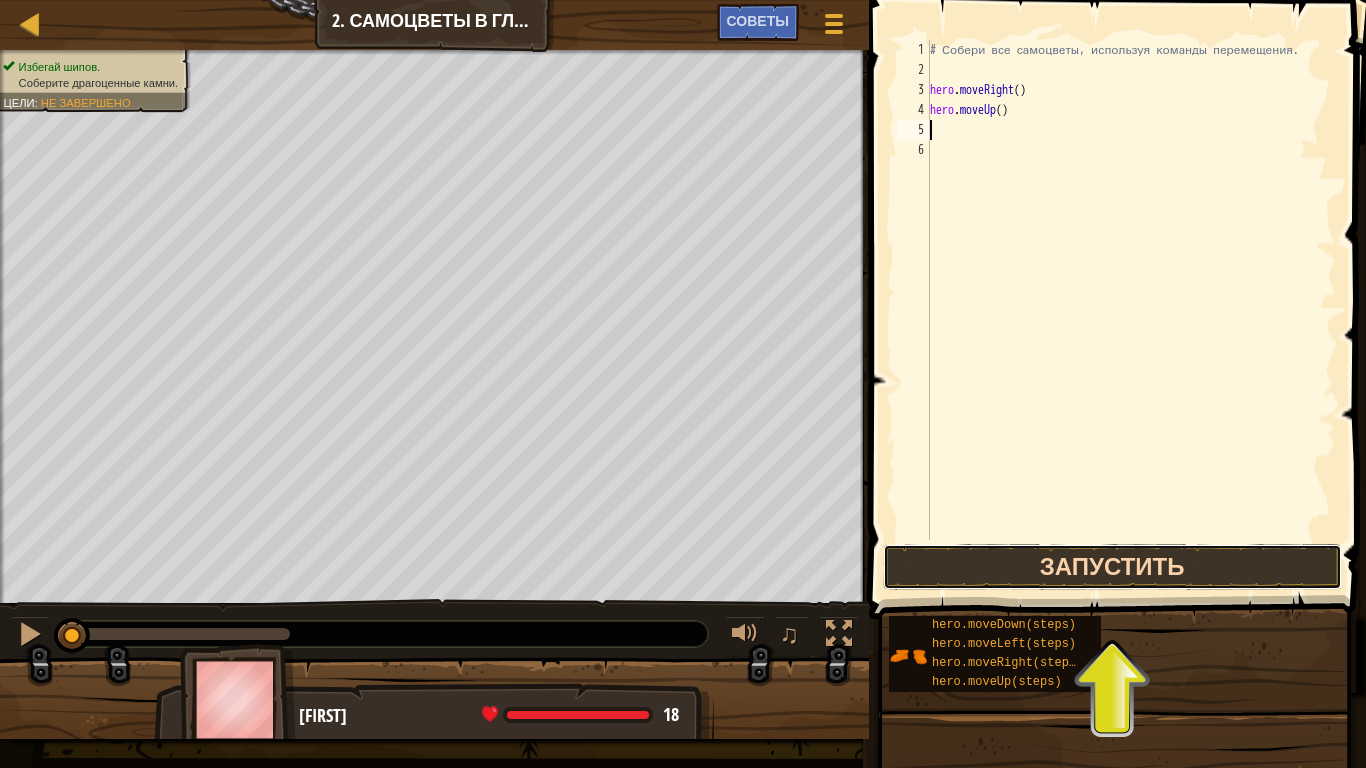 click on "Запустить" at bounding box center [1112, 567] 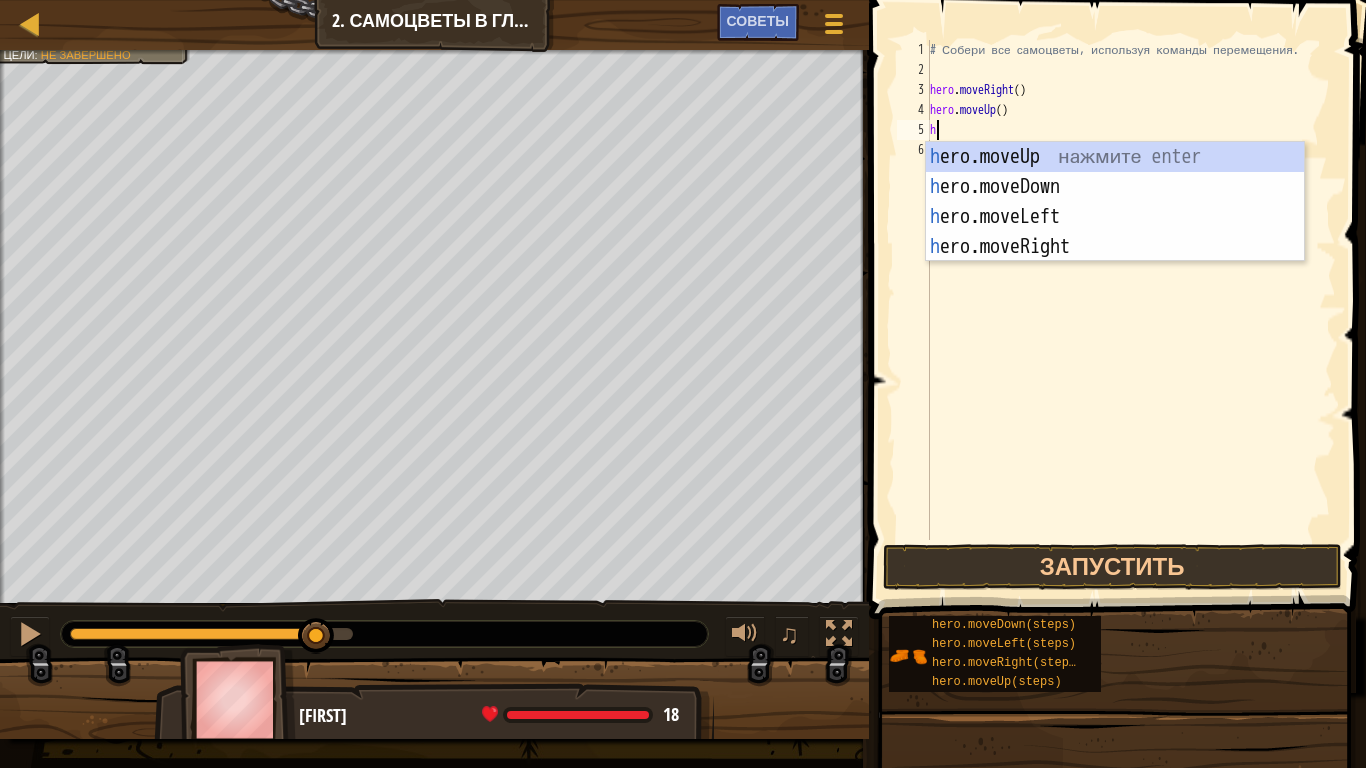type on "he" 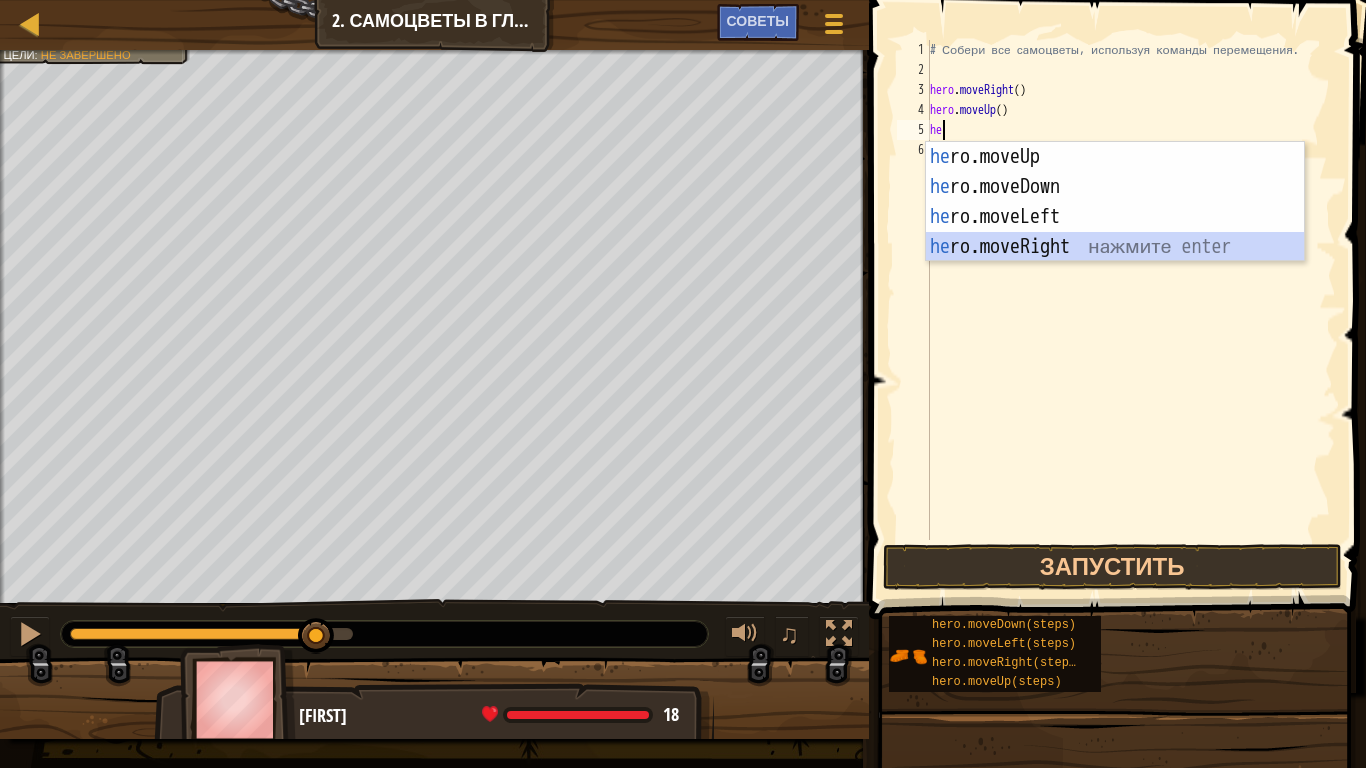 click on "he ro.moveUp нажмите enter he ro.moveDown нажмите enter he ro.moveLeft нажмите enter he ro.moveRight нажмите enter" at bounding box center [1115, 232] 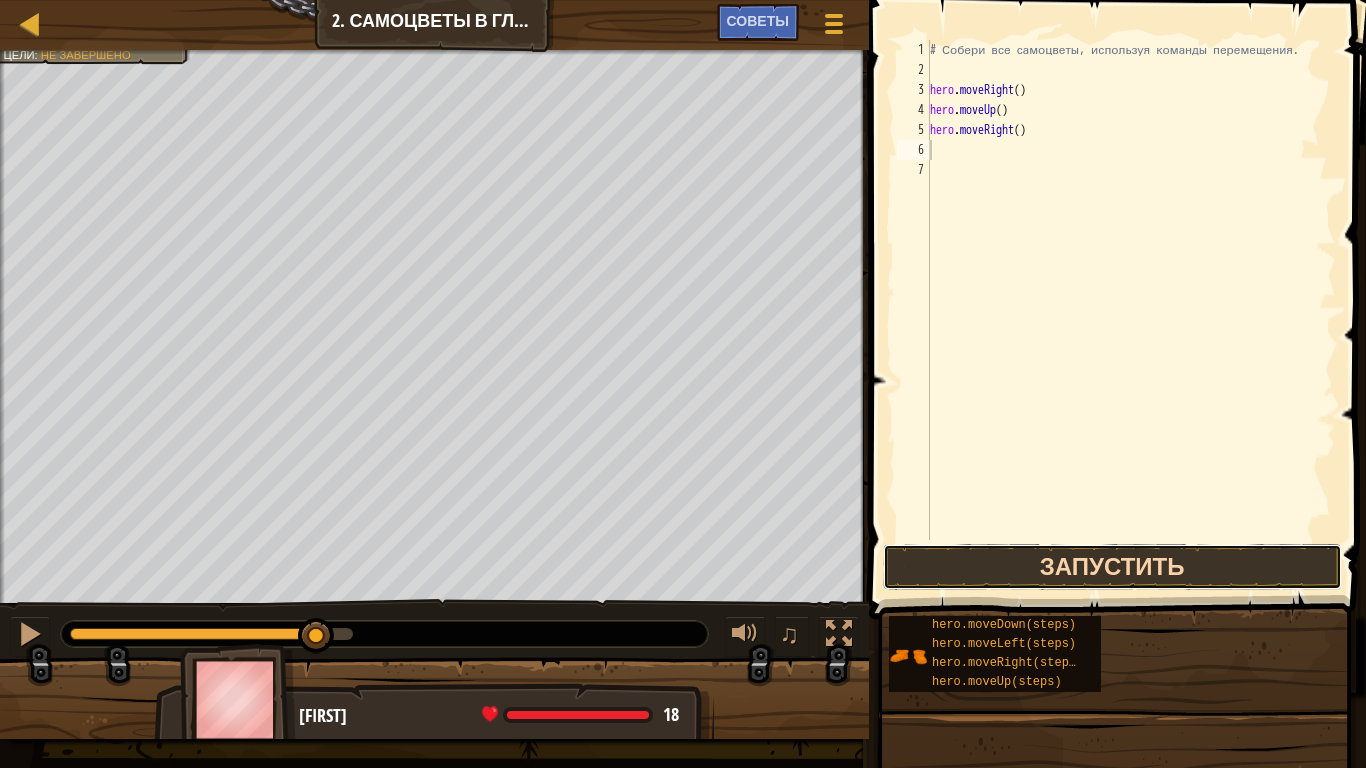click on "Запустить" at bounding box center [1112, 567] 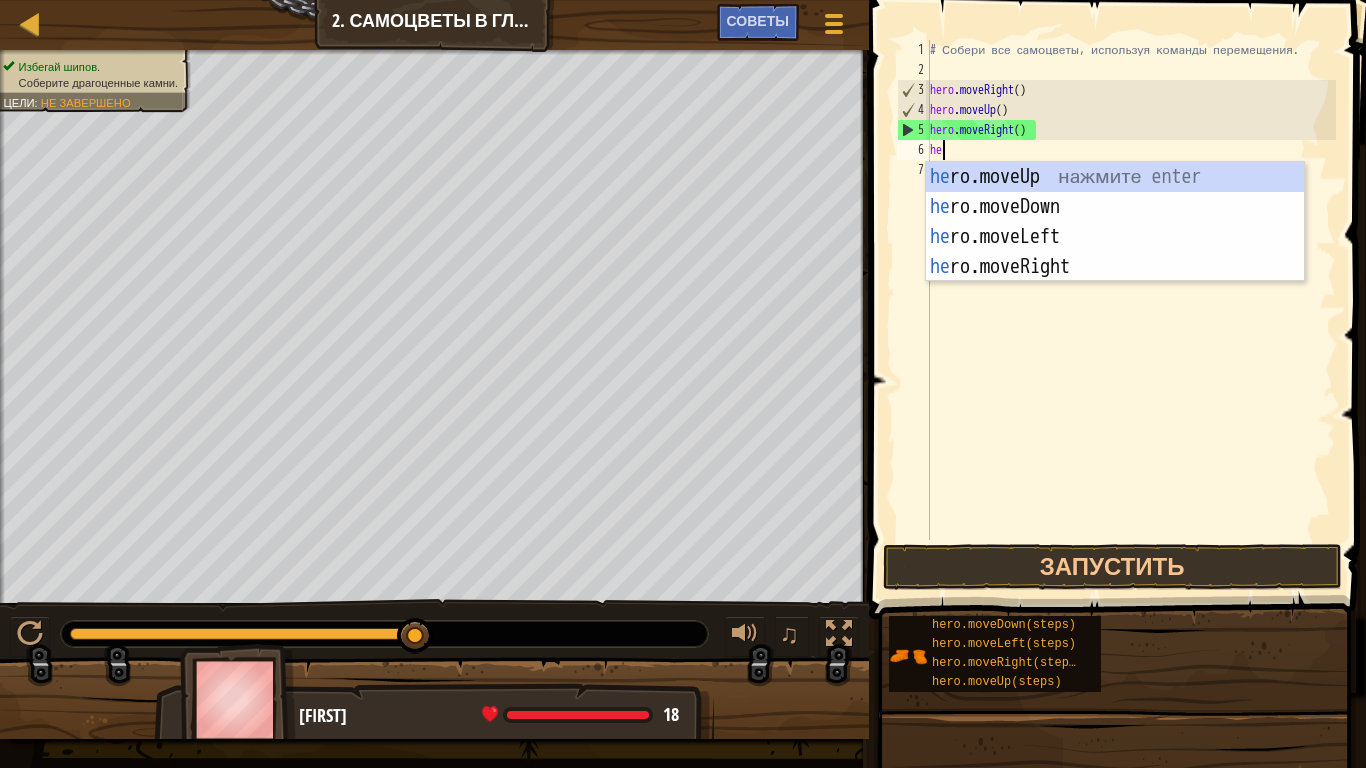 type on "her" 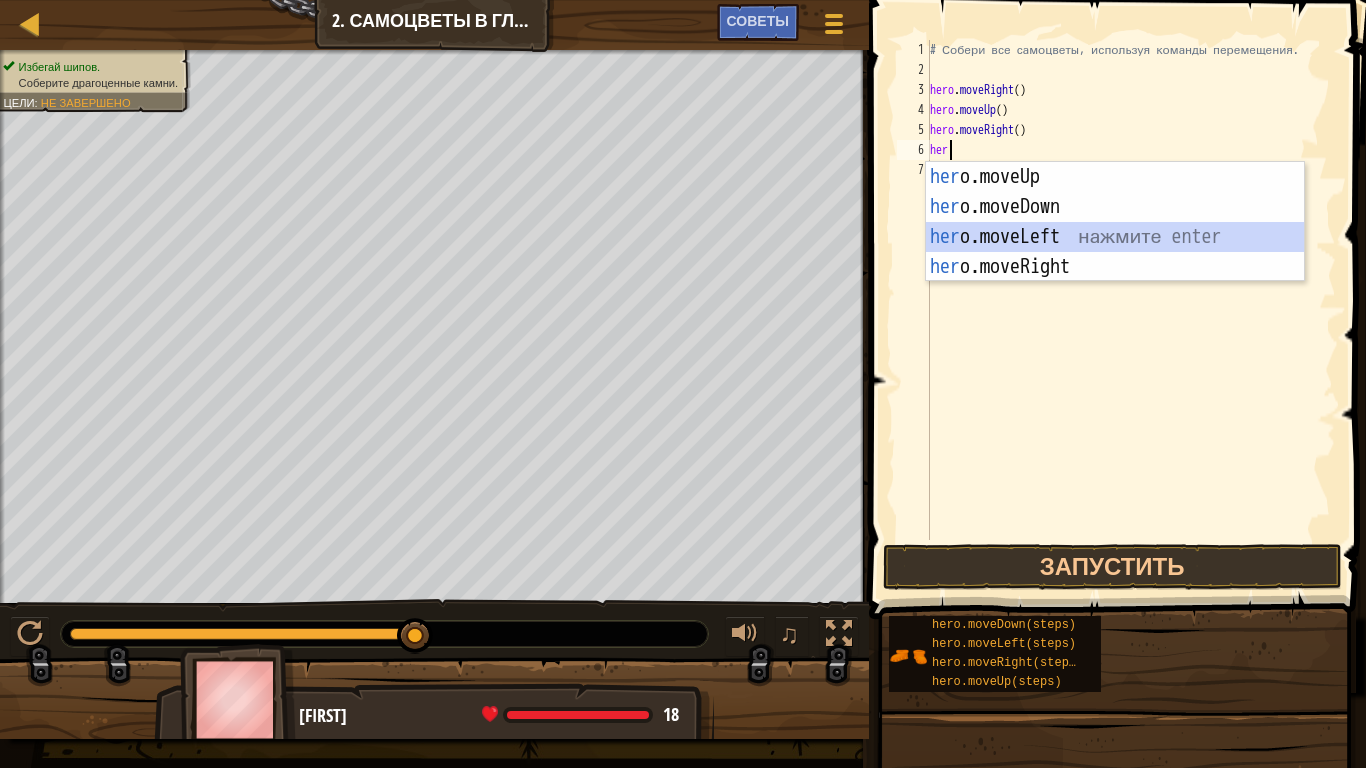 click on "her o.moveUp нажмите enter her o.moveDown нажмите enter her o.moveLeft нажмите enter her o.moveRight нажмите enter" at bounding box center (1115, 252) 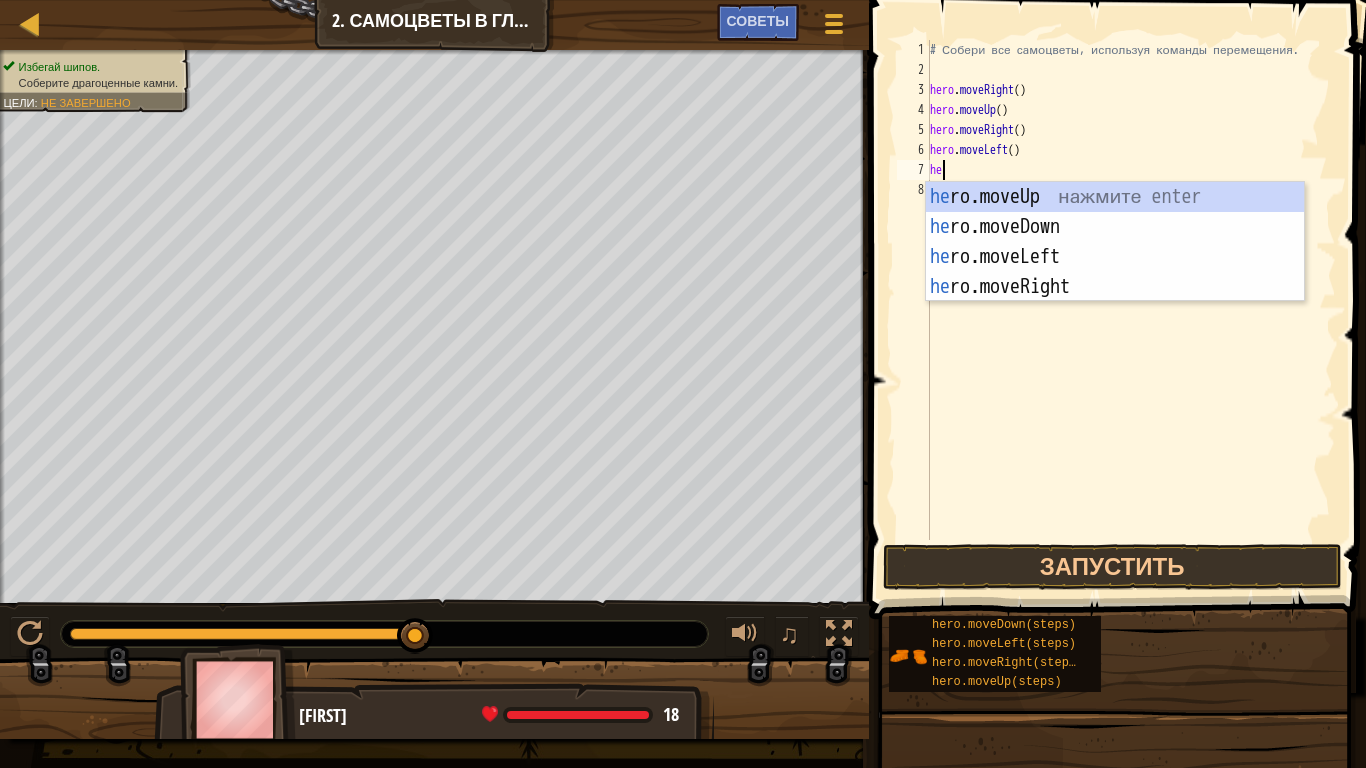 type on "her" 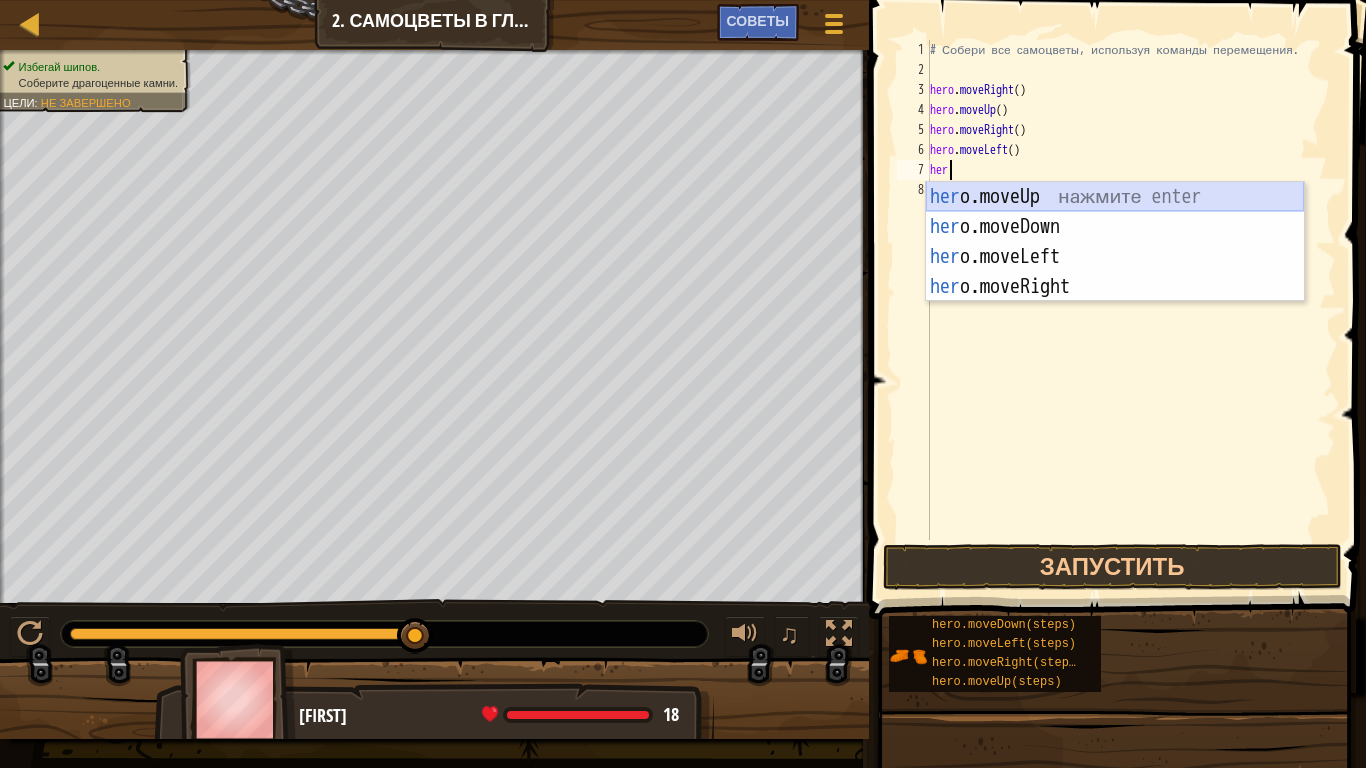 click on "her o.moveUp нажмите enter her o.moveDown нажмите enter her o.moveLeft нажмите enter her o.moveRight нажмите enter" at bounding box center [1115, 272] 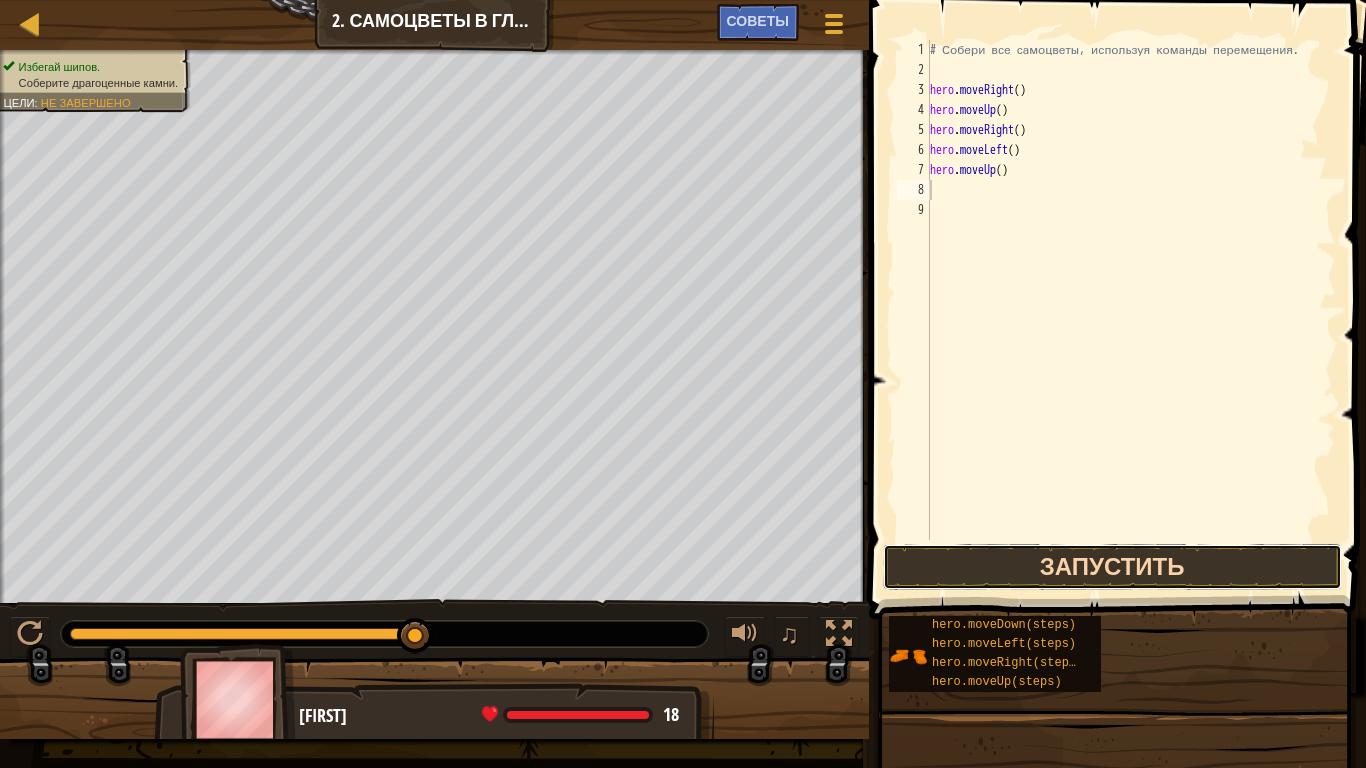 click on "Запустить" at bounding box center (1112, 567) 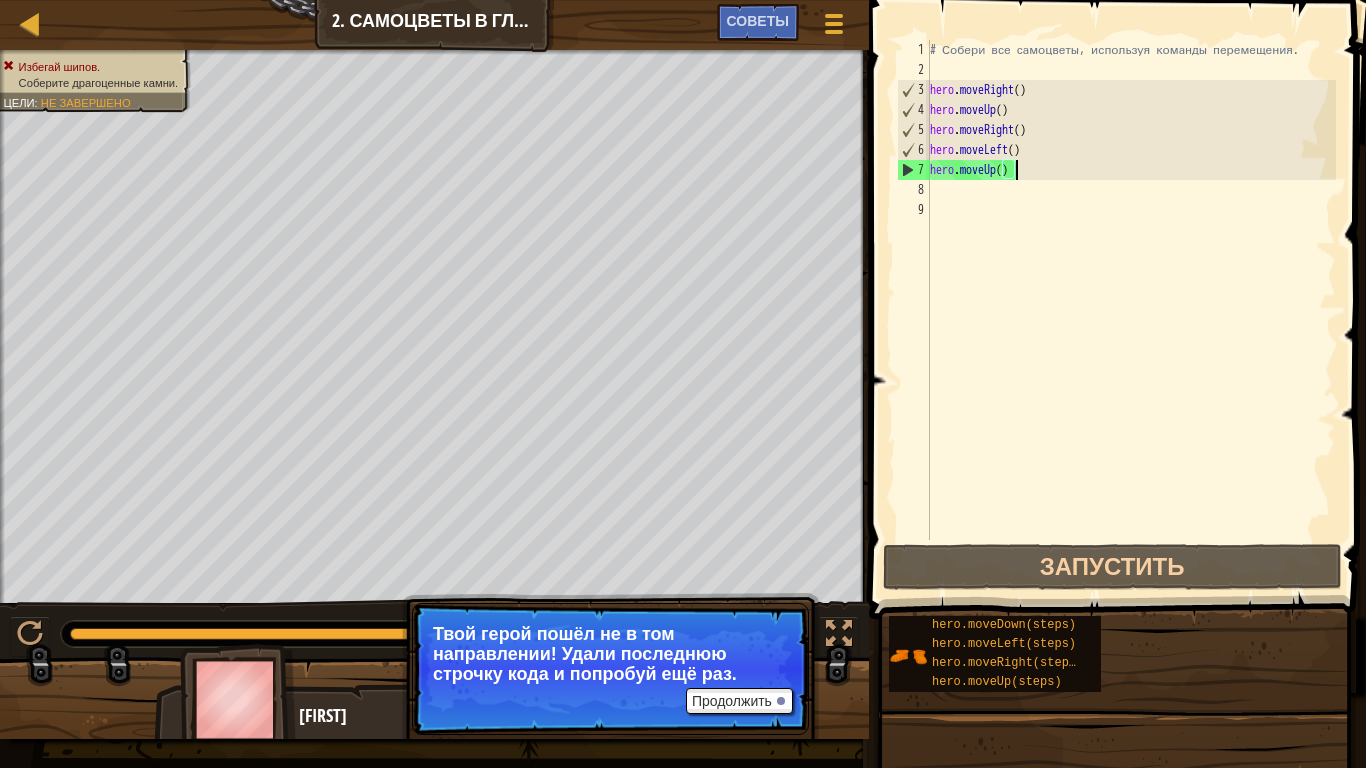 click on "# Собери все самоцветы, используя команды перемещения. hero . moveRight ( ) hero . moveUp ( ) hero . moveRight ( ) hero . moveLeft ( ) hero . moveUp ( )" at bounding box center (1131, 310) 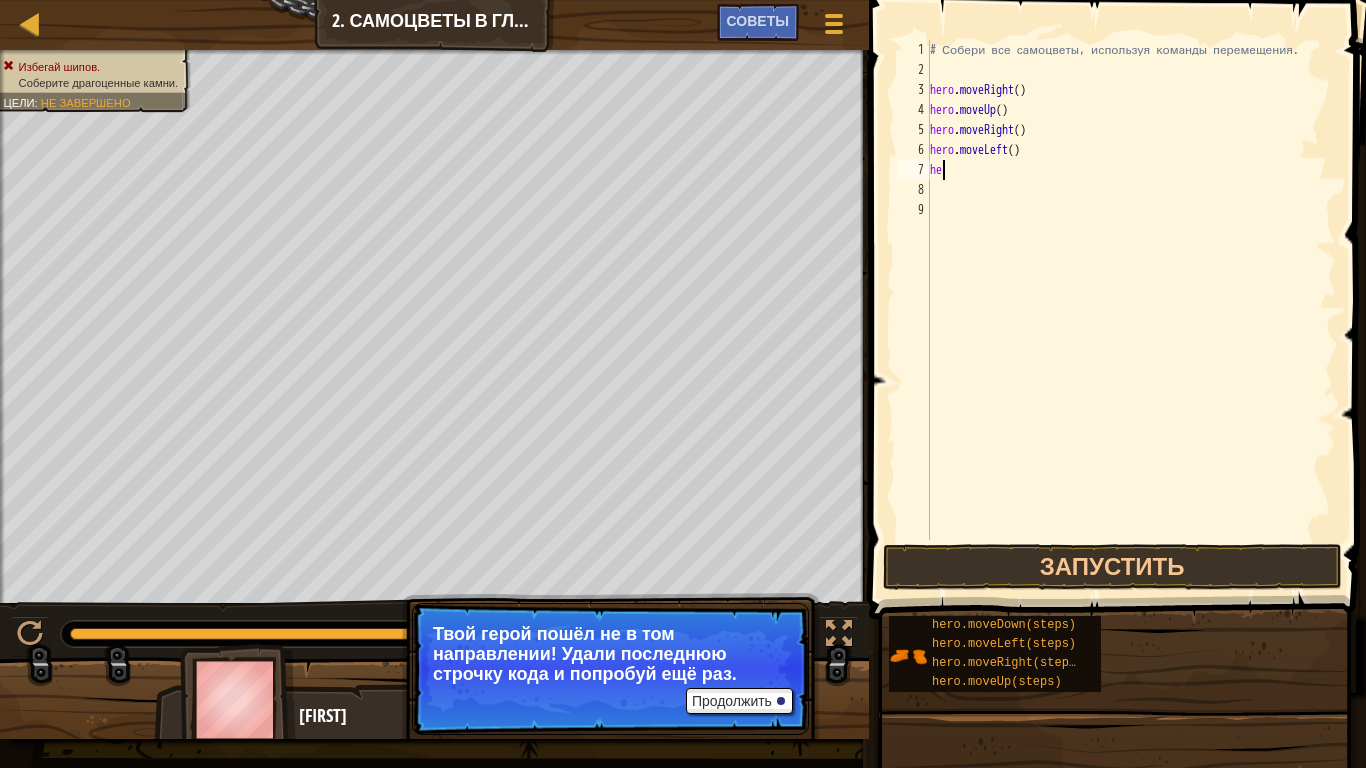 type on "h" 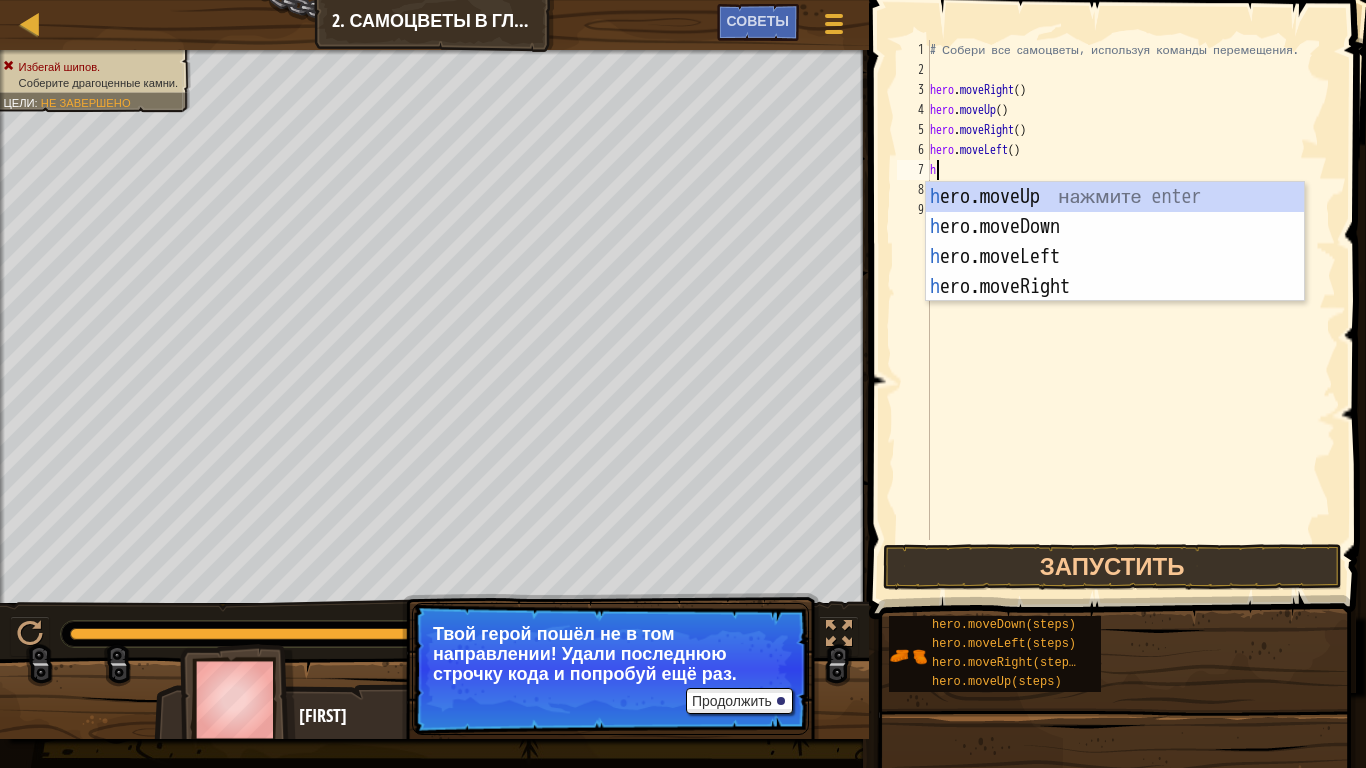 type on "h" 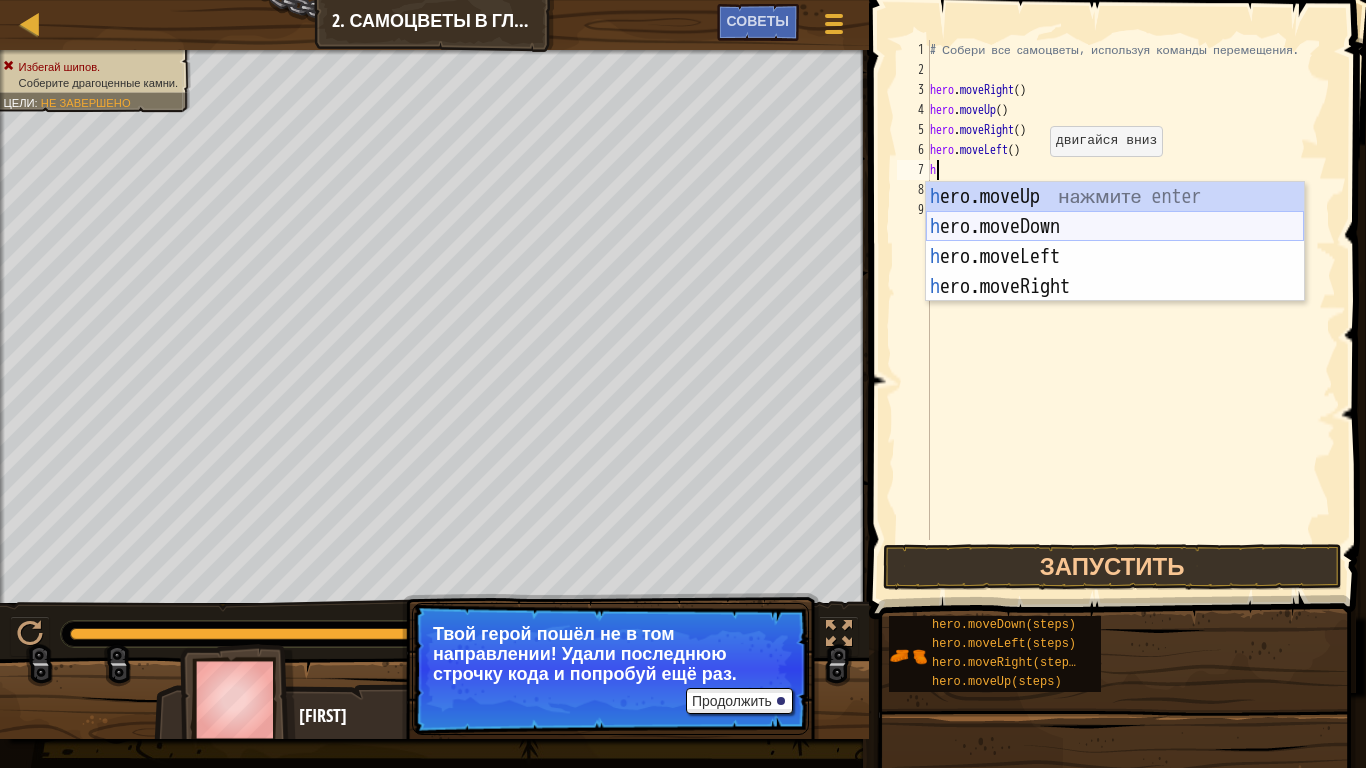 click on "h ero.moveUp нажмите enter h ero.moveDown нажмите enter h ero.moveLeft нажмите enter h ero.moveRight нажмите enter" at bounding box center (1115, 272) 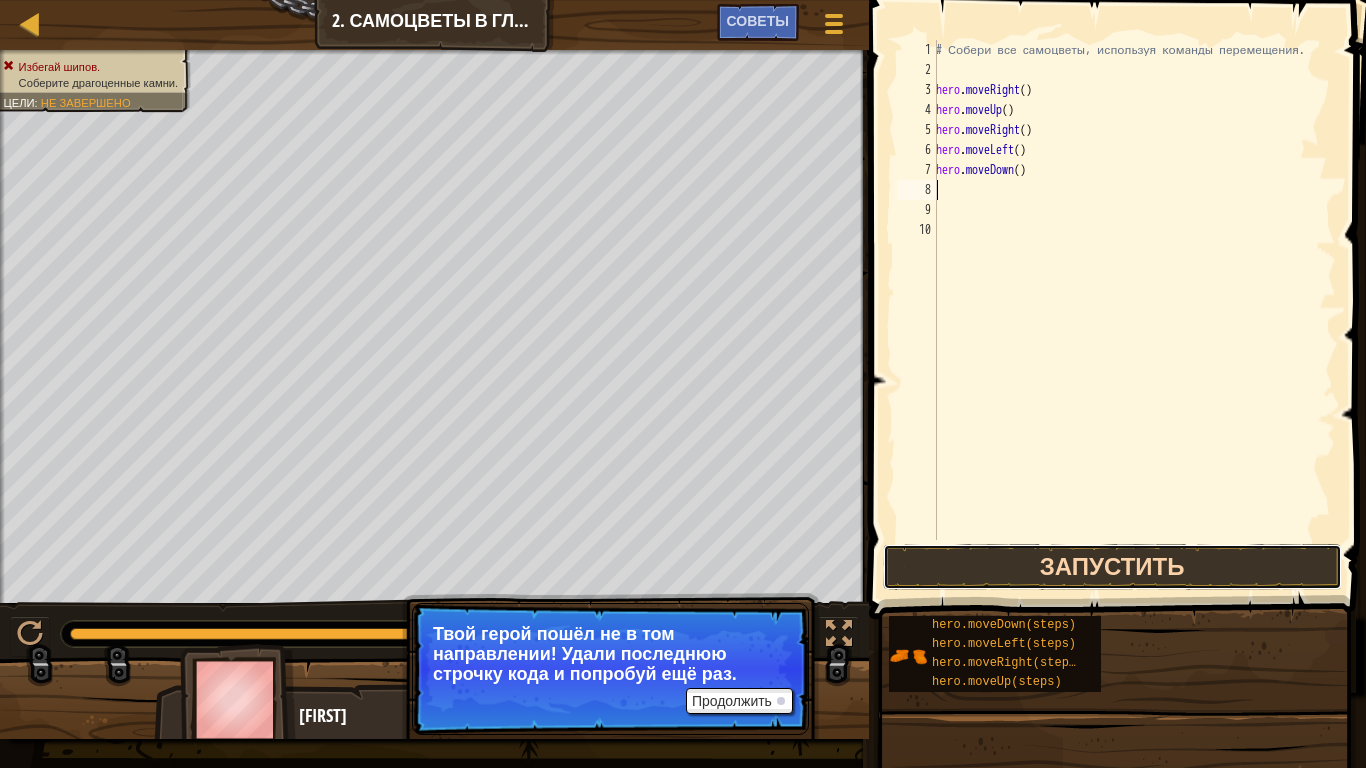 click on "Запустить" at bounding box center [1112, 567] 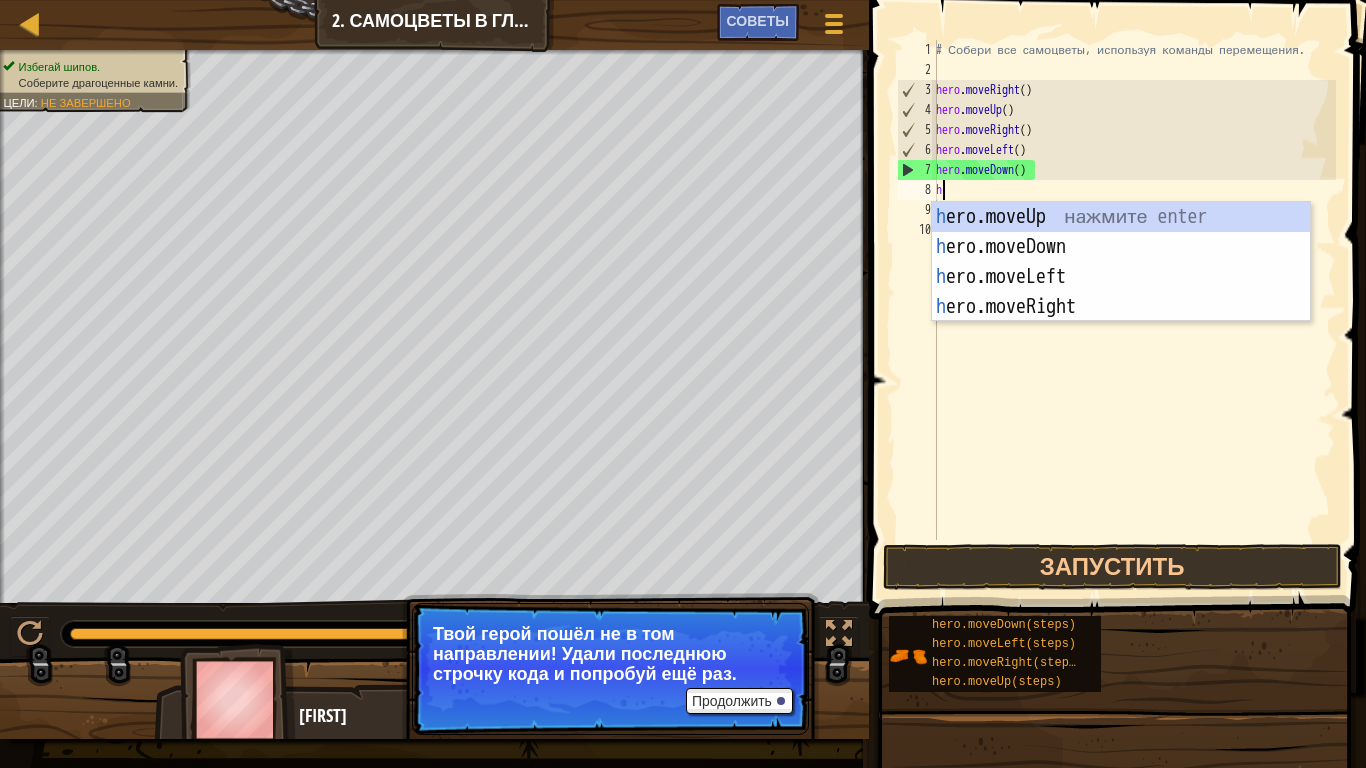 type on "her" 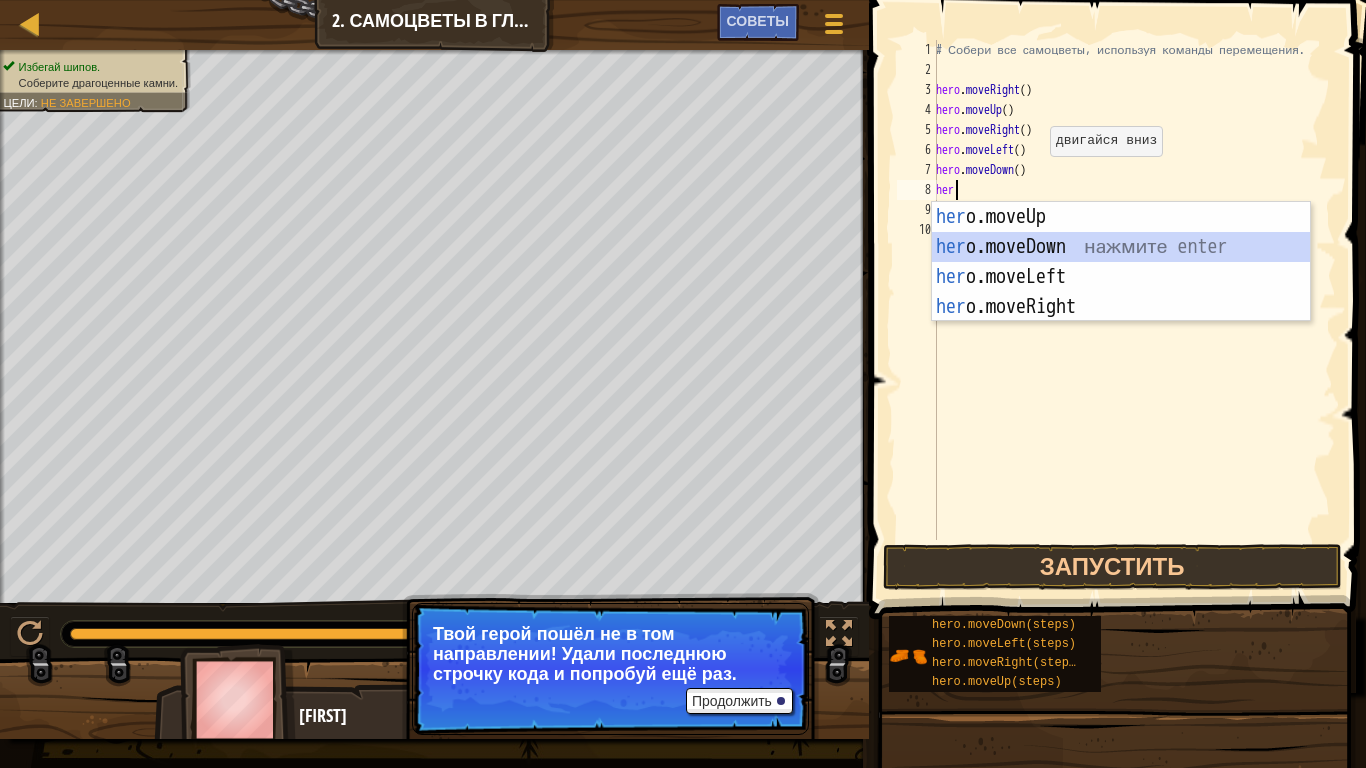 click on "her o.moveUp нажмите enter her o.moveDown нажмите enter her o.moveLeft нажмите enter her o.moveRight нажмите enter" at bounding box center [1121, 292] 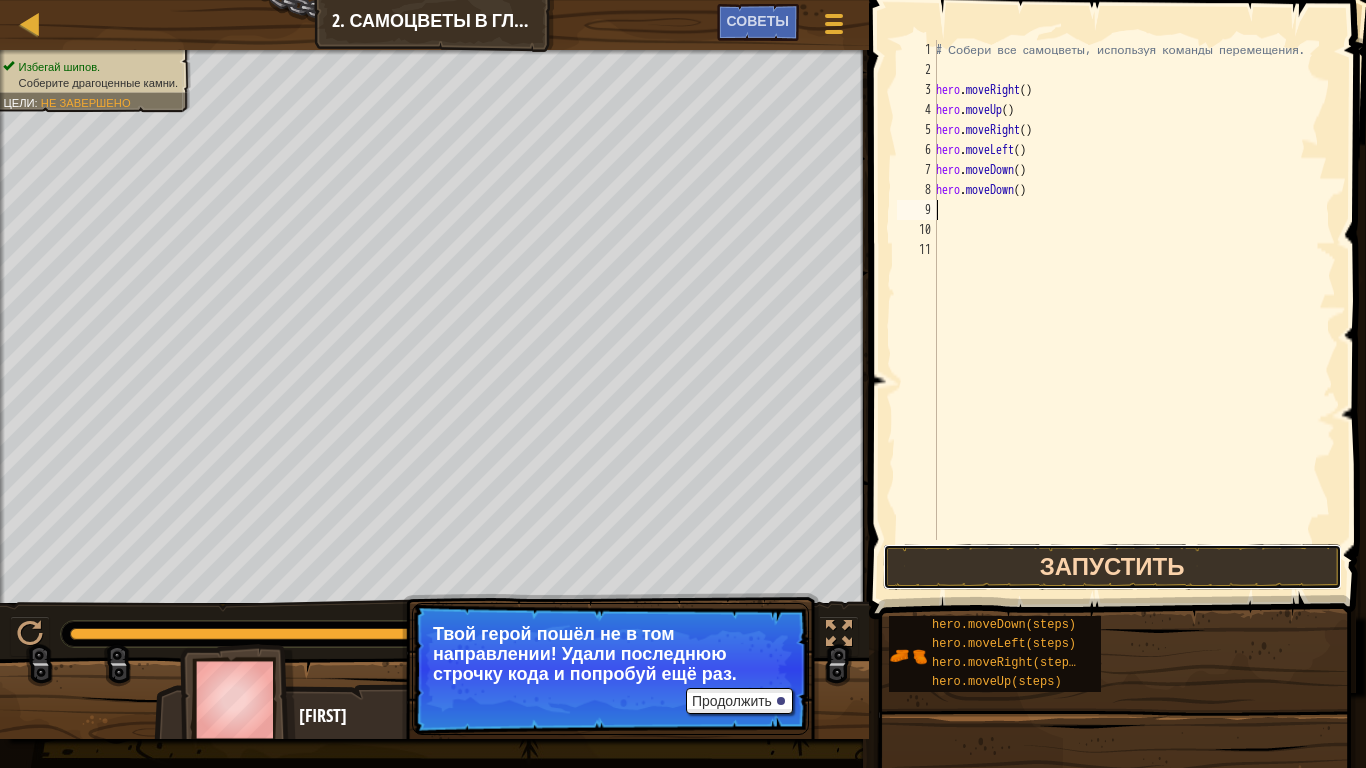 click on "Запустить" at bounding box center [1112, 567] 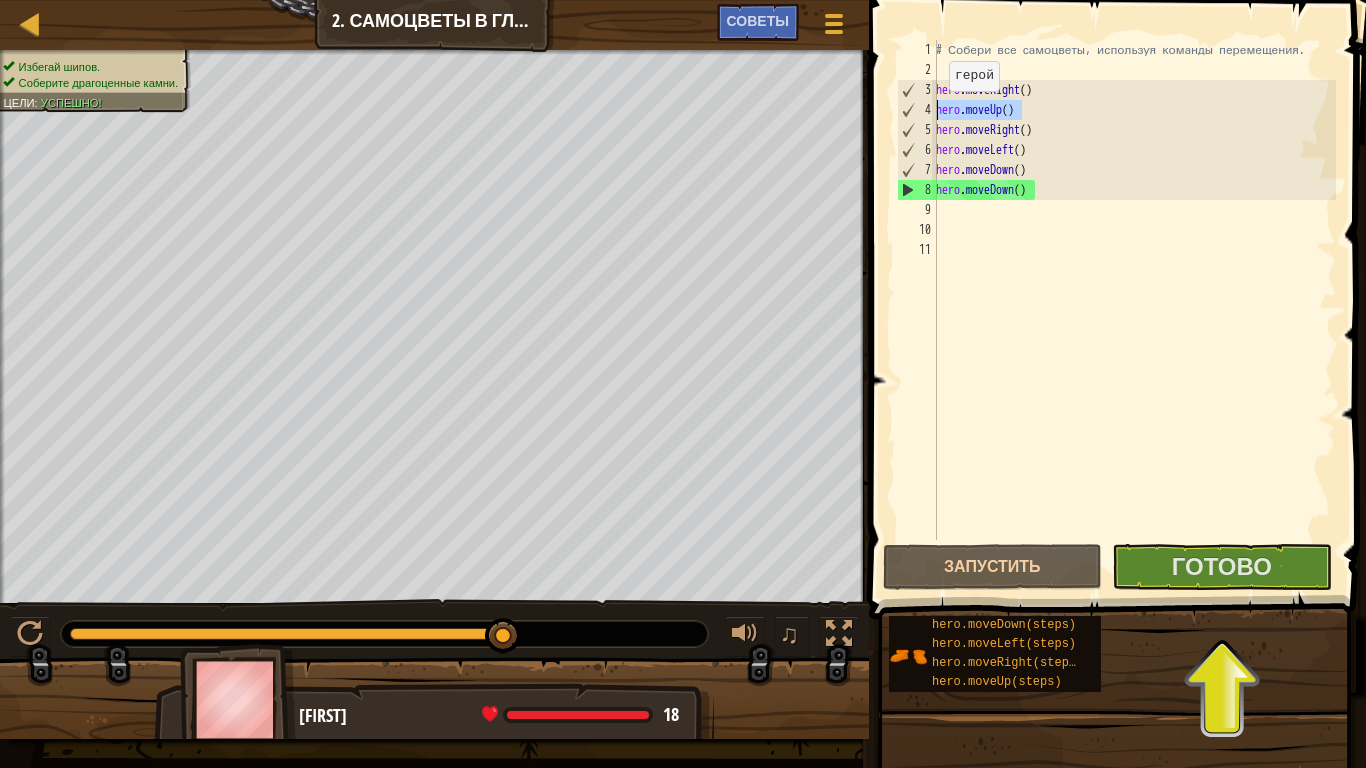 drag, startPoint x: 1023, startPoint y: 110, endPoint x: 935, endPoint y: 111, distance: 88.005684 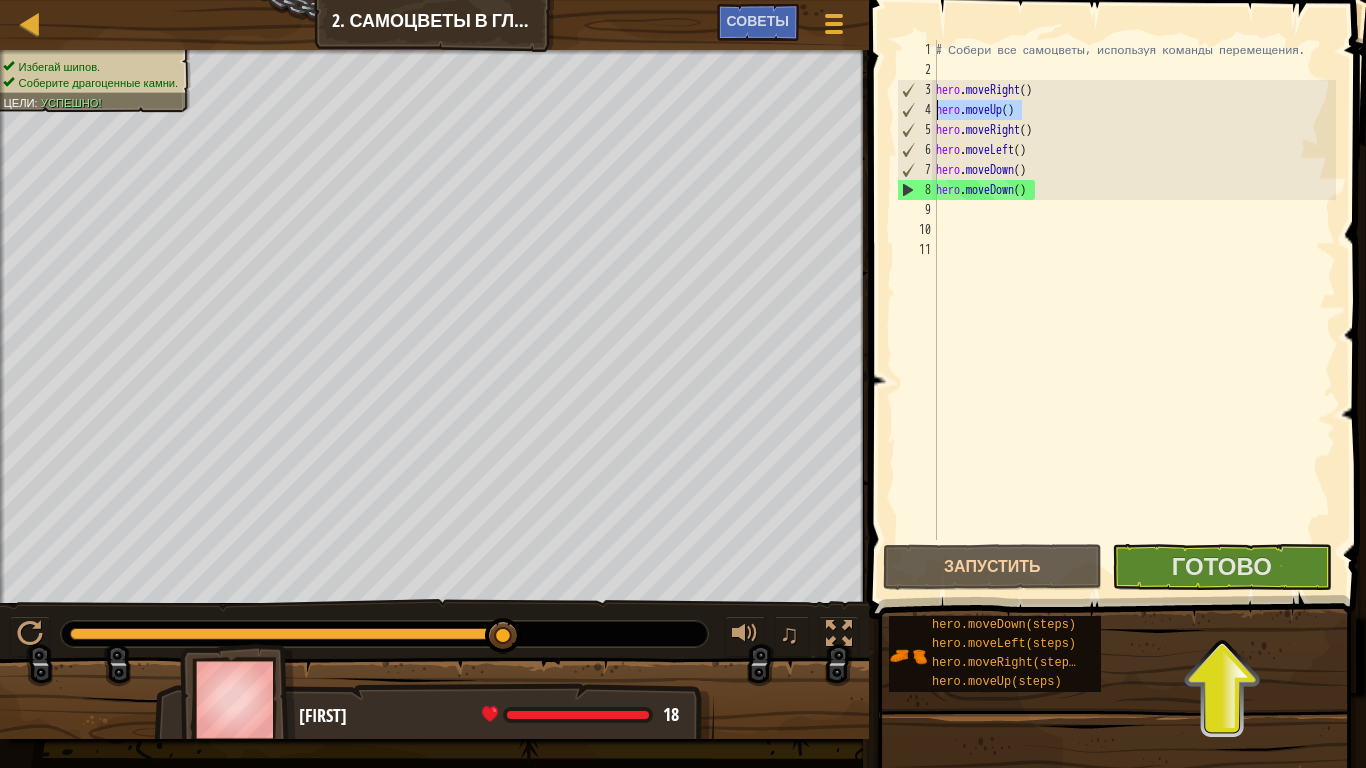 click on "# Собери все самоцветы, используя команды перемещения. hero . moveRight ( ) hero . moveUp ( ) hero . moveRight ( ) hero . moveLeft ( ) hero . moveDown ( ) hero . moveDown ( )" at bounding box center [1134, 310] 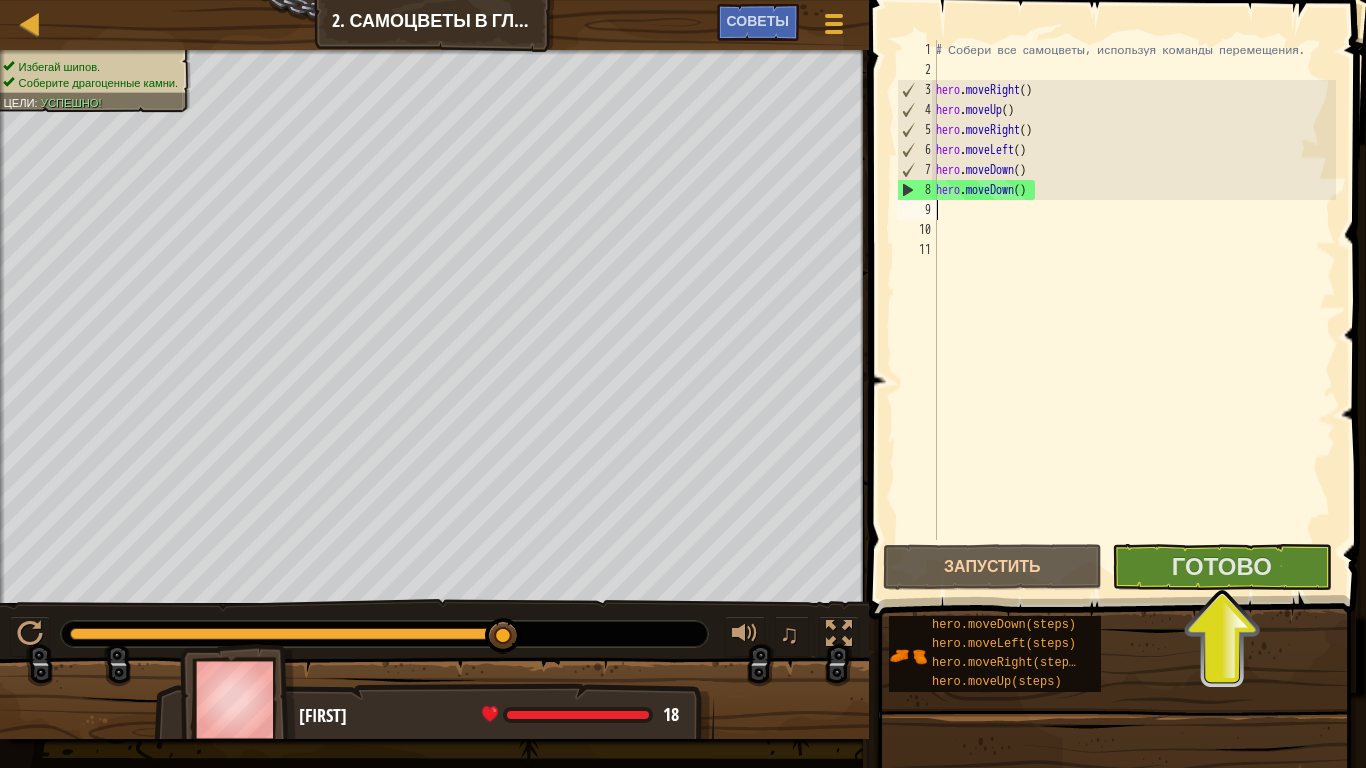 paste on "hero.moveUp()" 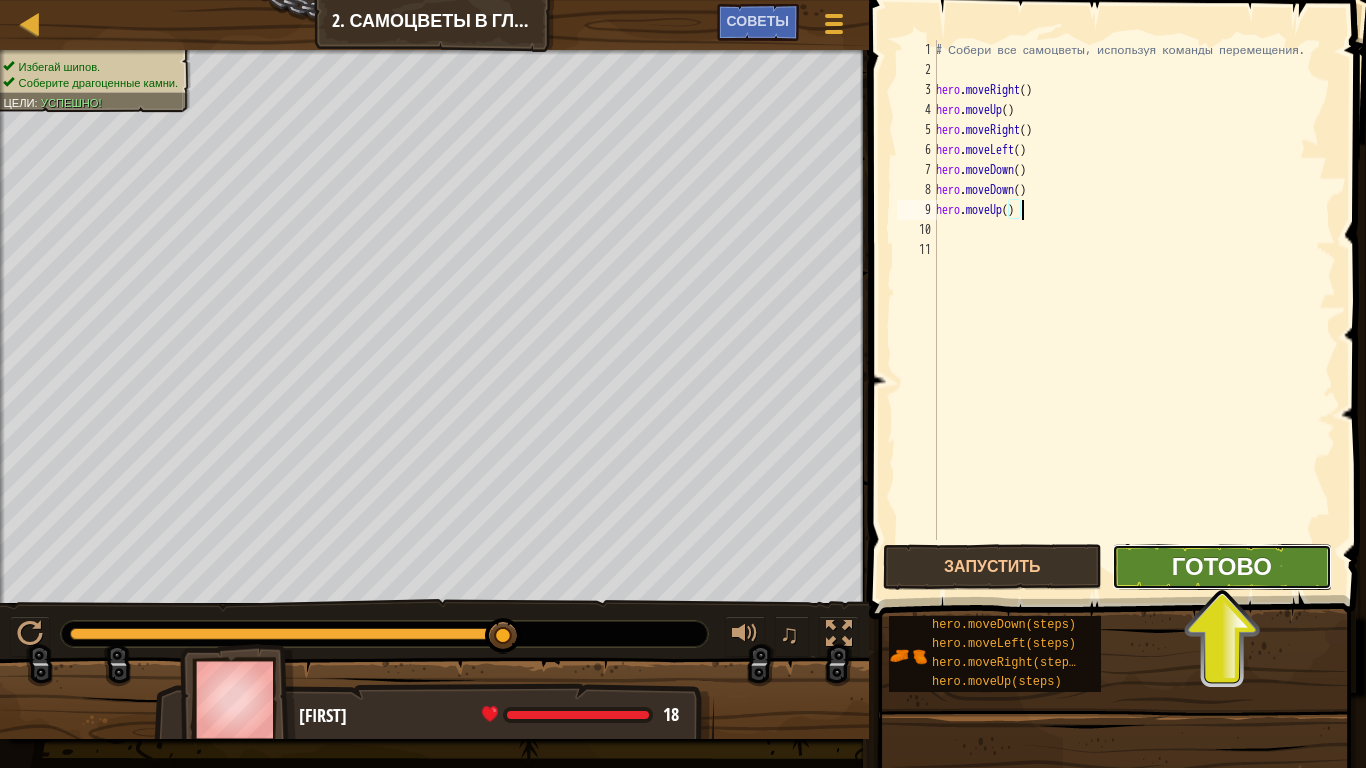 click on "Готово" at bounding box center [1222, 566] 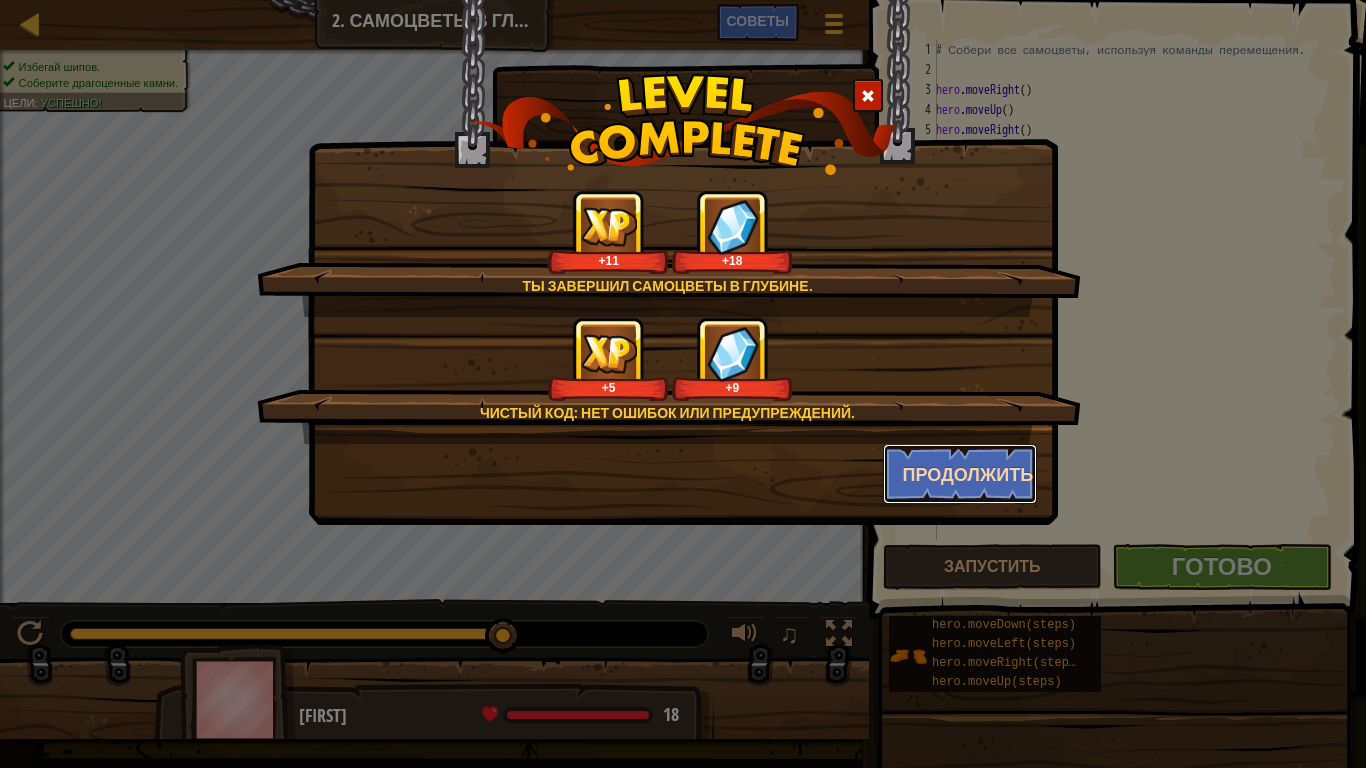 click on "Продолжить" at bounding box center (960, 474) 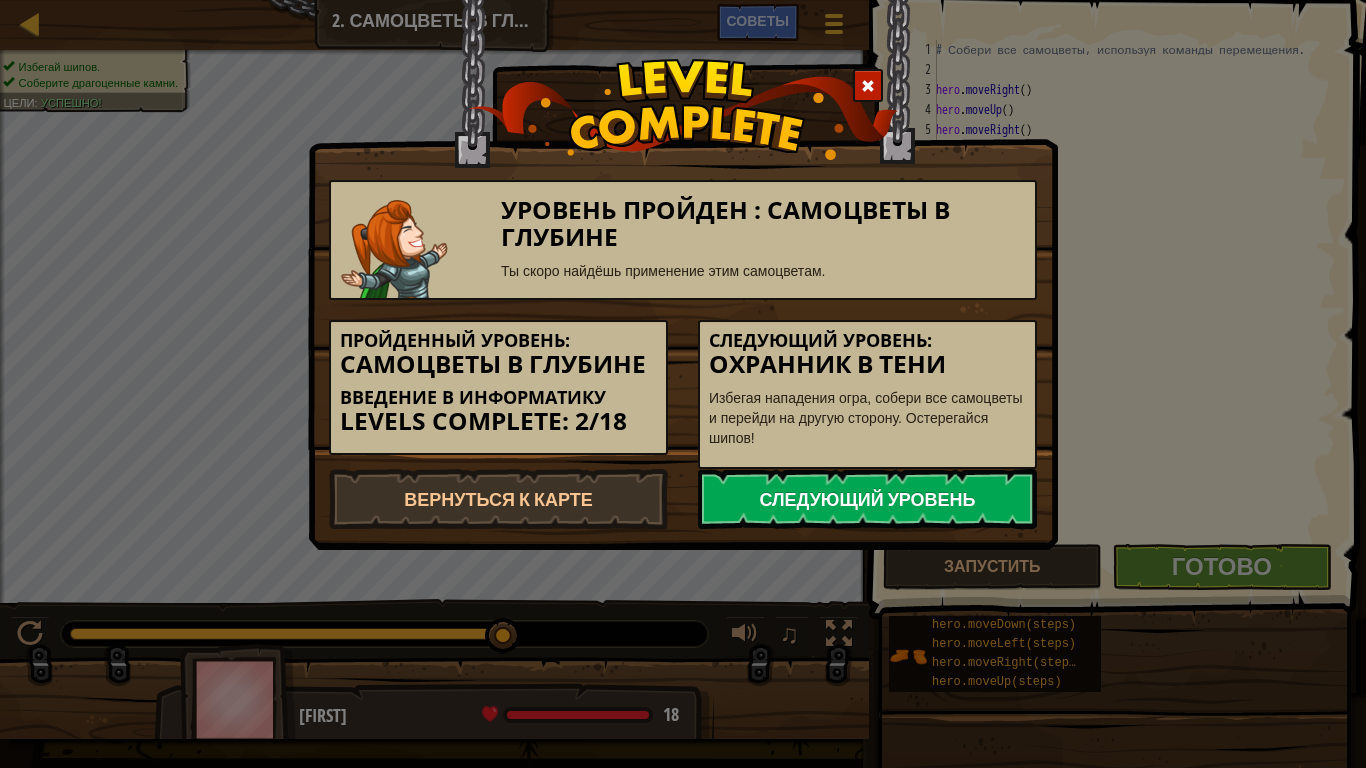 click on "Следующий уровень" at bounding box center (867, 499) 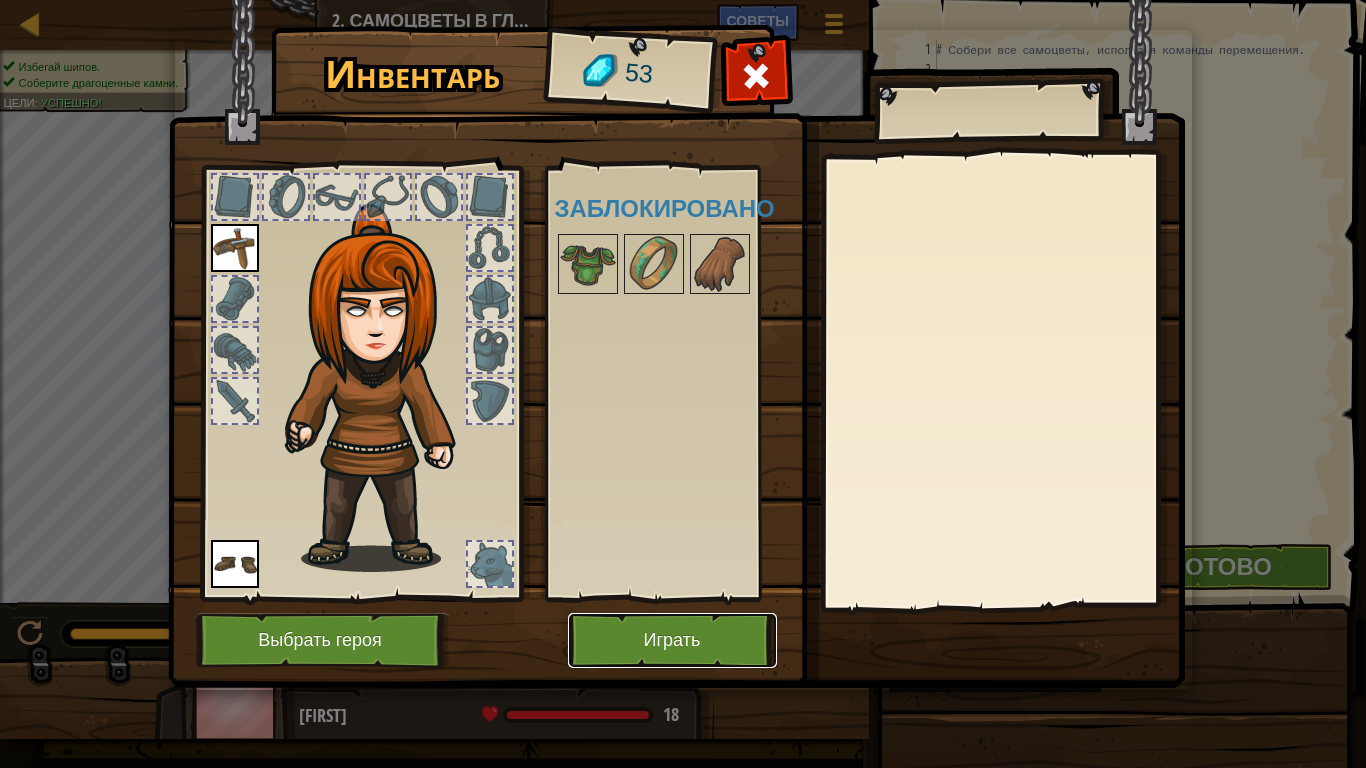 click on "Играть" at bounding box center (672, 640) 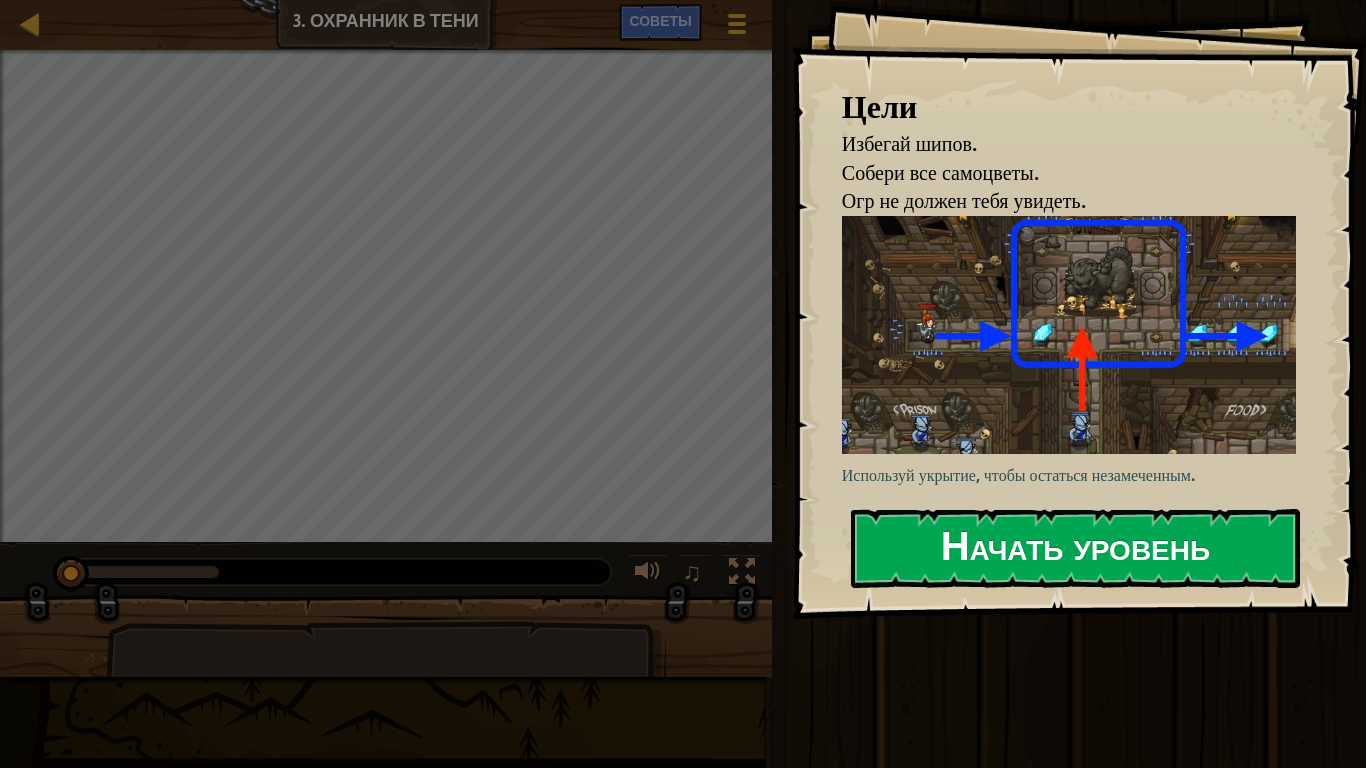 drag, startPoint x: 847, startPoint y: 569, endPoint x: 860, endPoint y: 570, distance: 13.038404 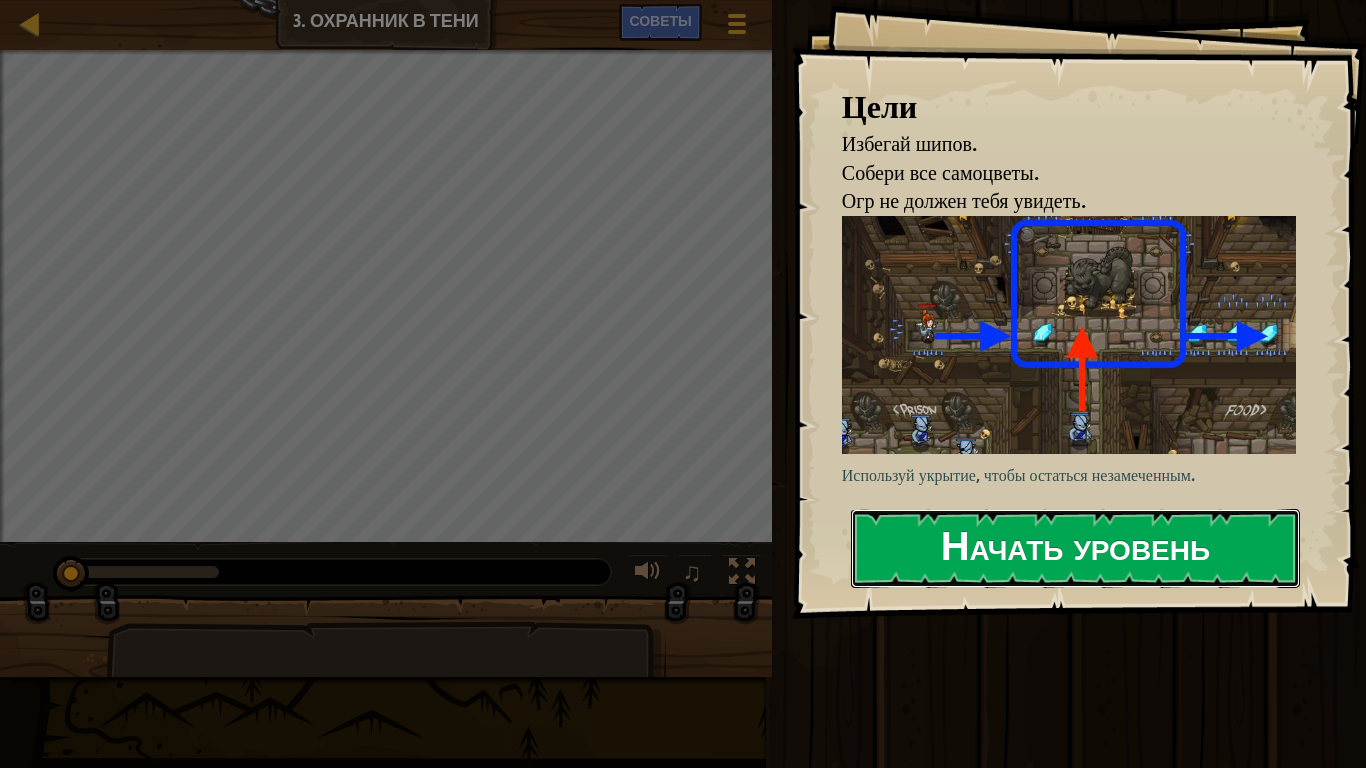 click on "Начать уровень" at bounding box center [1075, 548] 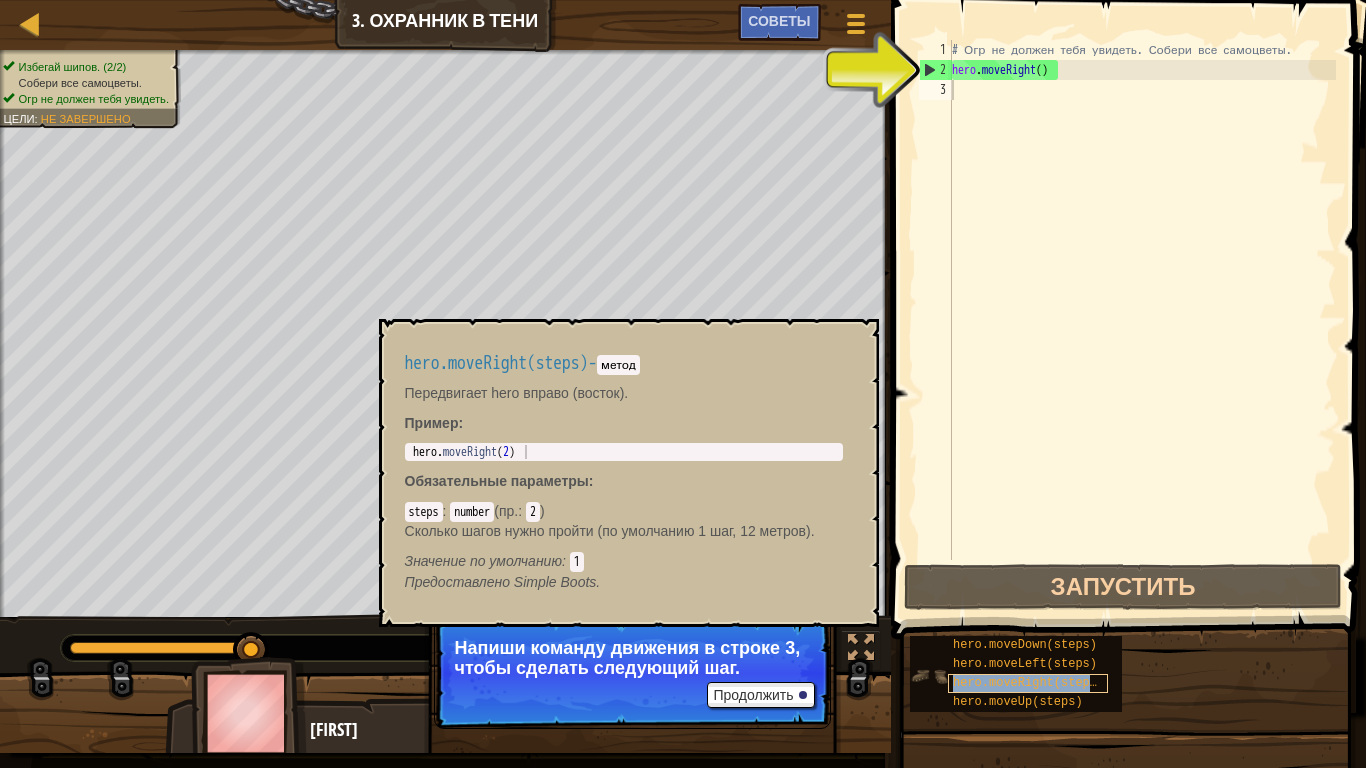click on "hero.moveRight(steps)" at bounding box center (1028, 683) 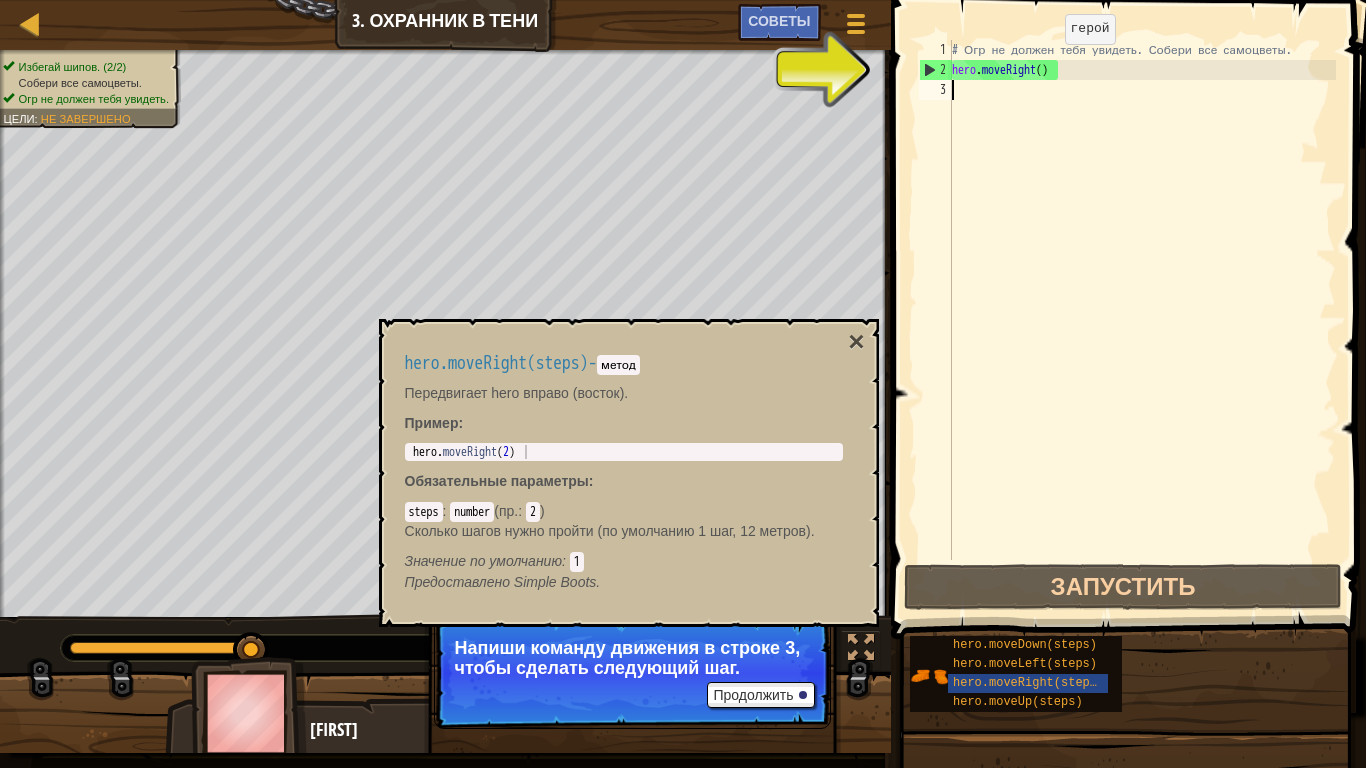 click on "# Огр не должен тебя увидеть. Собери все самоцветы. hero . moveRight ( )" at bounding box center (1142, 320) 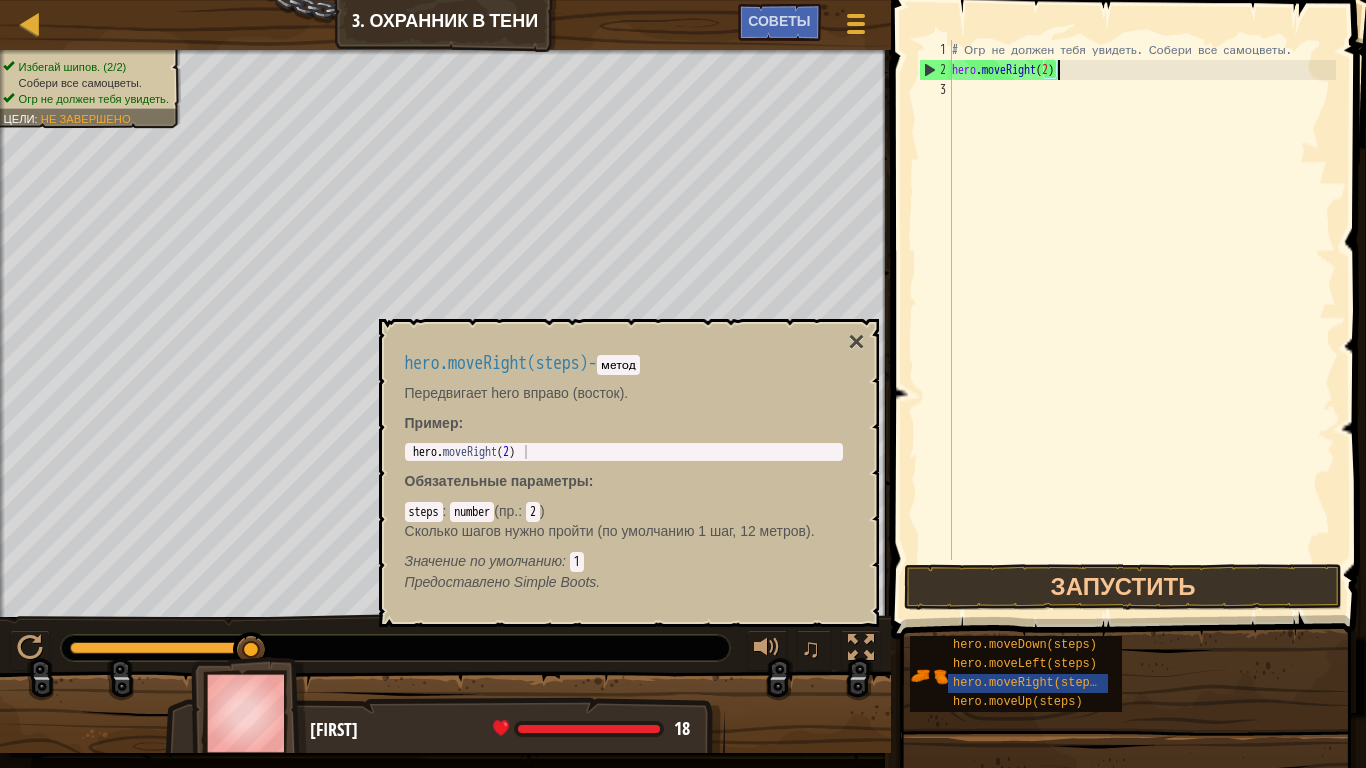 scroll, scrollTop: 9, scrollLeft: 8, axis: both 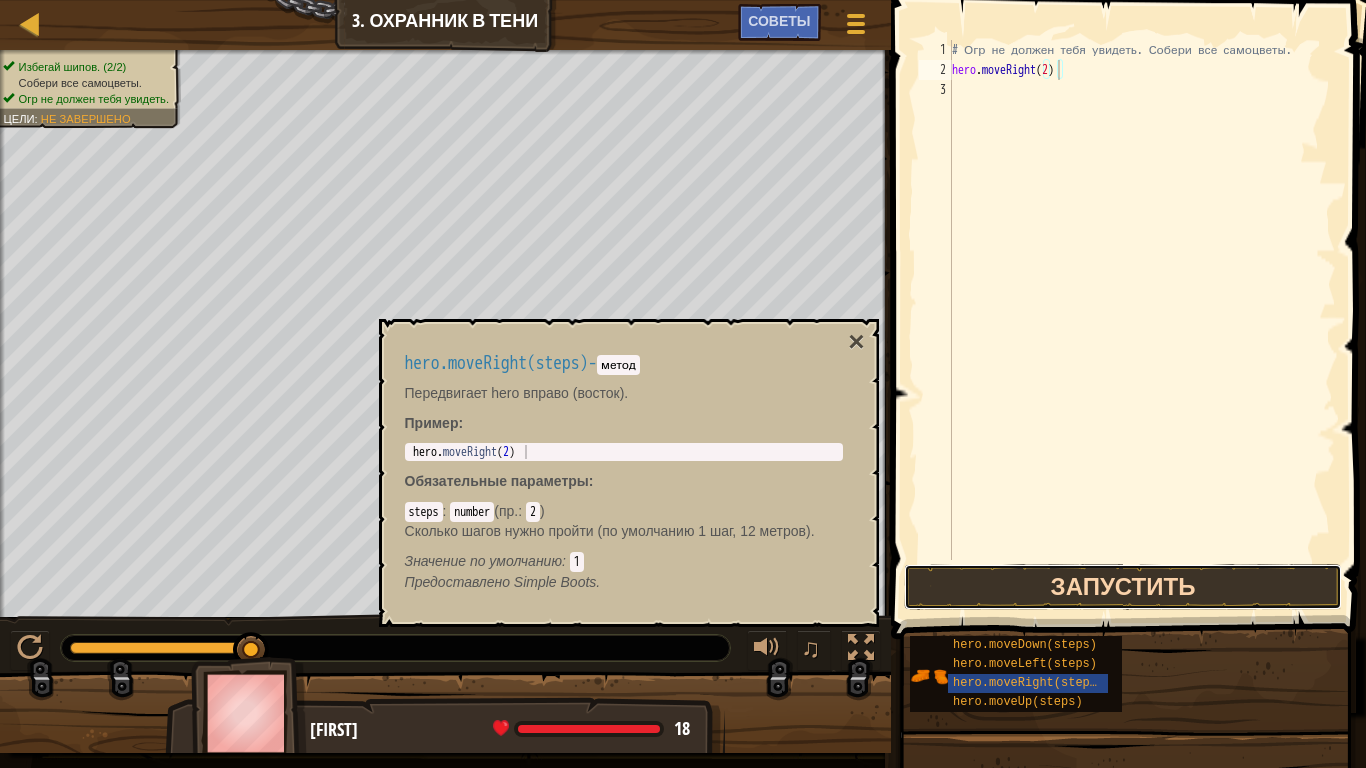 drag, startPoint x: 1112, startPoint y: 590, endPoint x: 1109, endPoint y: 580, distance: 10.440307 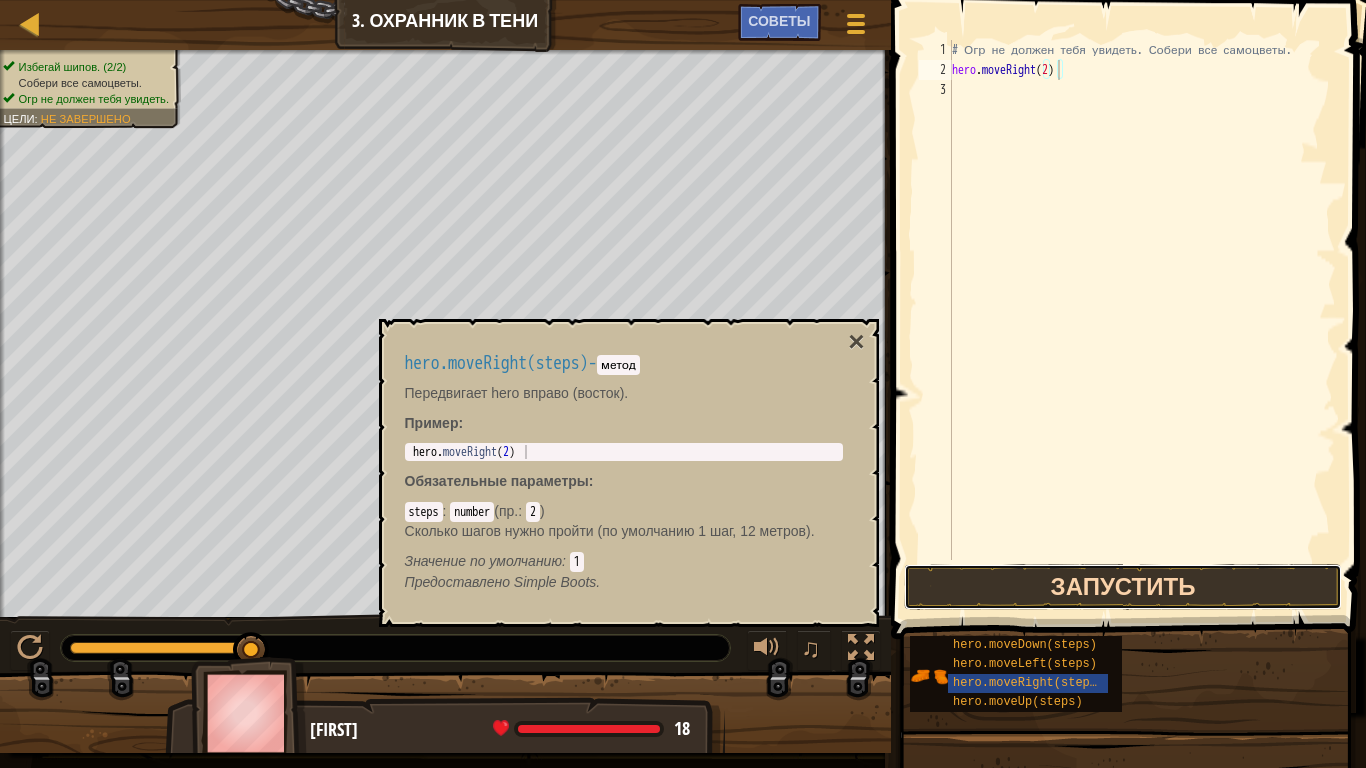 click on "Запустить" at bounding box center (1123, 587) 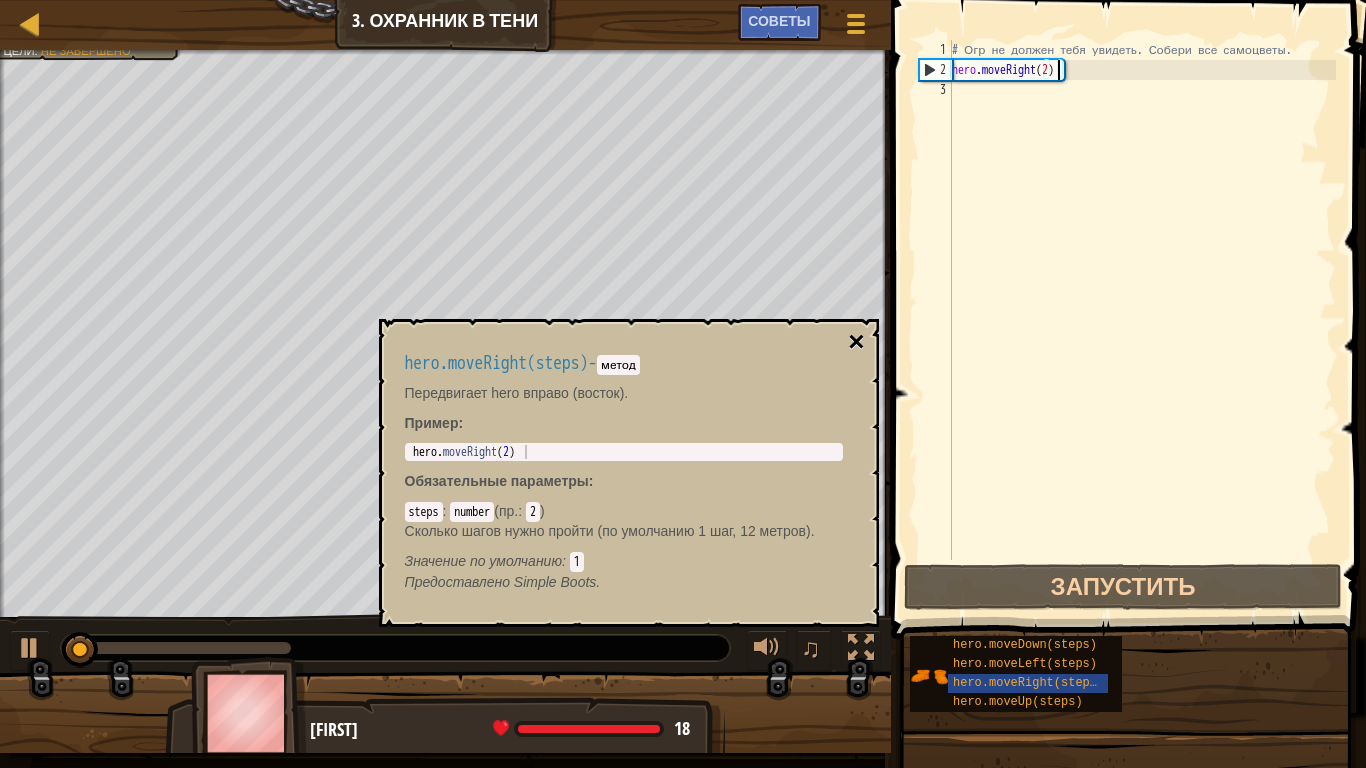 click on "×" at bounding box center (856, 342) 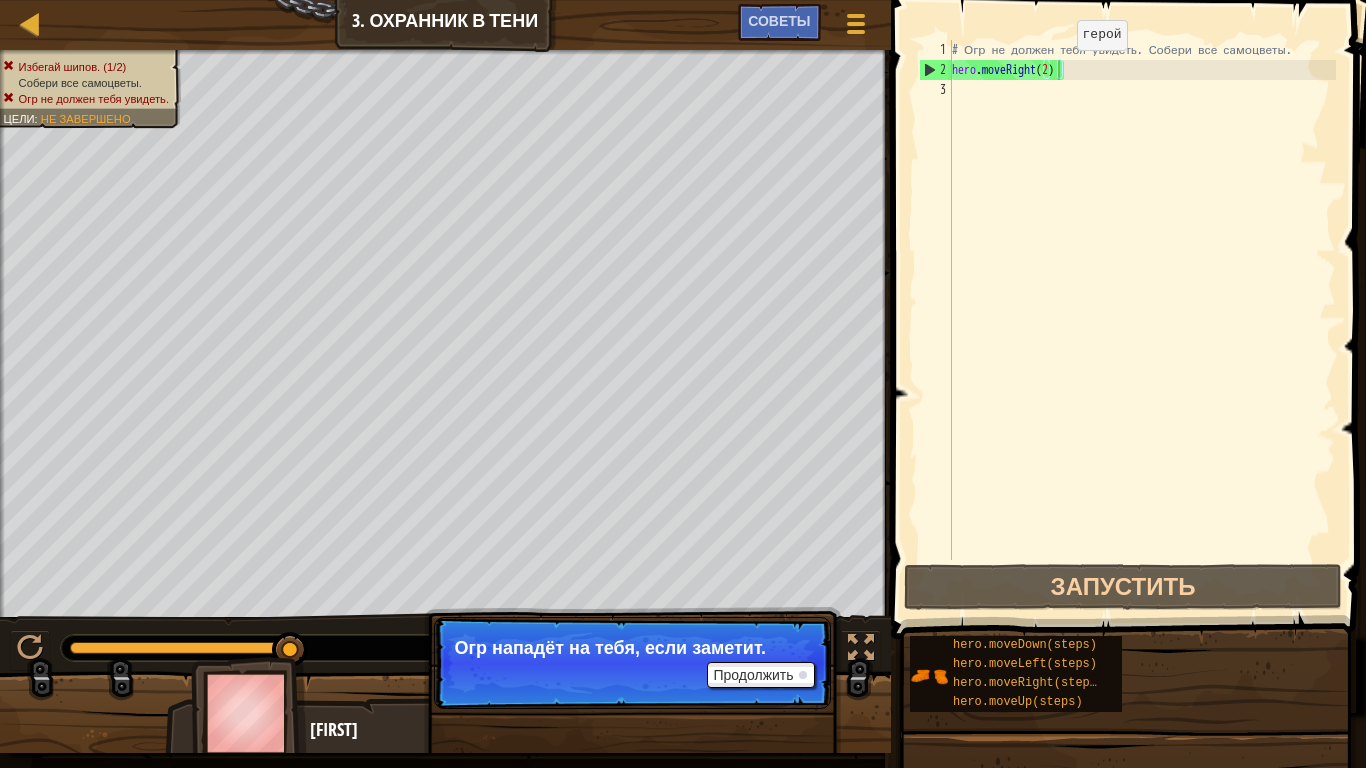 click on "# Огр не должен тебя увидеть. Собери все самоцветы. hero . moveRight ( 2 )" at bounding box center [1142, 320] 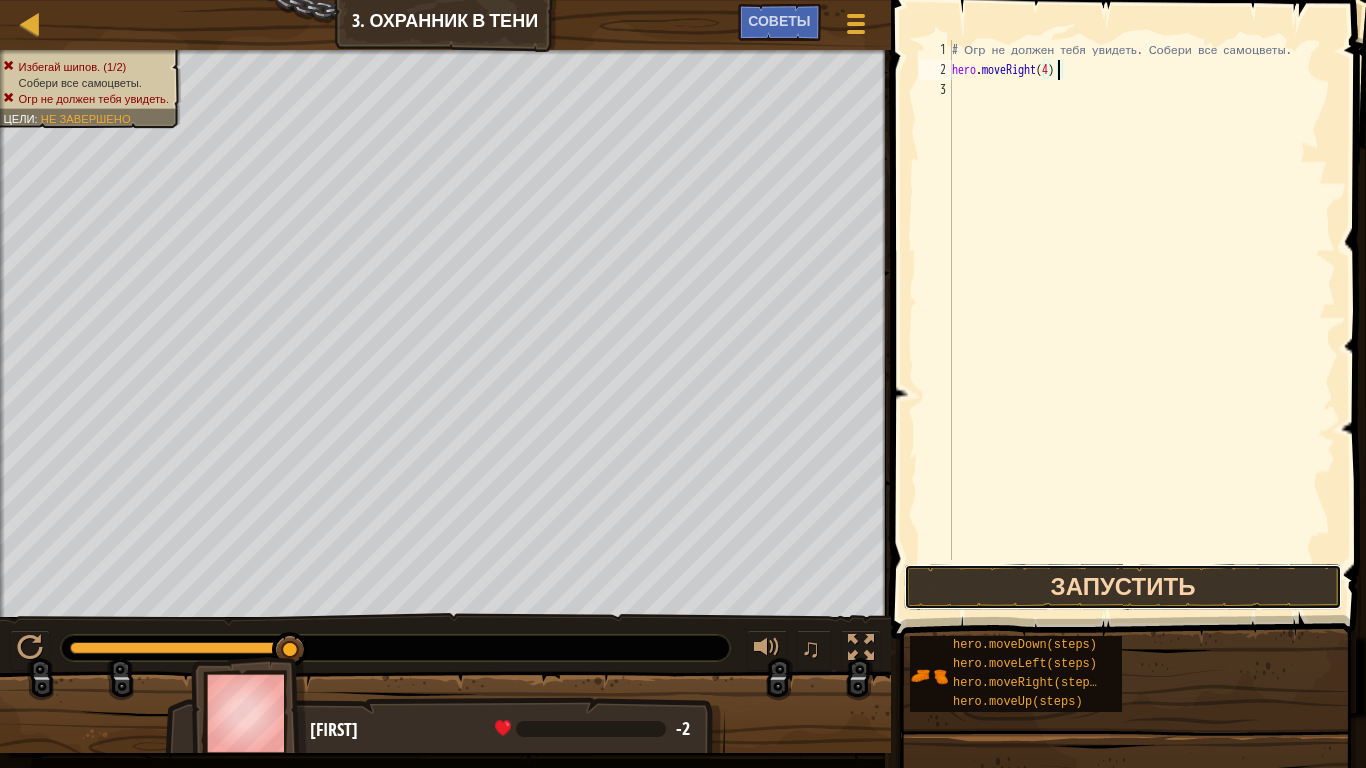 click on "Запустить" at bounding box center (1123, 587) 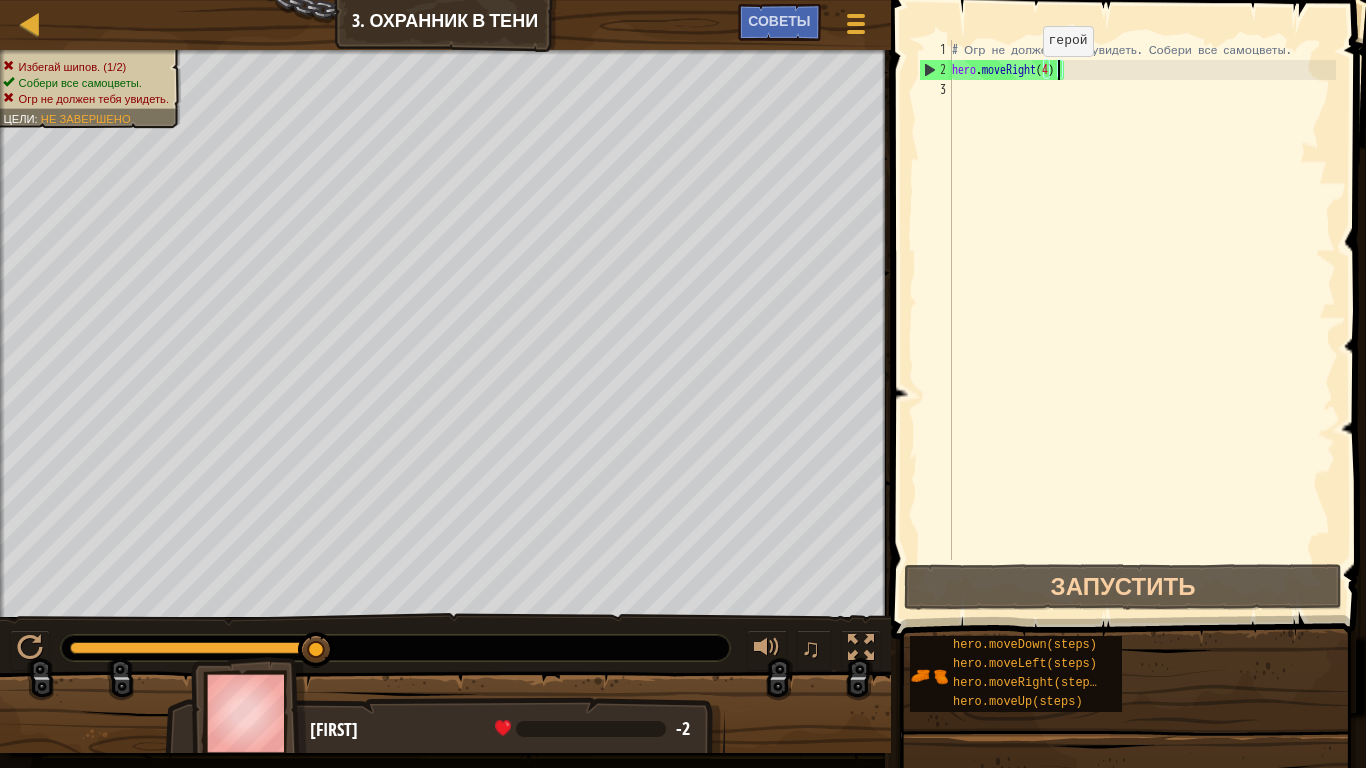 type on "hero.moveRight()" 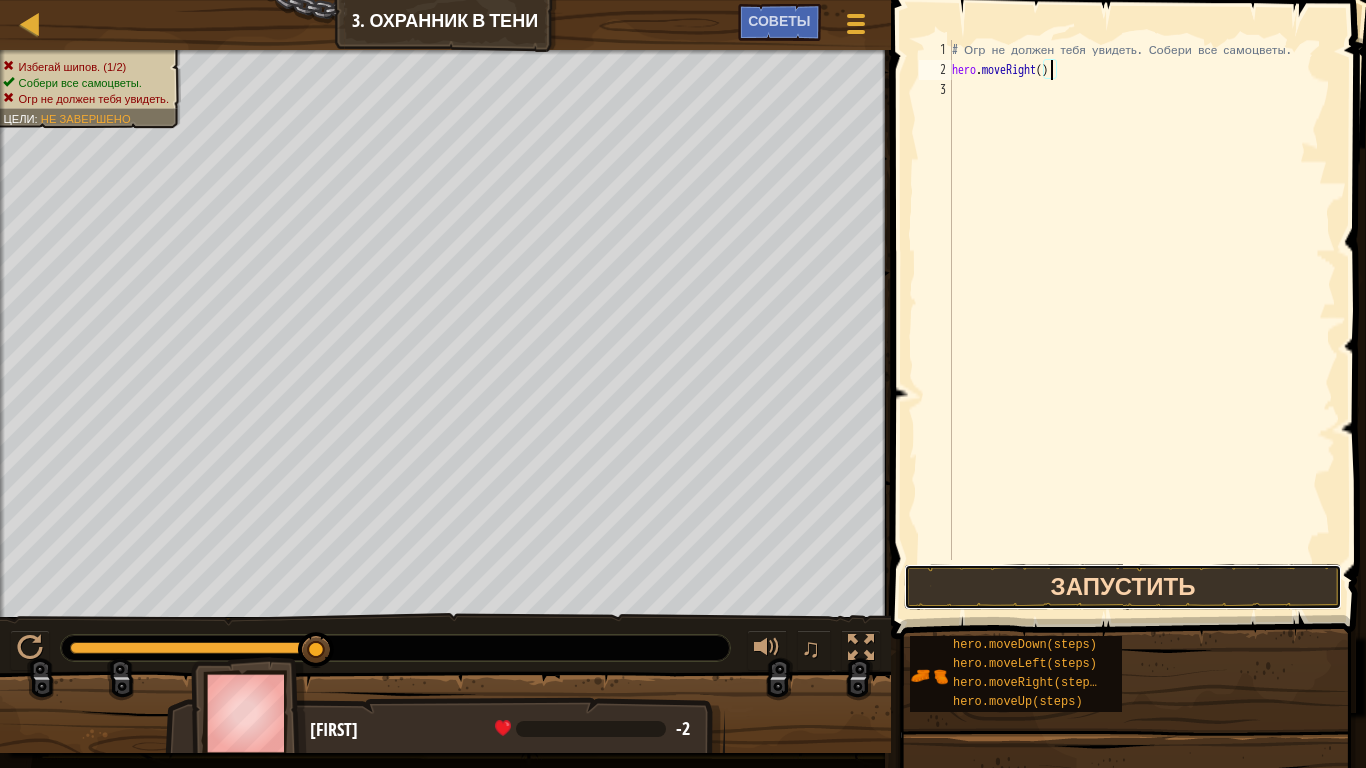 click on "Запустить" at bounding box center [1123, 587] 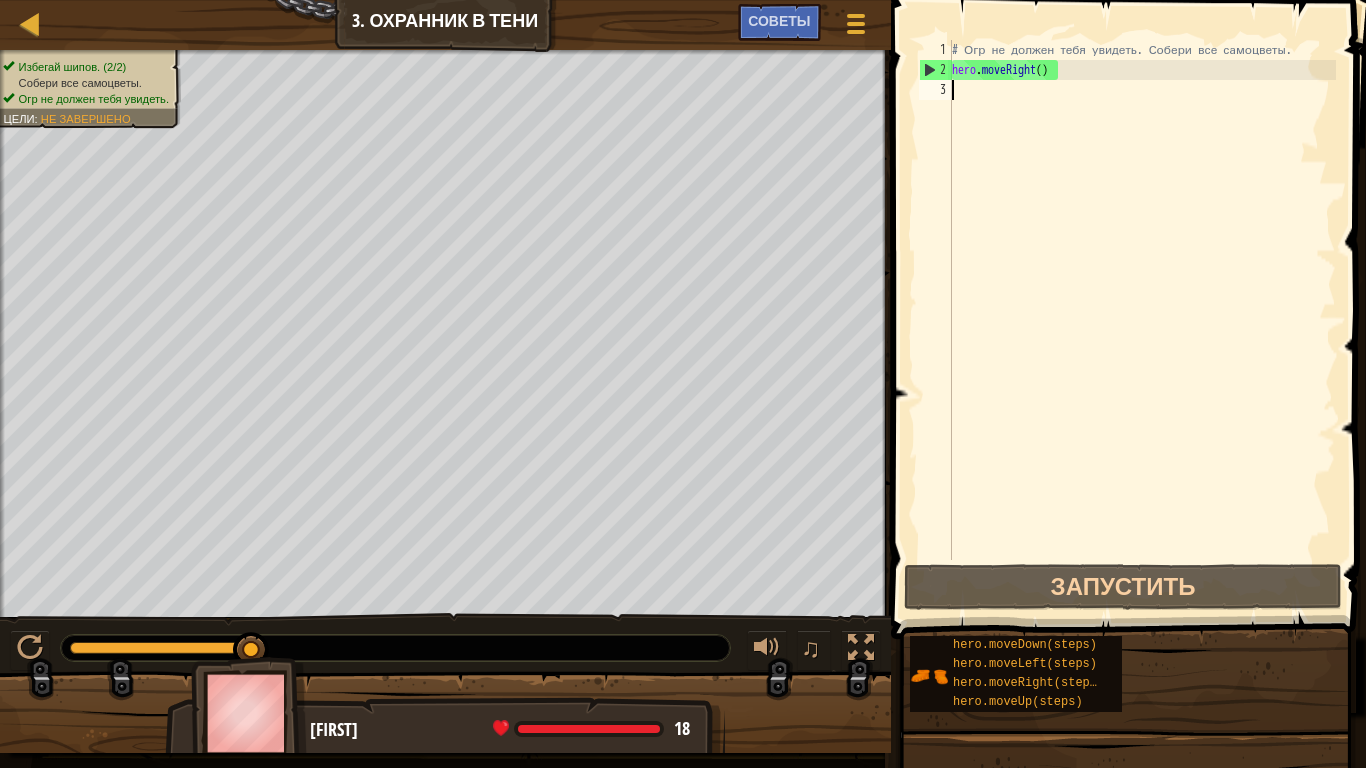 click on "# Огр не должен тебя увидеть. Собери все самоцветы. hero . moveRight ( )" at bounding box center [1142, 320] 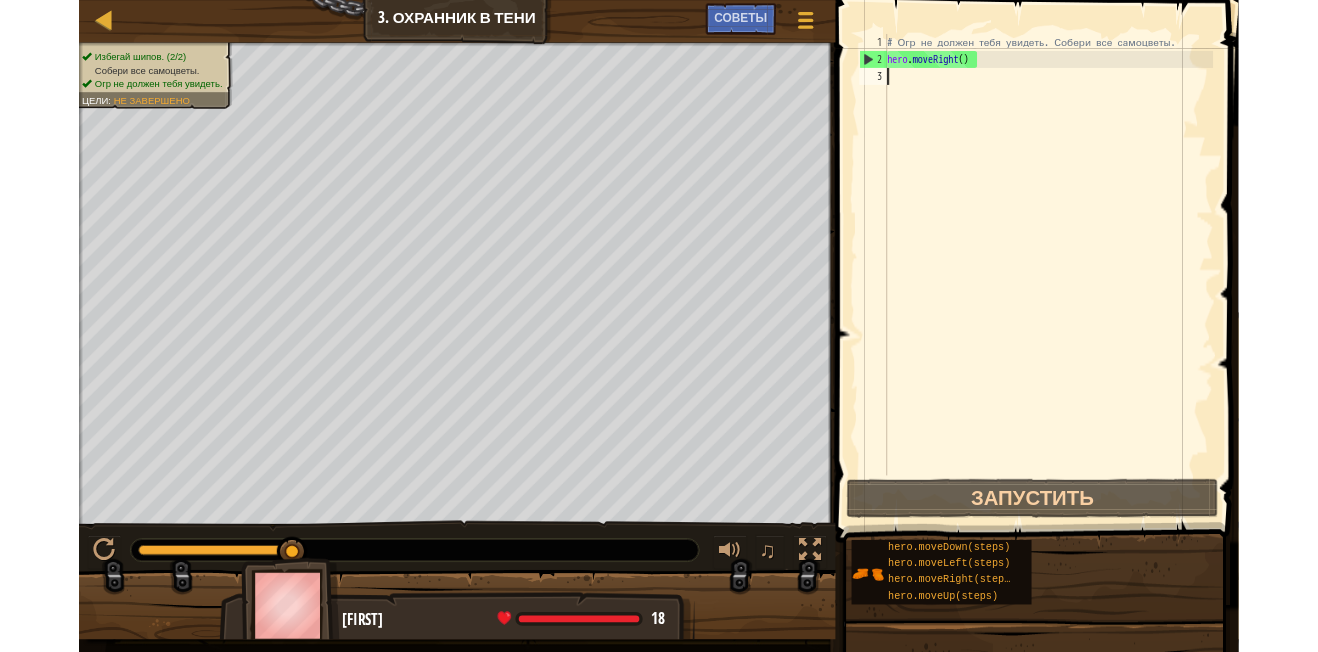 scroll, scrollTop: 9, scrollLeft: 0, axis: vertical 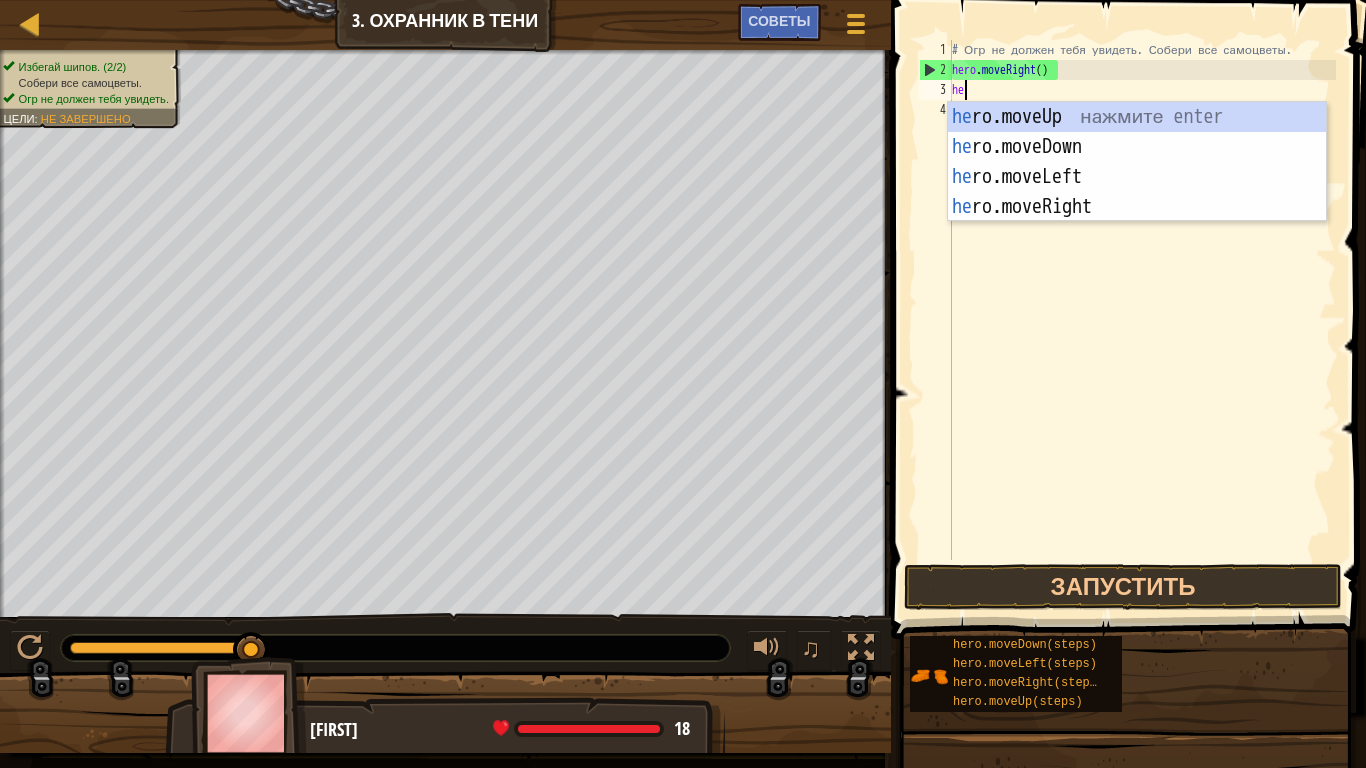 type on "her" 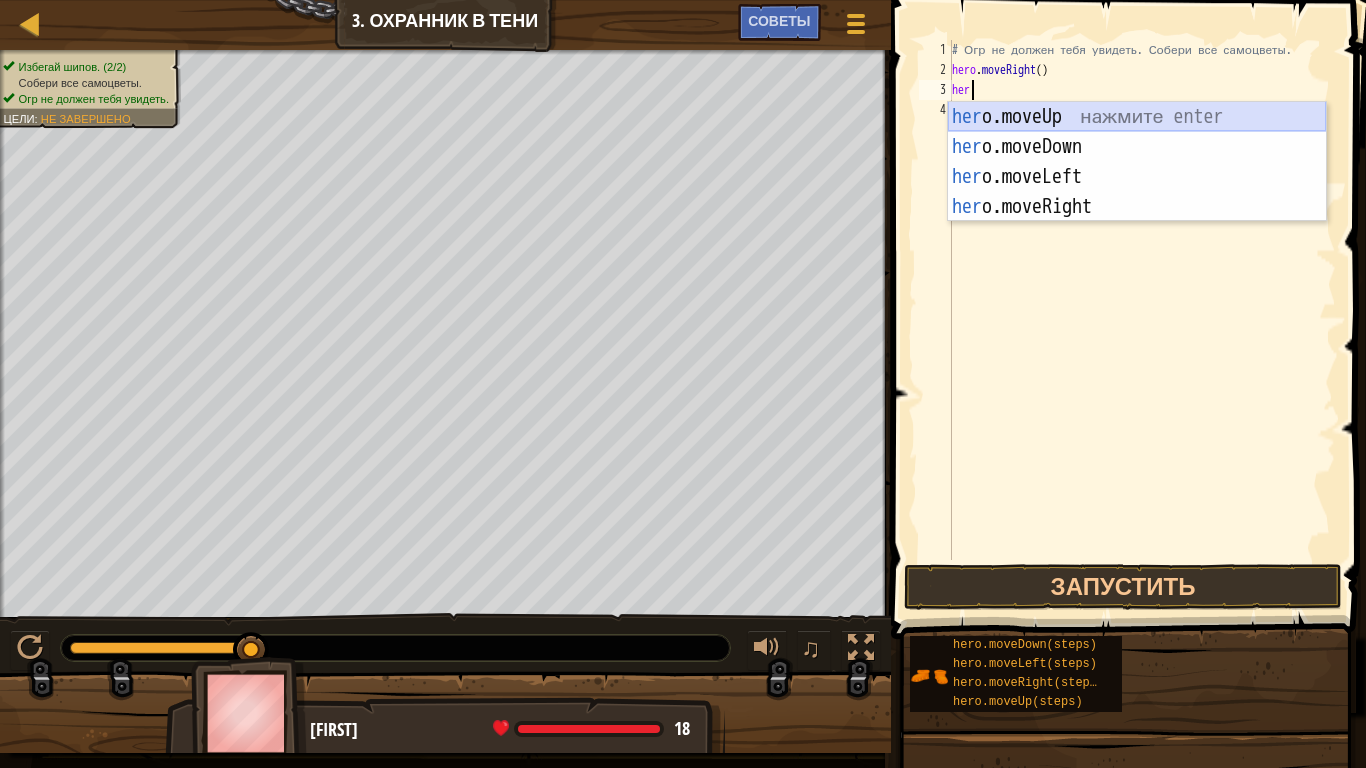 click on "her o.moveUp нажмите enter her o.moveDown нажмите enter her o.moveLeft нажмите enter her o.moveRight нажмите enter" at bounding box center (1137, 192) 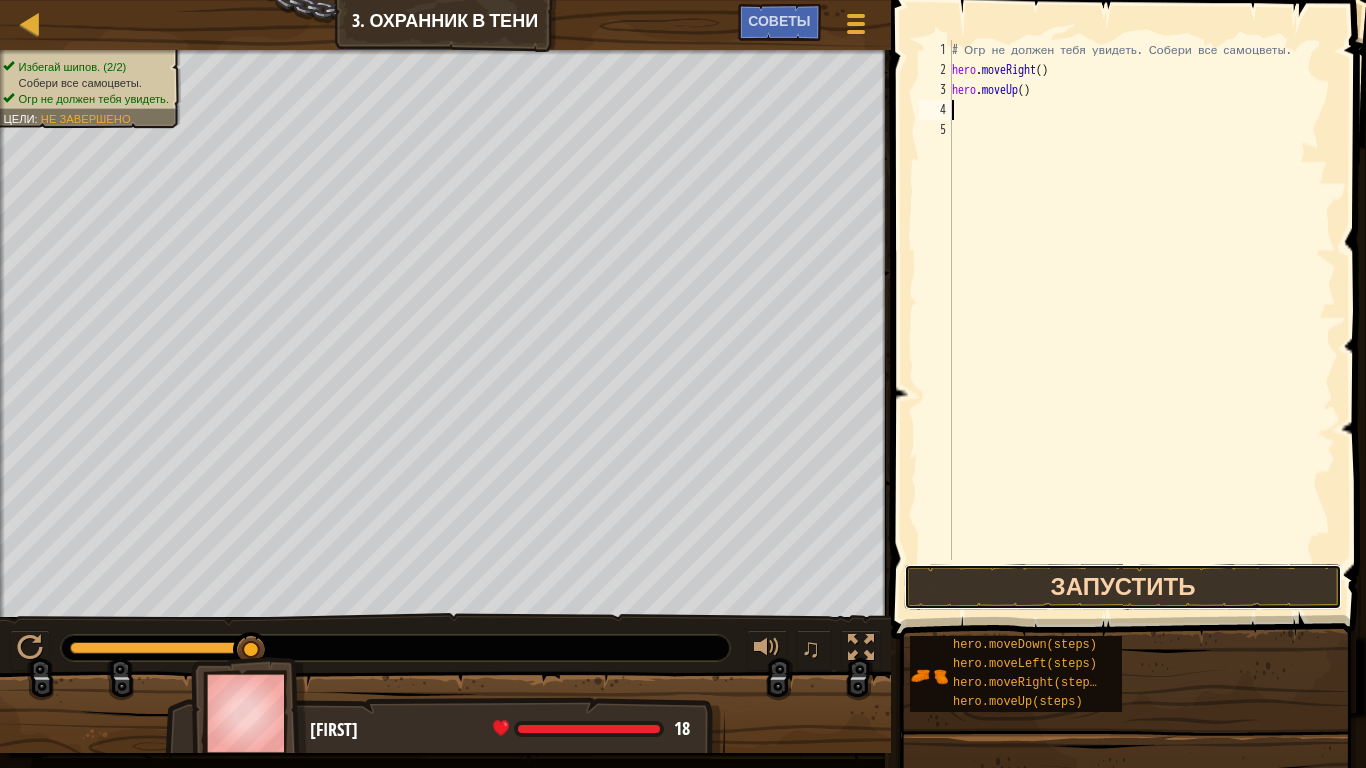 click on "Запустить" at bounding box center (1123, 587) 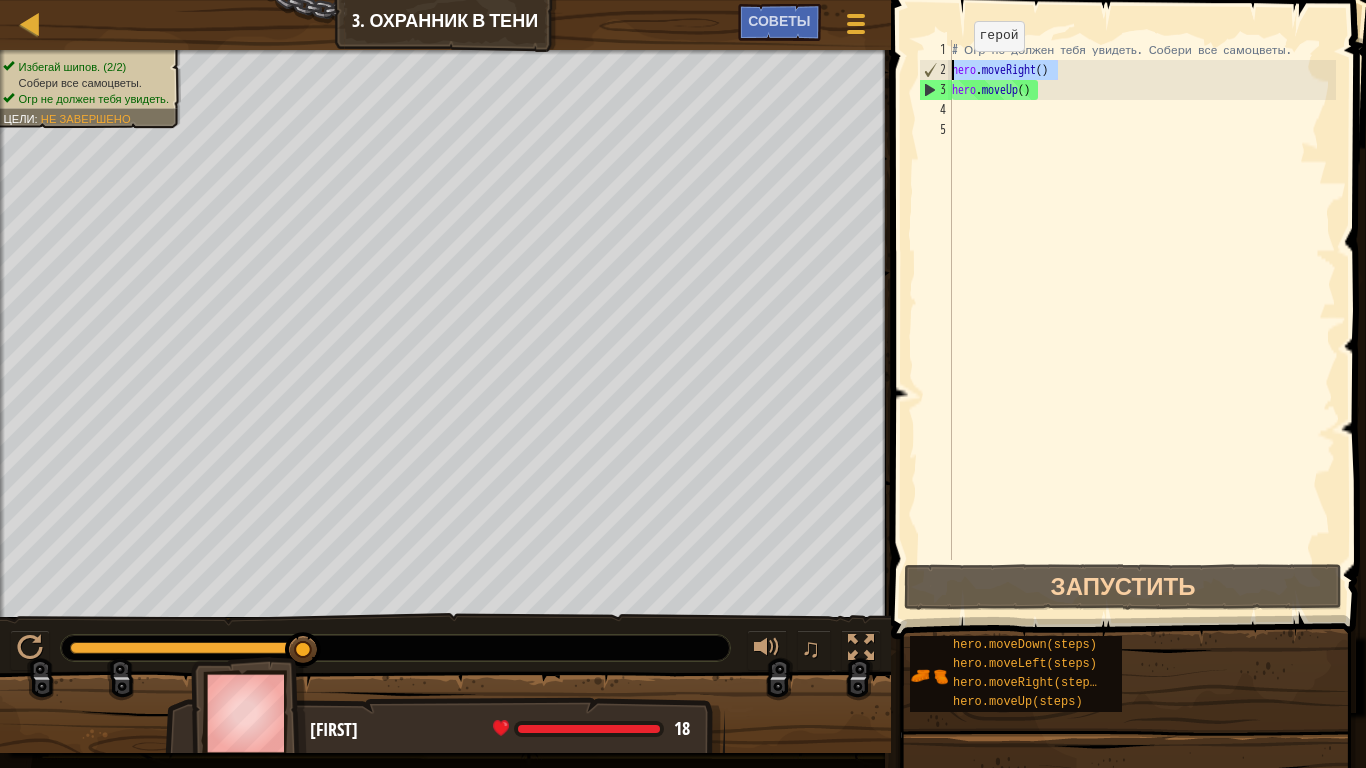 drag, startPoint x: 1057, startPoint y: 72, endPoint x: 944, endPoint y: 76, distance: 113.07078 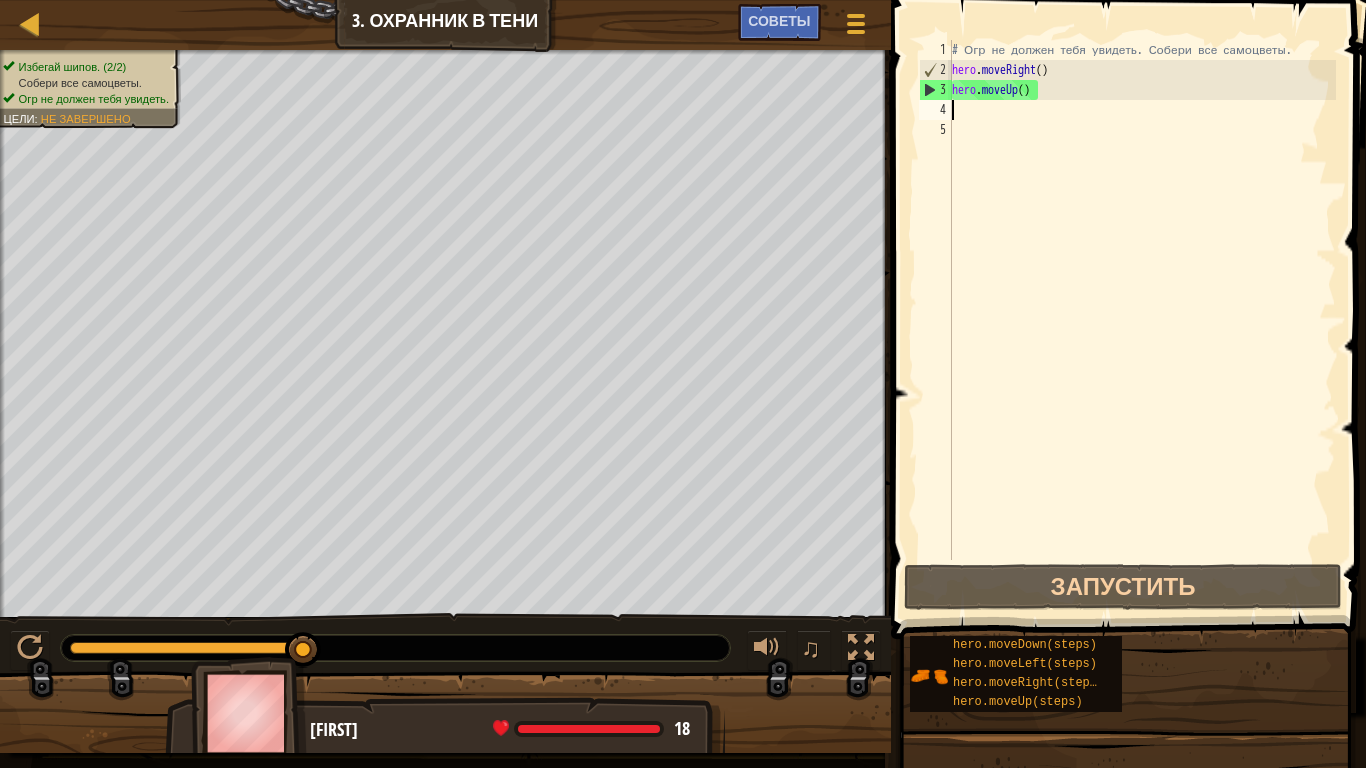 click on "# Огр не должен тебя увидеть. Собери все самоцветы. hero . moveRight ( ) hero . moveUp ( )" at bounding box center (1142, 320) 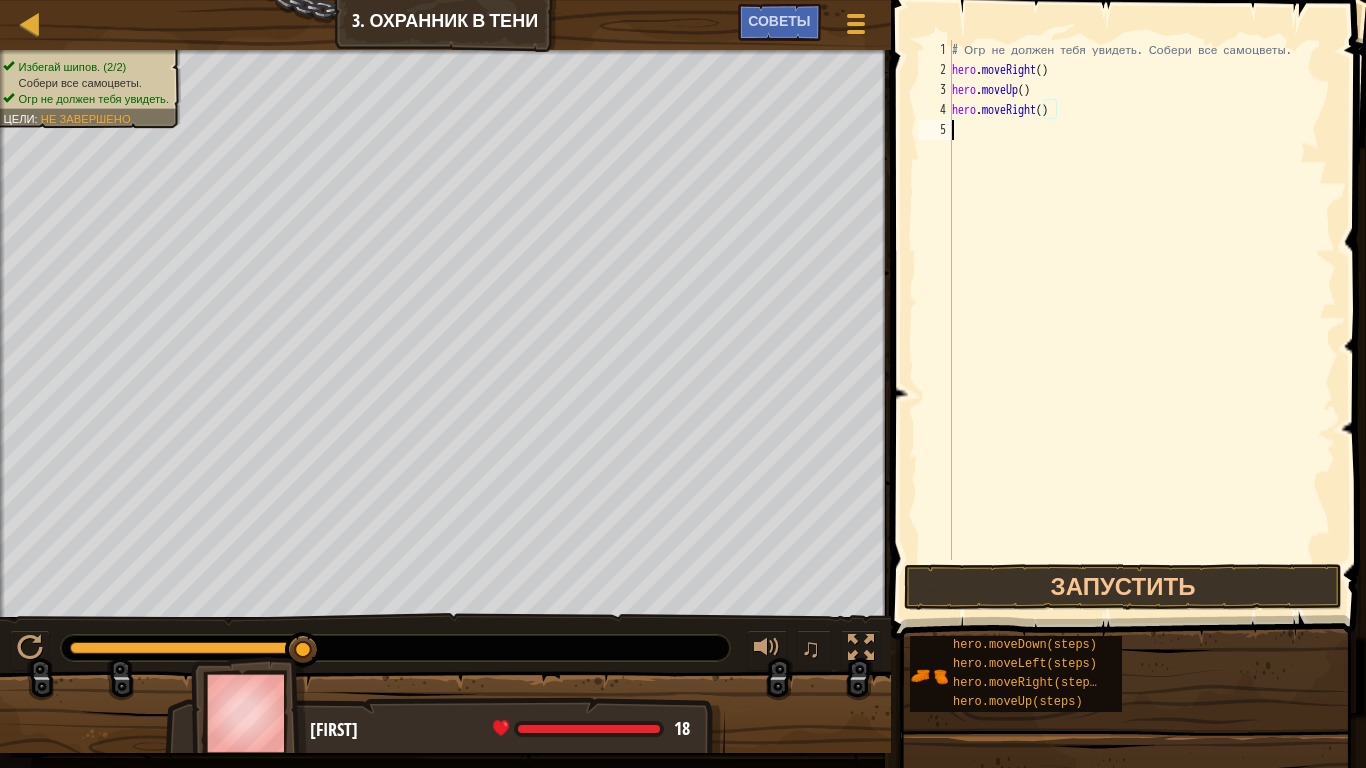 click on "# Огр не должен тебя увидеть. Собери все самоцветы. hero . moveRight ( ) hero . moveUp ( ) hero . moveRight ( )" at bounding box center [1142, 320] 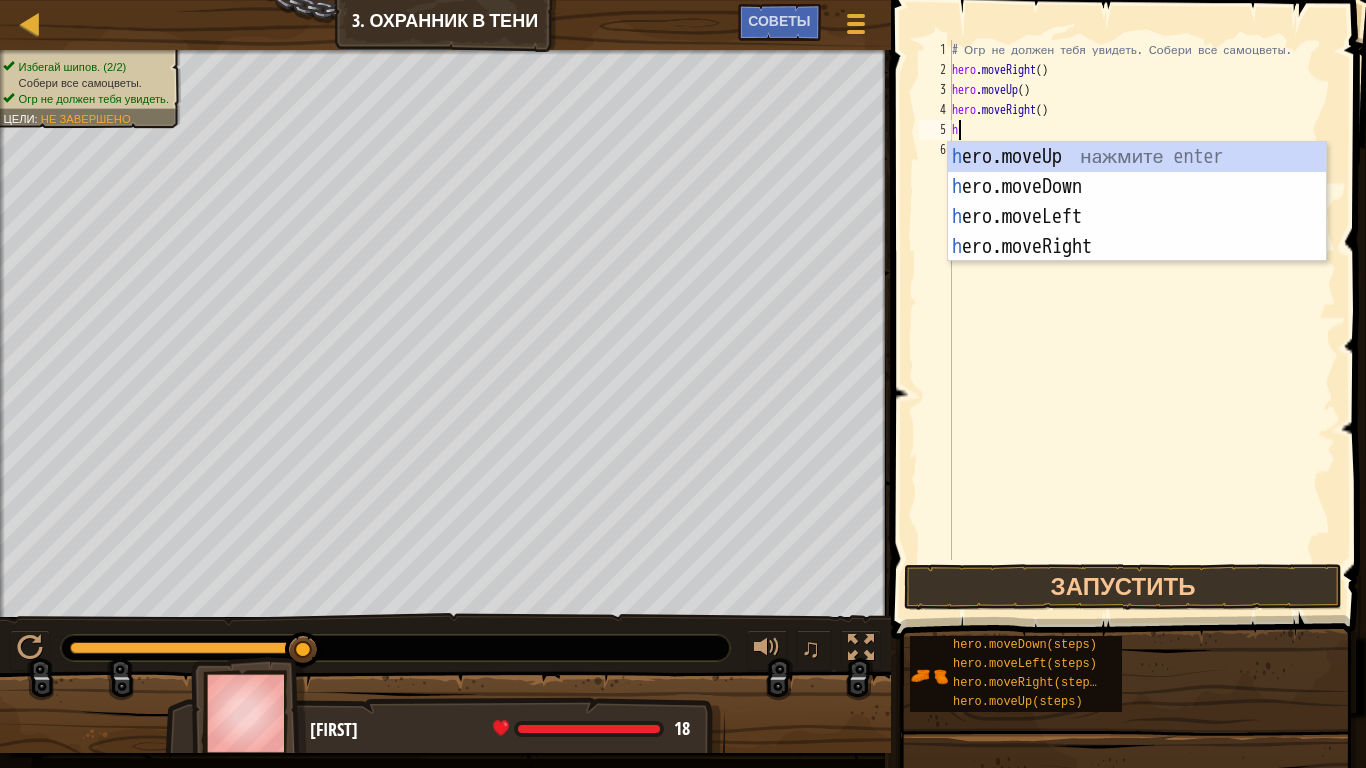 type on "he" 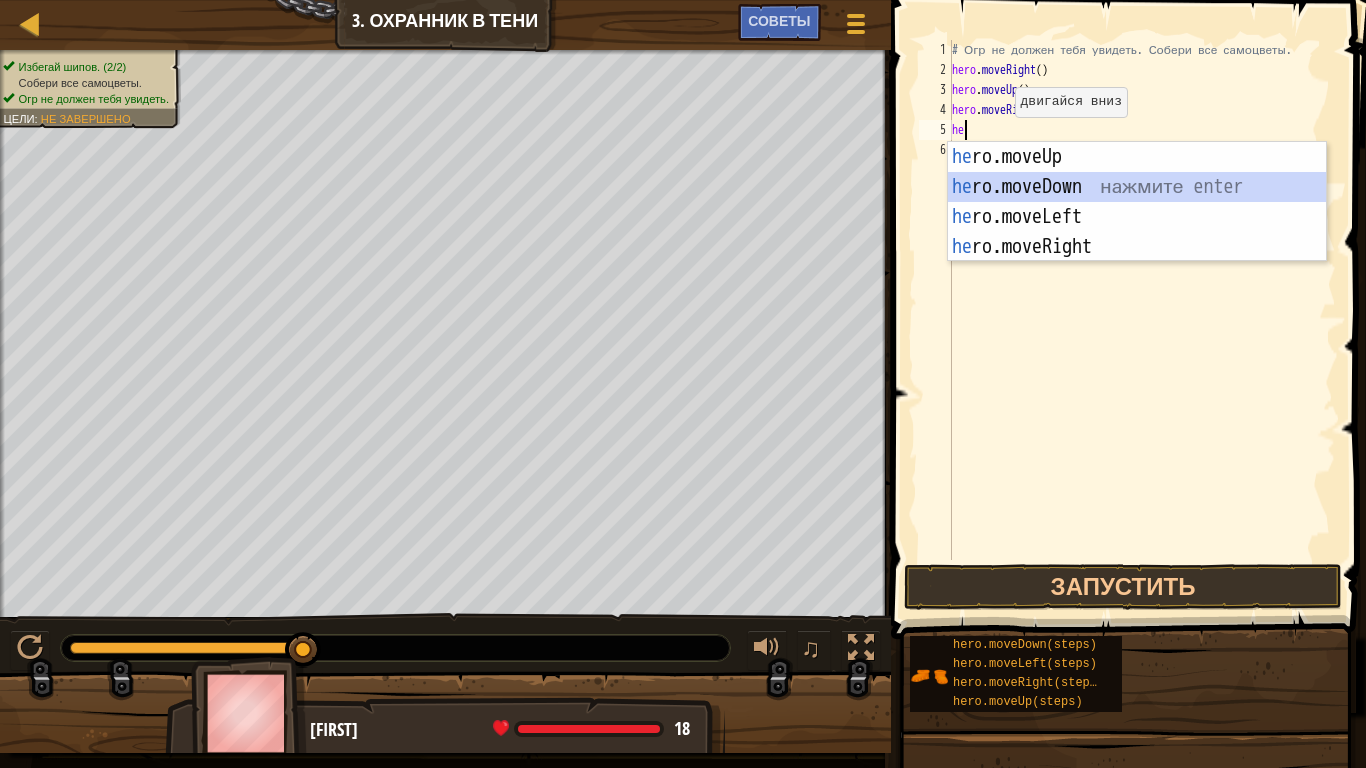 click on "he ro.moveUp нажмите enter he ro.moveDown нажмите enter he ro.moveLeft нажмите enter he ro.moveRight нажмите enter" at bounding box center (1137, 232) 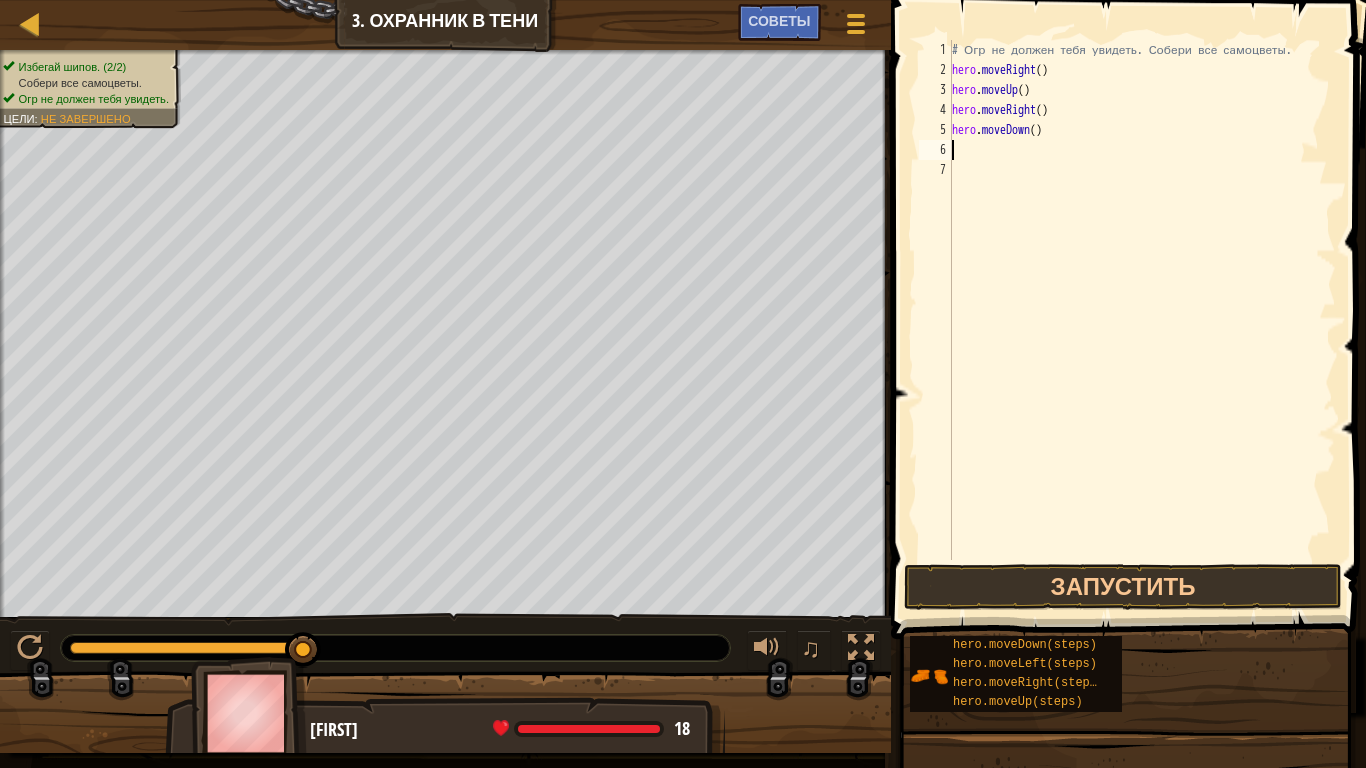 paste on "hero.moveRight()" 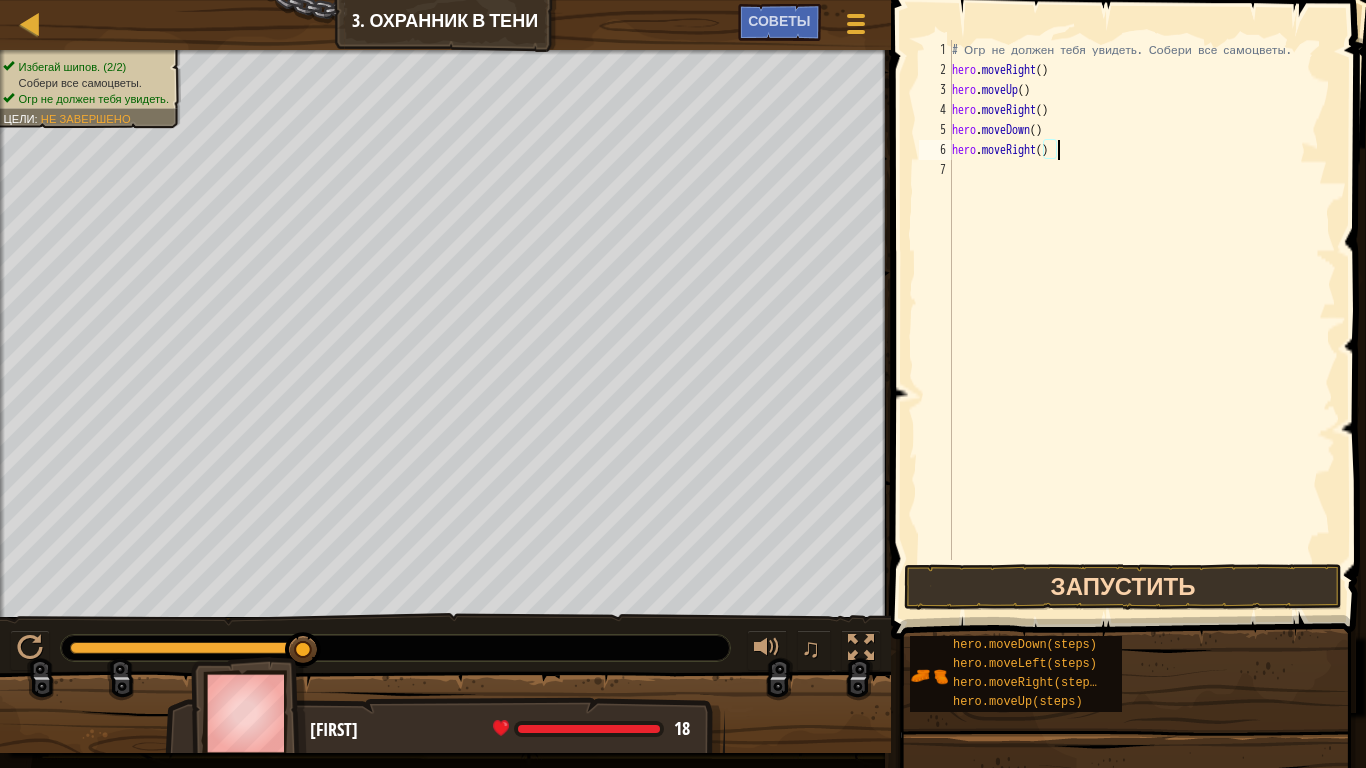 type on "hero.moveRight()" 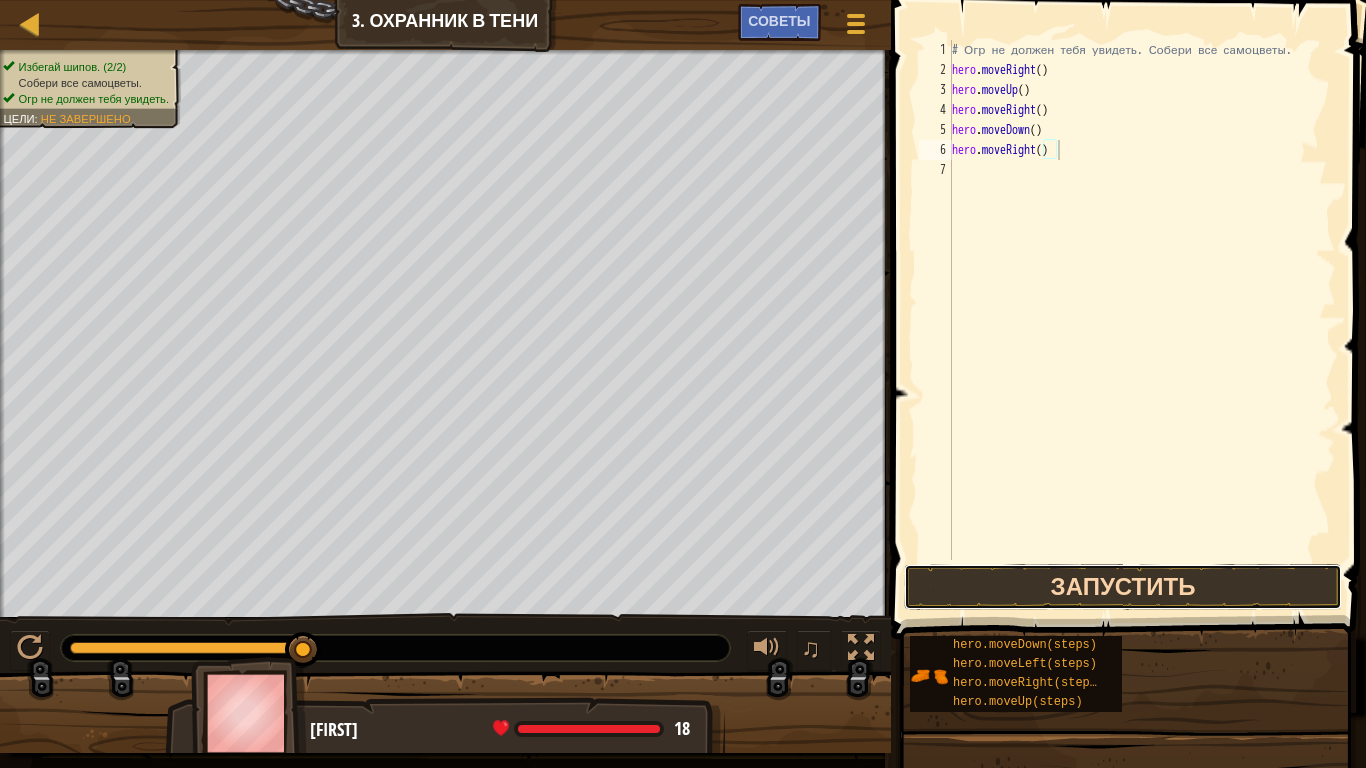 click on "Запустить" at bounding box center [1123, 587] 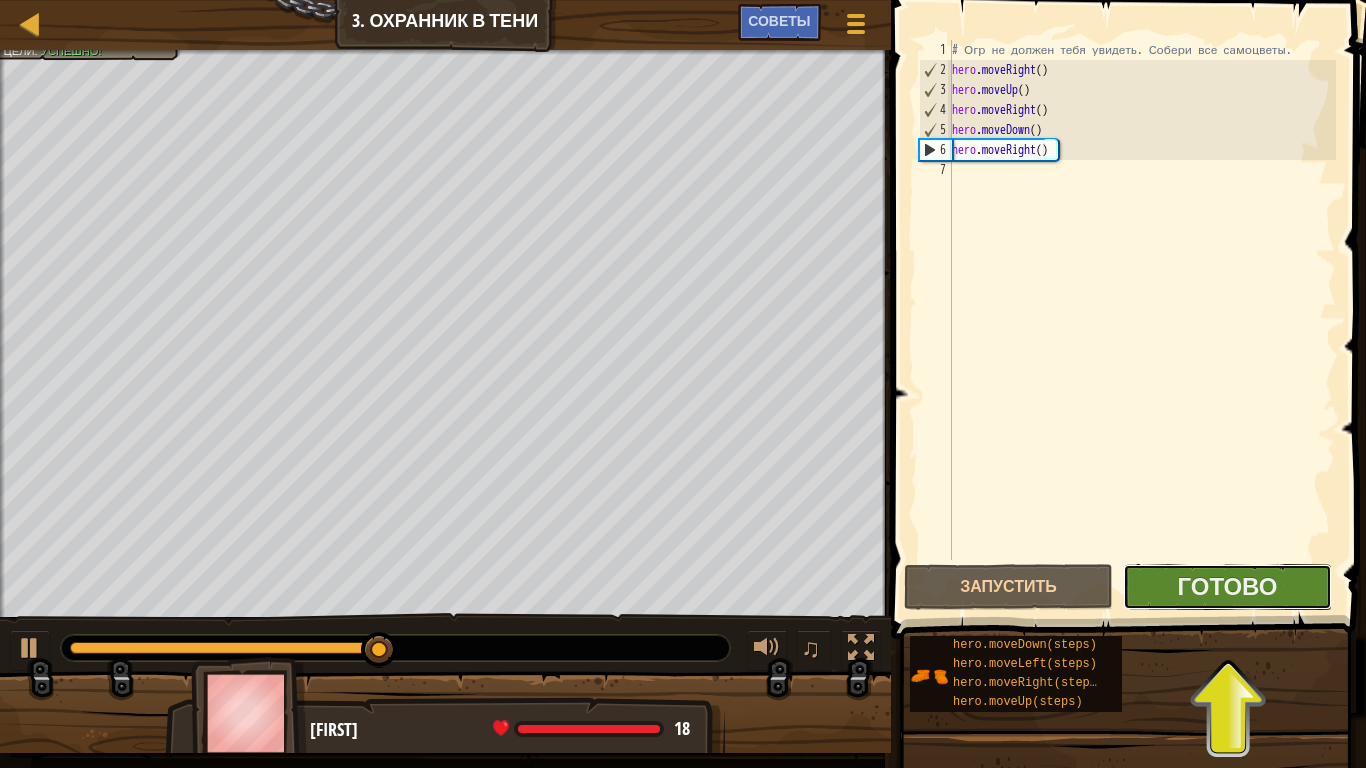 click on "Готово" at bounding box center [1227, 587] 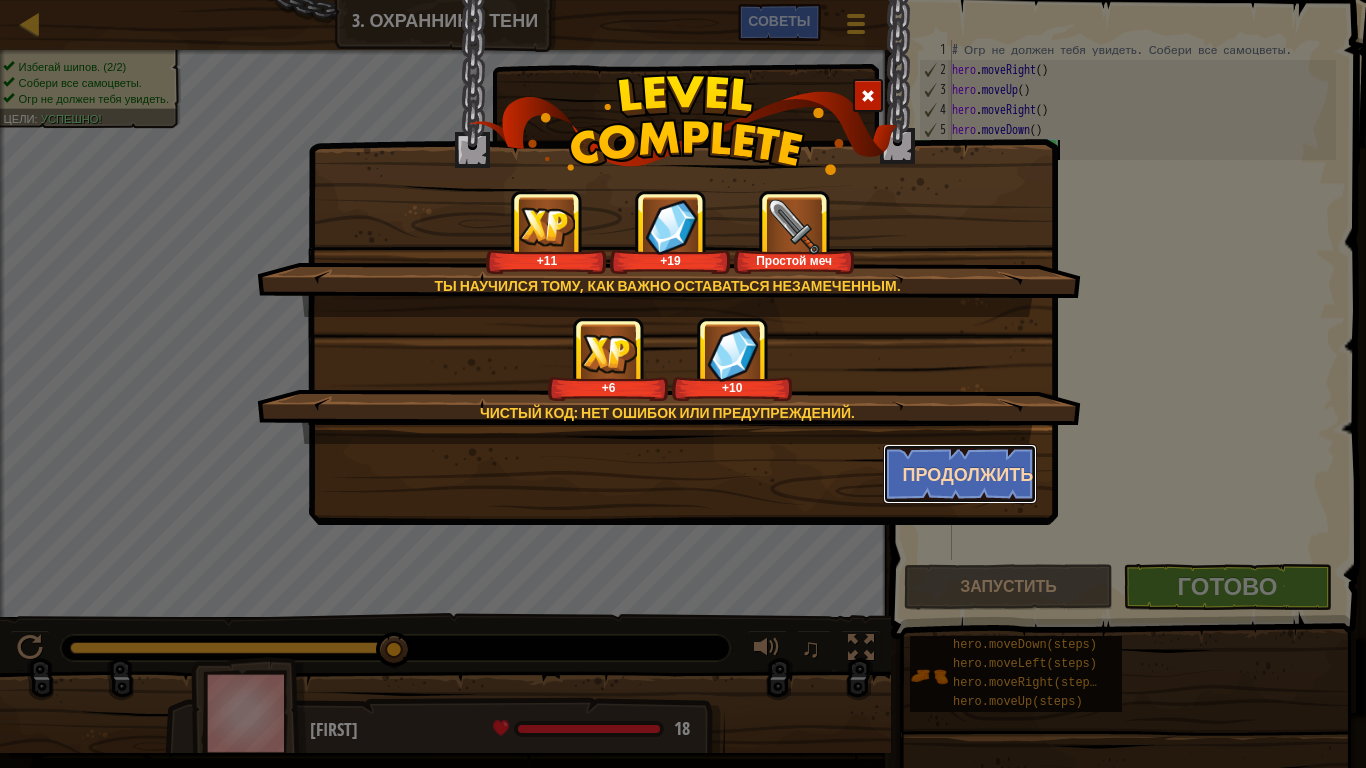 click on "Продолжить" at bounding box center [960, 474] 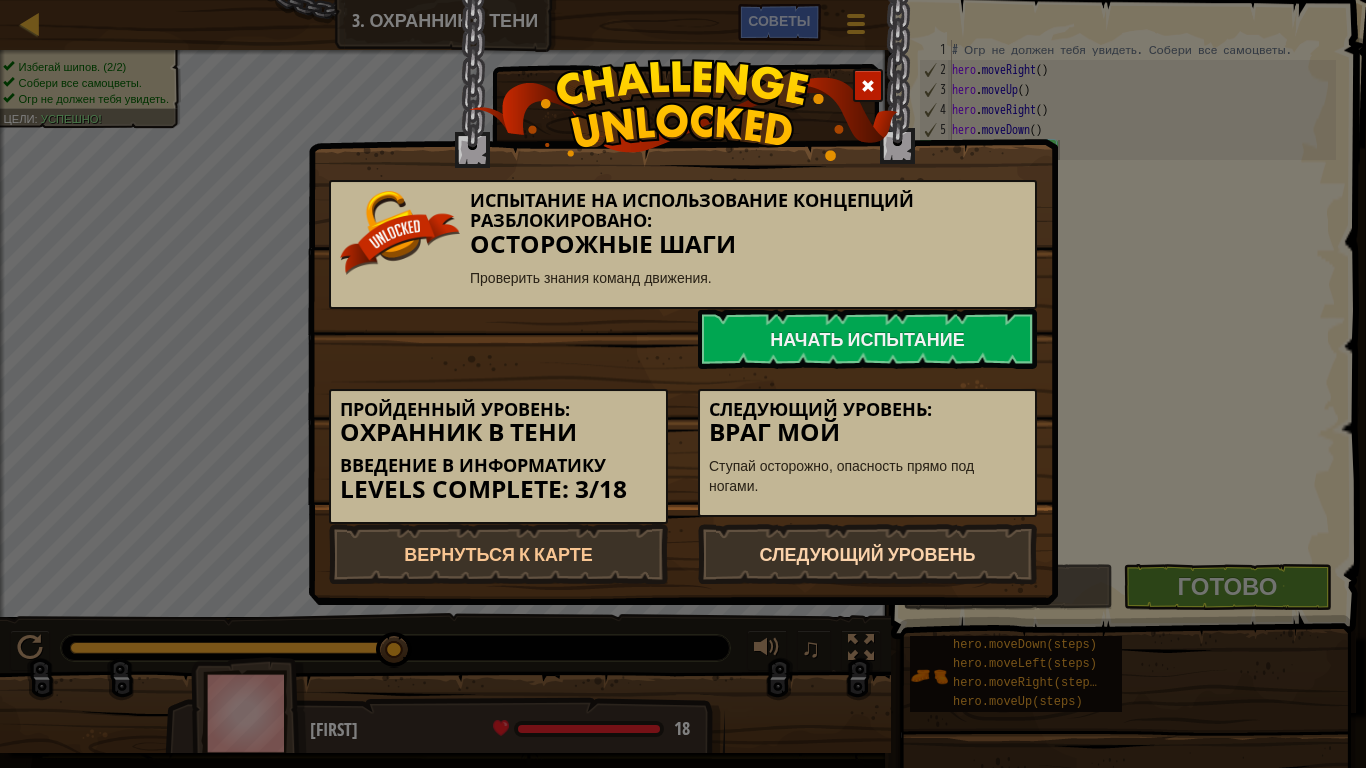 click on "Следующий уровень" at bounding box center (867, 554) 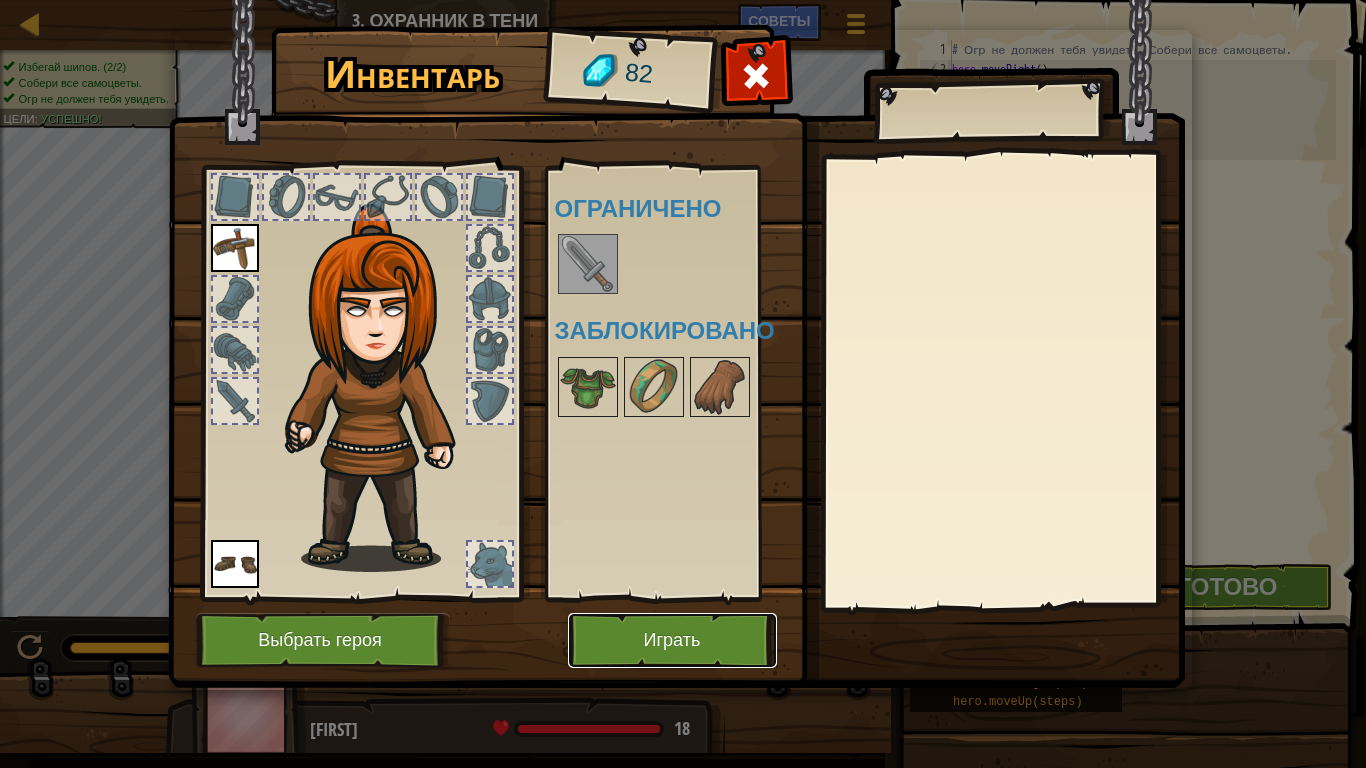 click on "Играть" at bounding box center [672, 640] 